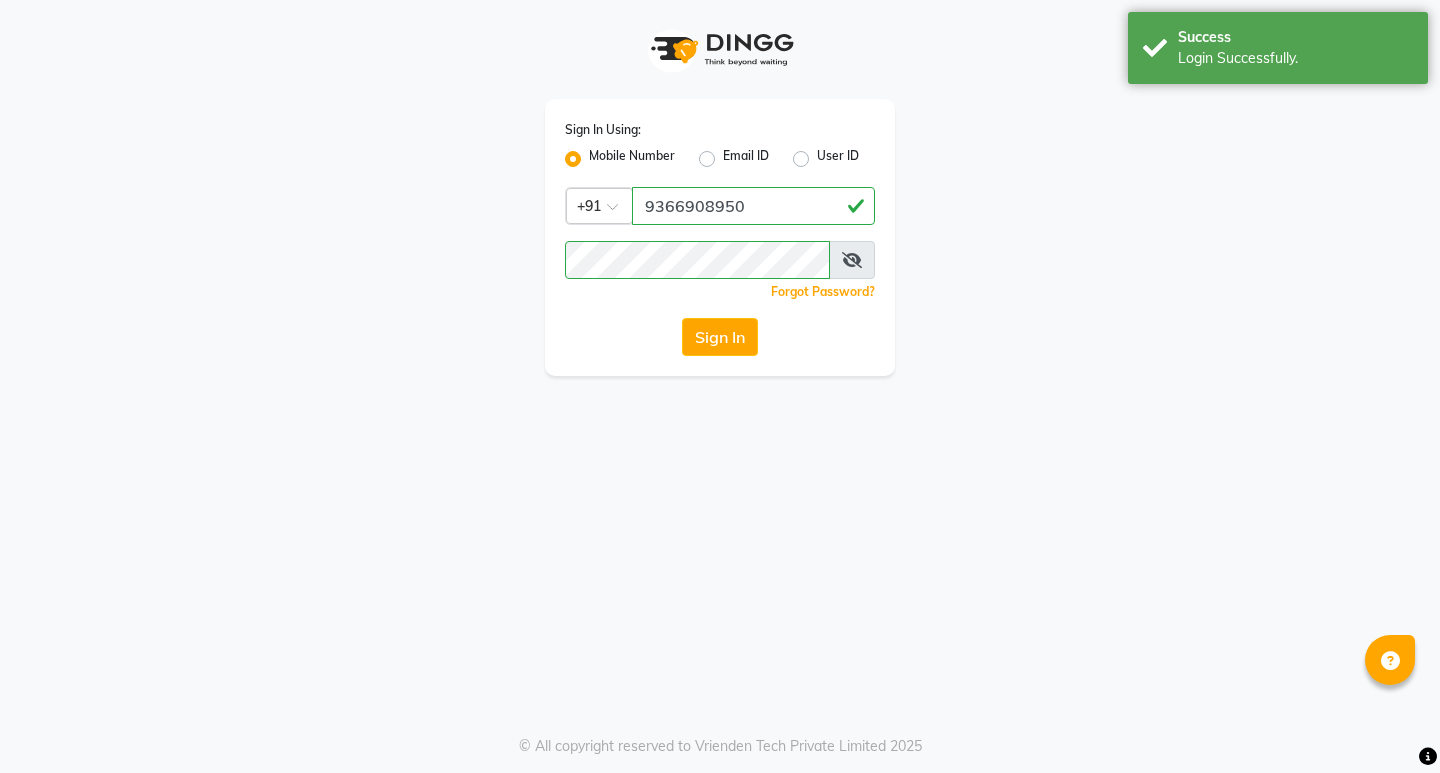 scroll, scrollTop: 0, scrollLeft: 0, axis: both 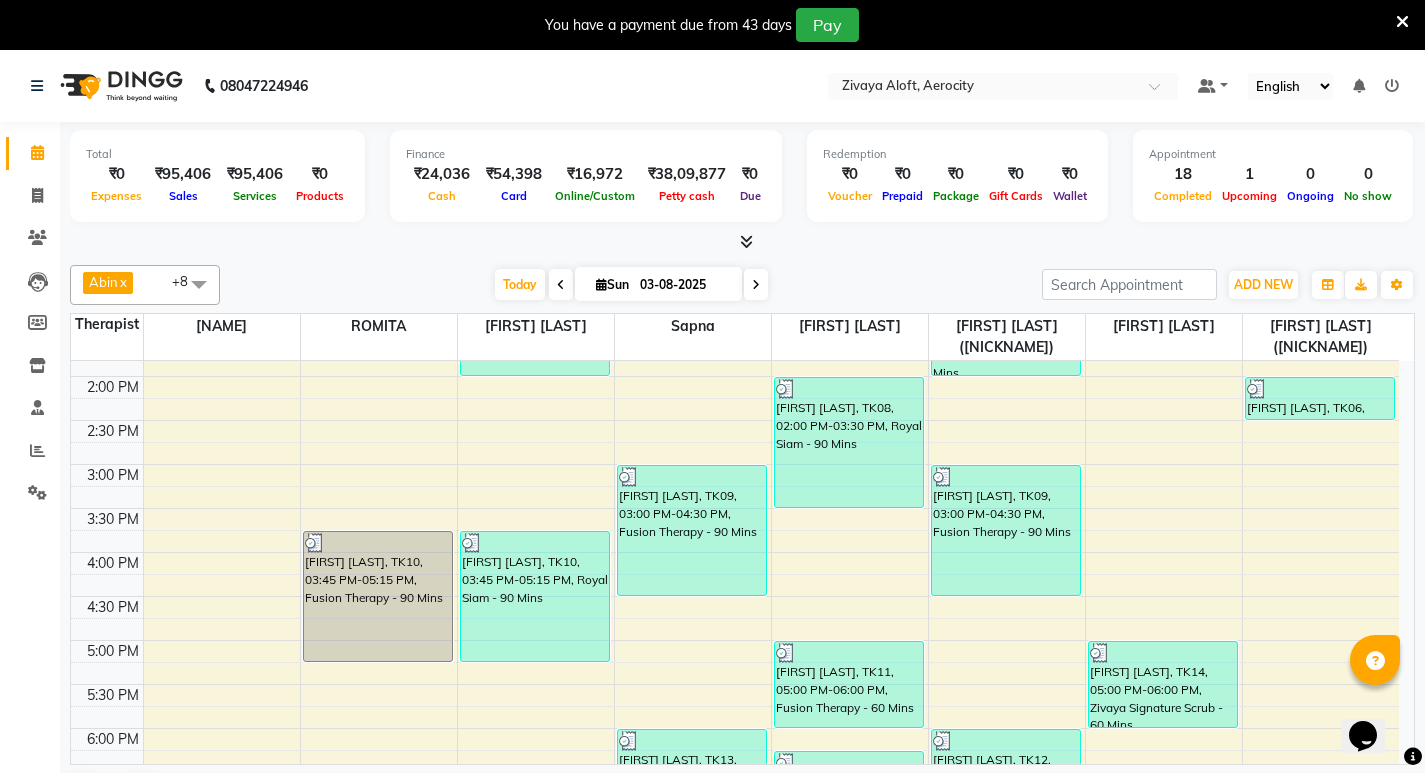 click at bounding box center (746, 241) 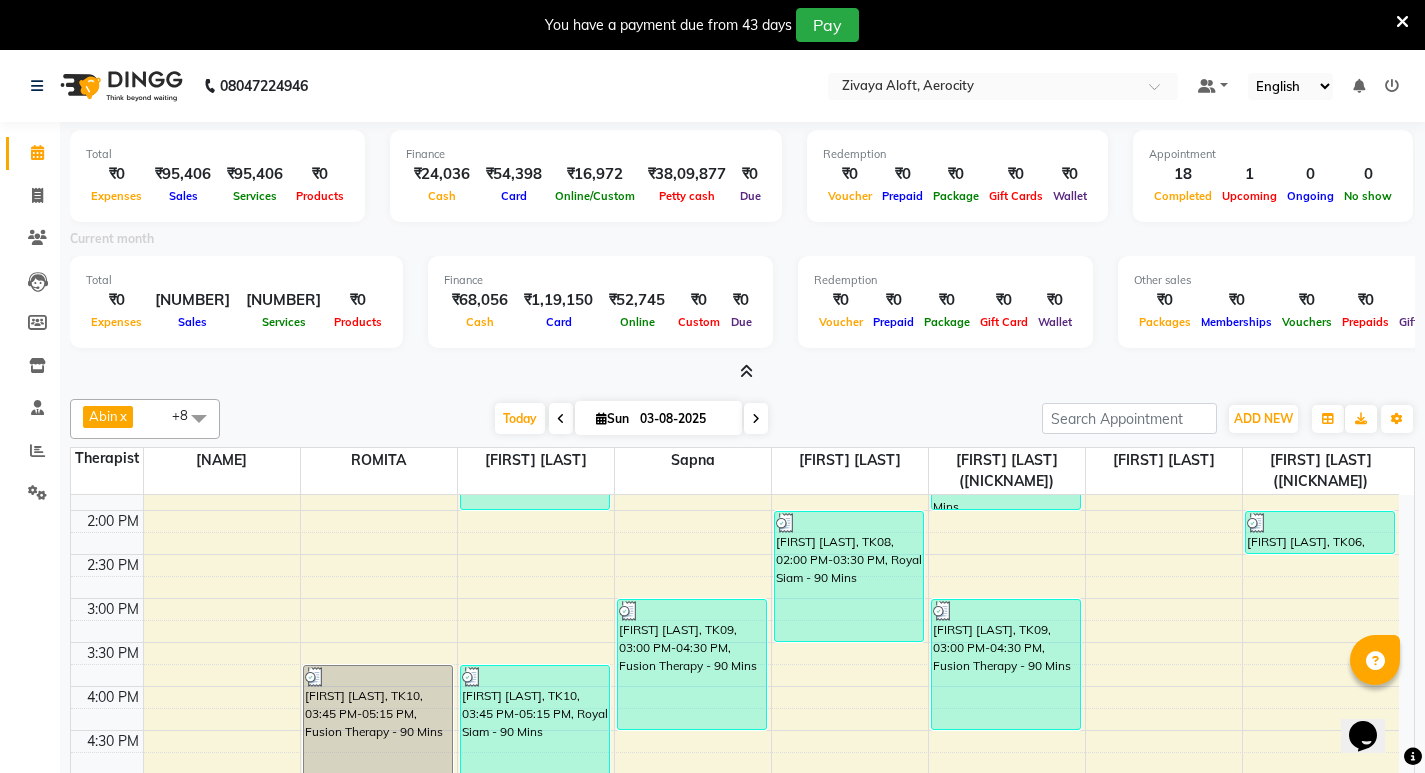 click at bounding box center [746, 371] 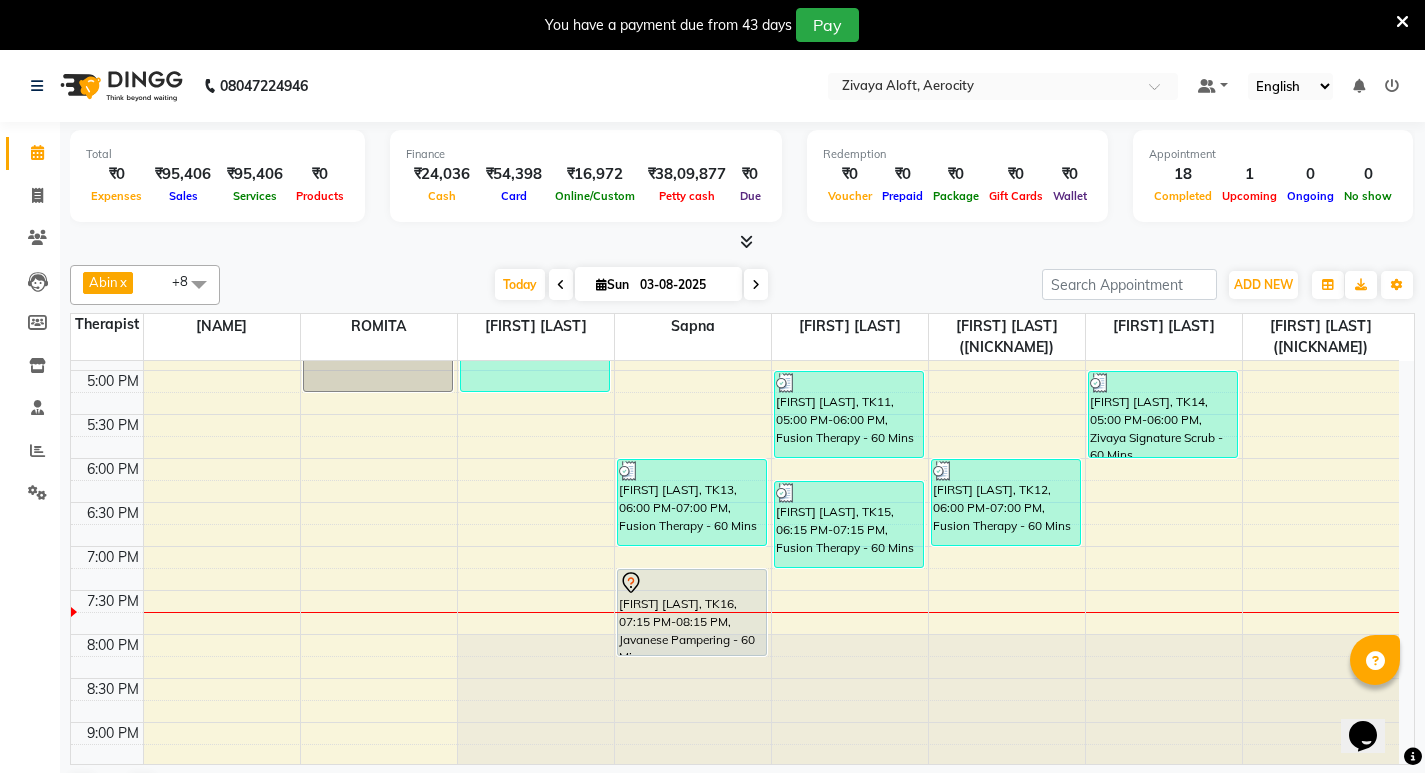 scroll, scrollTop: 1000, scrollLeft: 0, axis: vertical 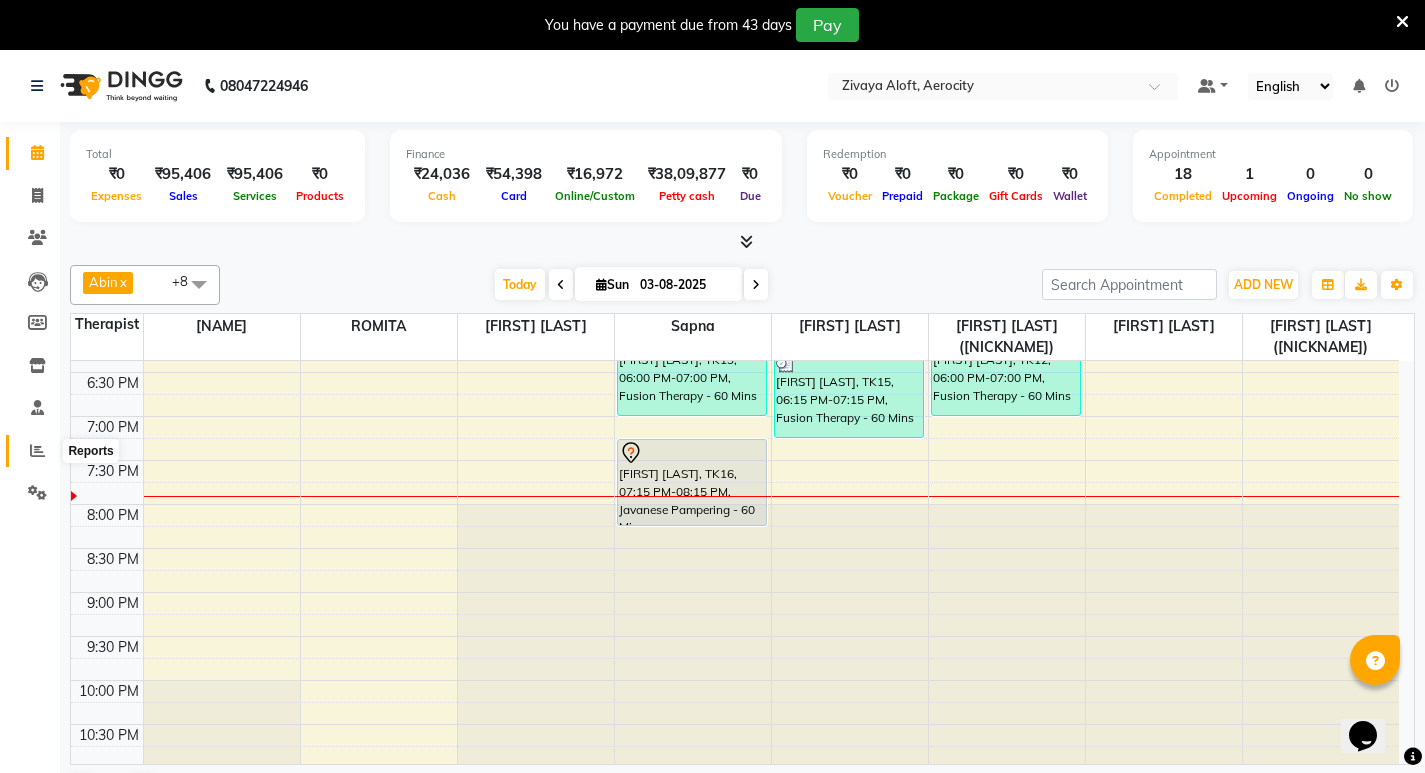 click 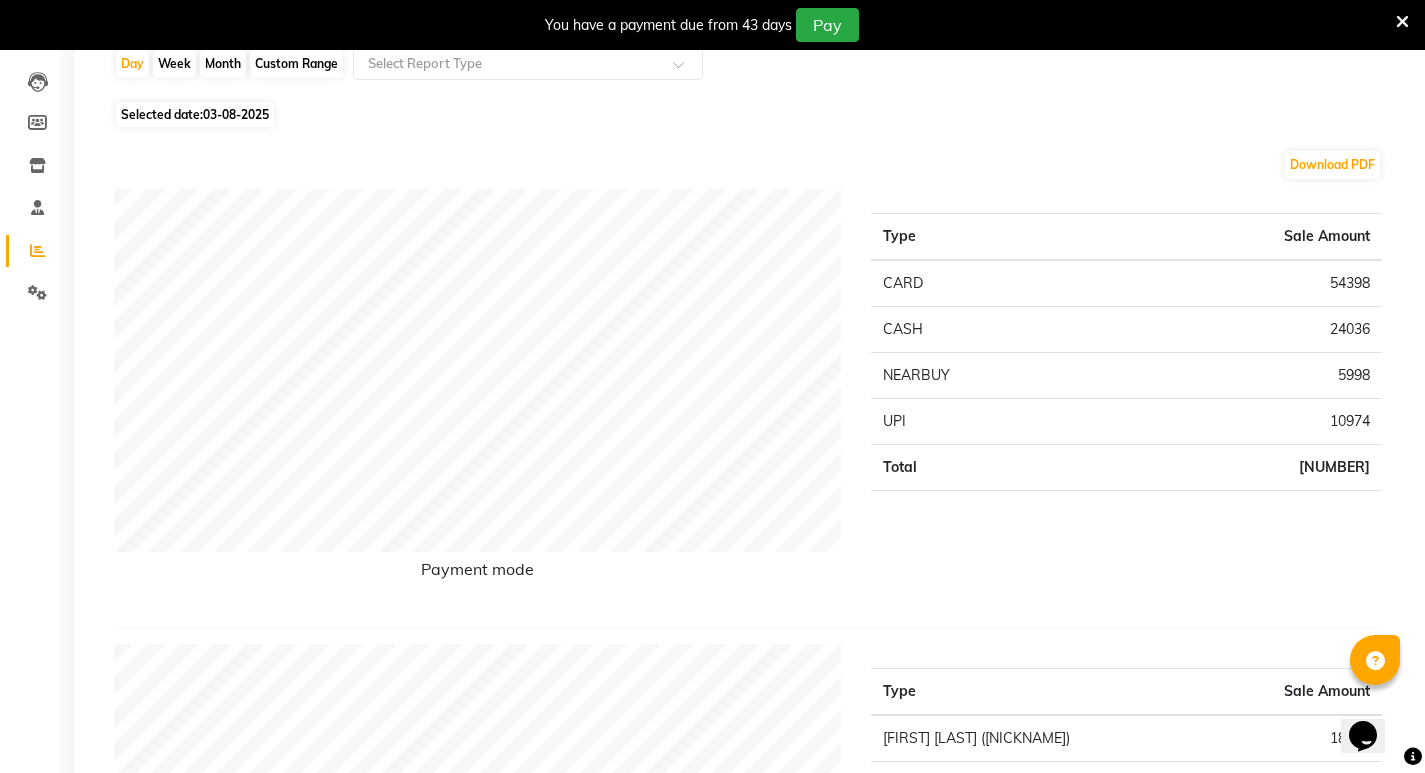 scroll, scrollTop: 0, scrollLeft: 0, axis: both 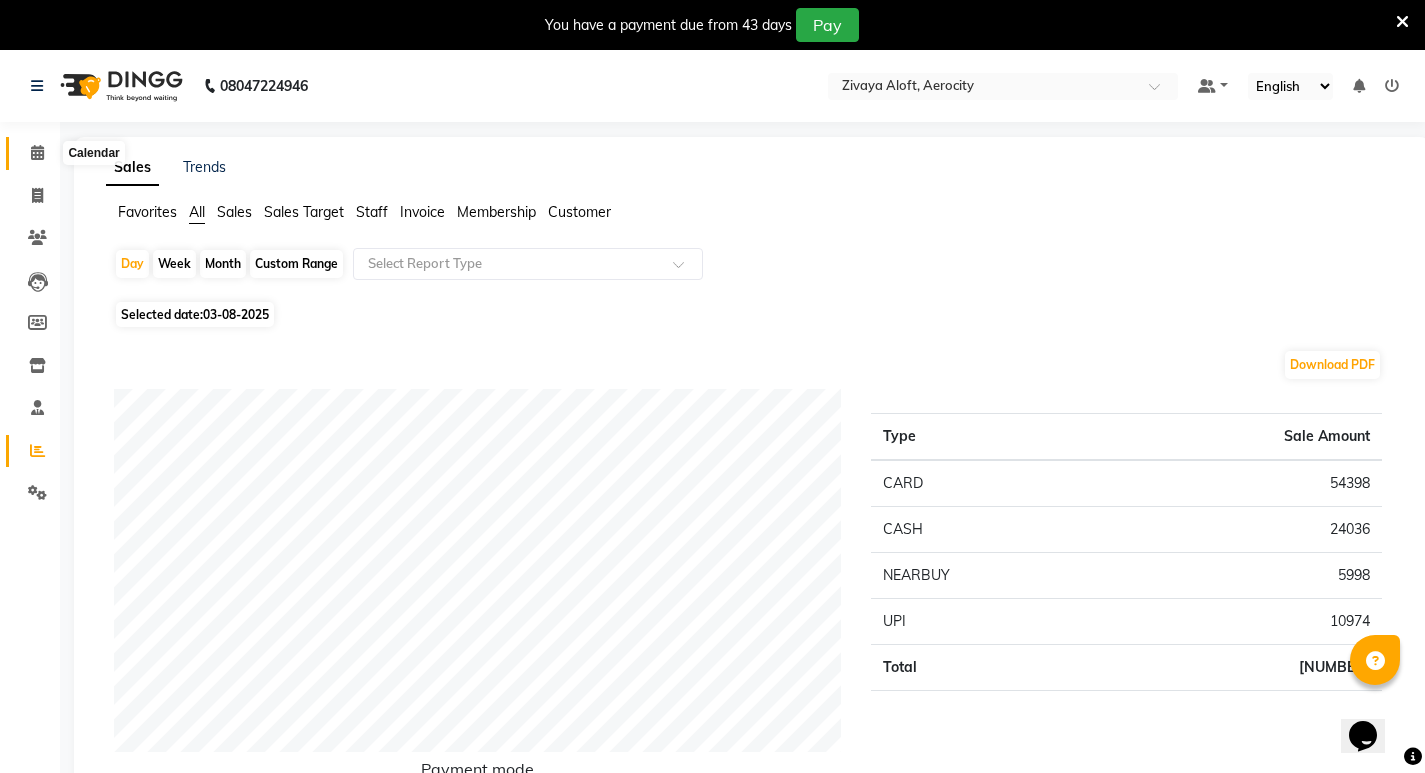 click 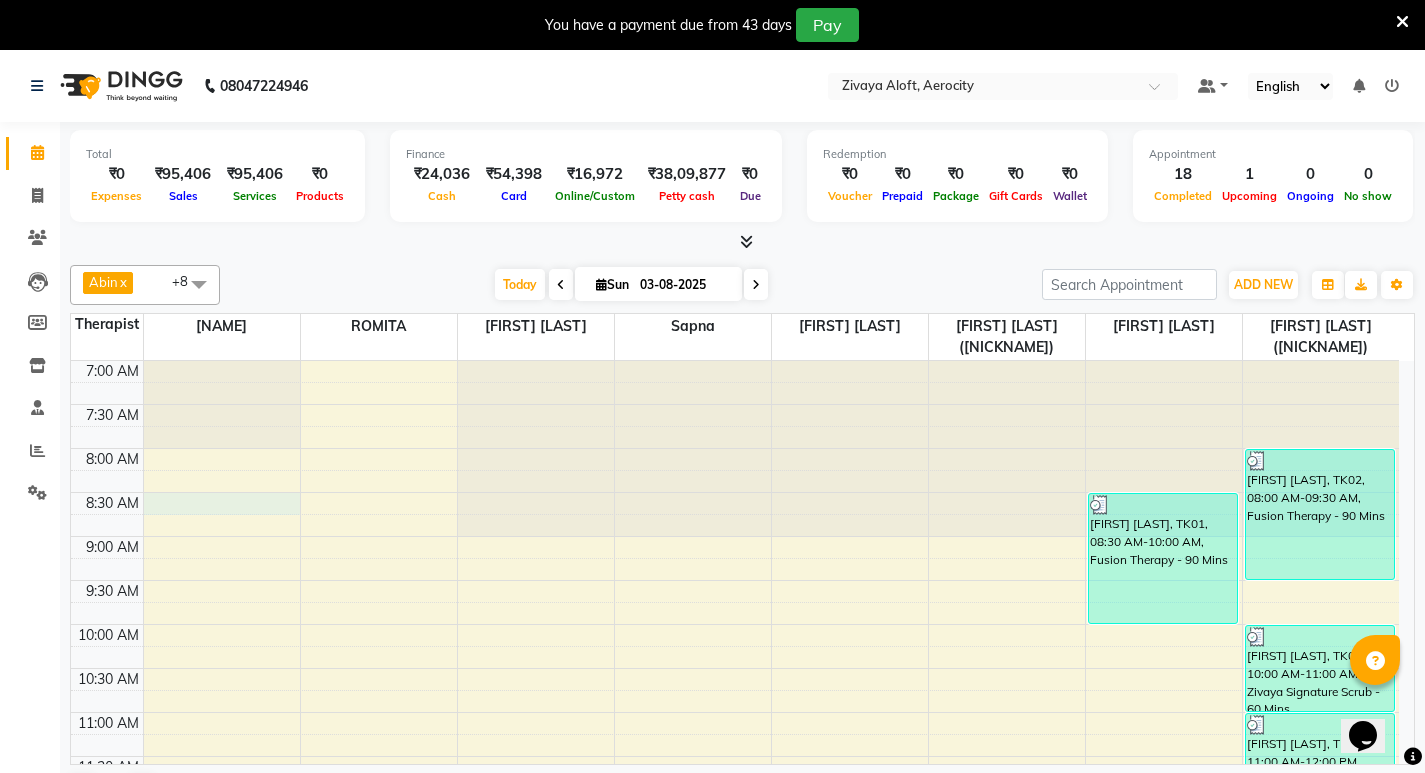click on "7:00 AM 7:30 AM 8:00 AM 8:30 AM 9:00 AM 9:30 AM 10:00 AM 10:30 AM 11:00 AM 11:30 AM 12:00 PM 12:30 PM 1:00 PM 1:30 PM 2:00 PM 2:30 PM 3:00 PM 3:30 PM 4:00 PM 4:30 PM 5:00 PM 5:30 PM 6:00 PM 6:30 PM 7:00 PM 7:30 PM 8:00 PM 8:30 PM 9:00 PM 9:30 PM 10:00 PM 10:30 PM 11:00 PM 11:30 PM     [FIRST] [LAST], TK10, 03:45 PM-05:15 PM, Fusion Therapy - 90 Mins     [FIRST] [LAST], TK04, 12:30 PM-02:00 PM, Fusion Therapy - 90 Mins     [FIRST] [LAST], TK10, 03:45 PM-05:15 PM, Royal Siam - 90 Mins     [FIRST] [LAST], TK04, 12:15 PM-01:45 PM, Fusion Therapy - 90 Mins     [FIRST] [LAST], TK09, 03:00 PM-04:30 PM, Fusion Therapy - 90 Mins     [FIRST] [LAST], TK13, 06:00 PM-07:00 PM, Fusion Therapy - 60 Mins             [FIRST] [LAST], TK16, 07:15 PM-08:15 PM, Javanese Pampering - 60 Mins     [FIRST] [LAST], TK08, 02:00 PM-03:30 PM, Royal Siam - 90 Mins     [FIRST] [LAST], TK11, 05:00 PM-06:00 PM, Fusion Therapy - 60 Mins     [FIRST] [LAST], TK15, 06:15 PM-07:15 PM, Fusion Therapy - 60 Mins" at bounding box center [735, 1108] 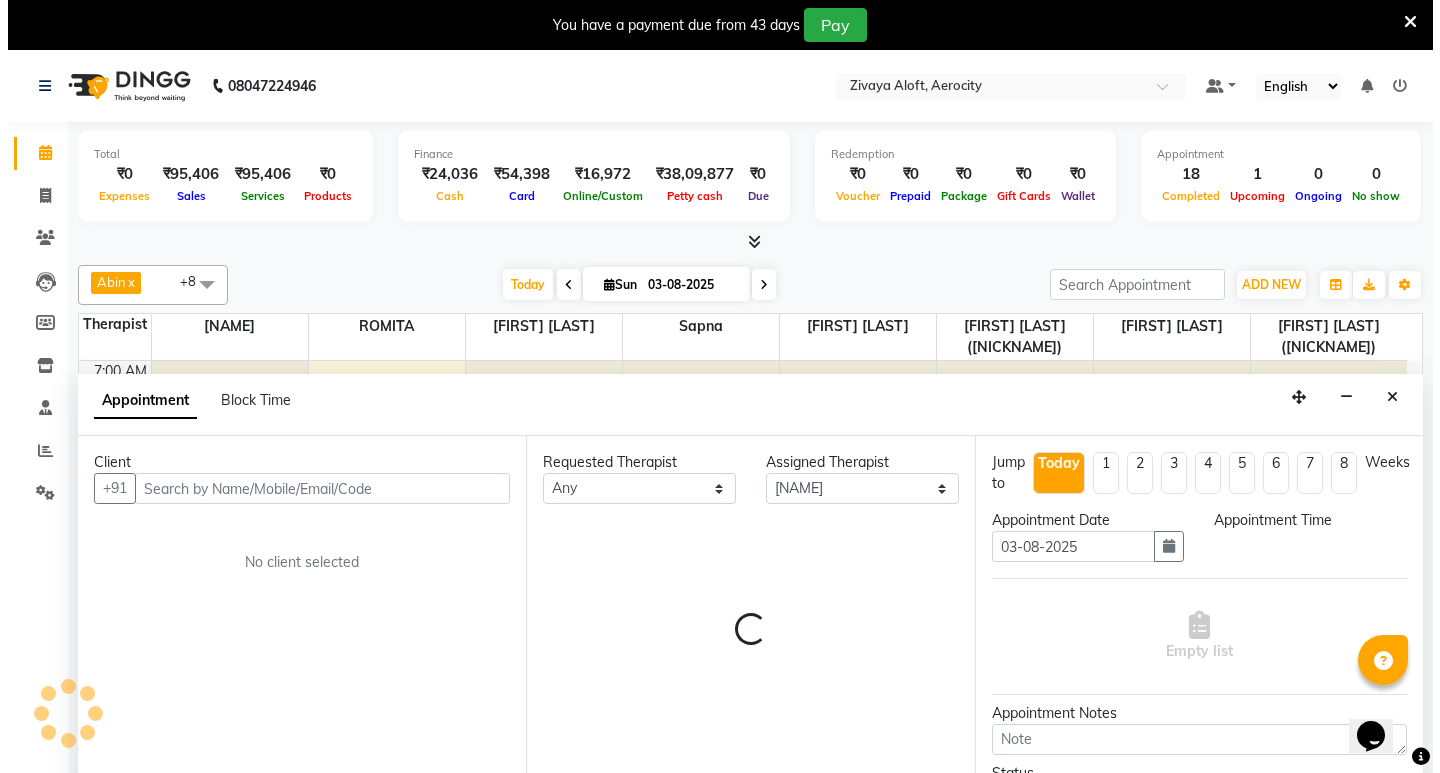 scroll, scrollTop: 51, scrollLeft: 0, axis: vertical 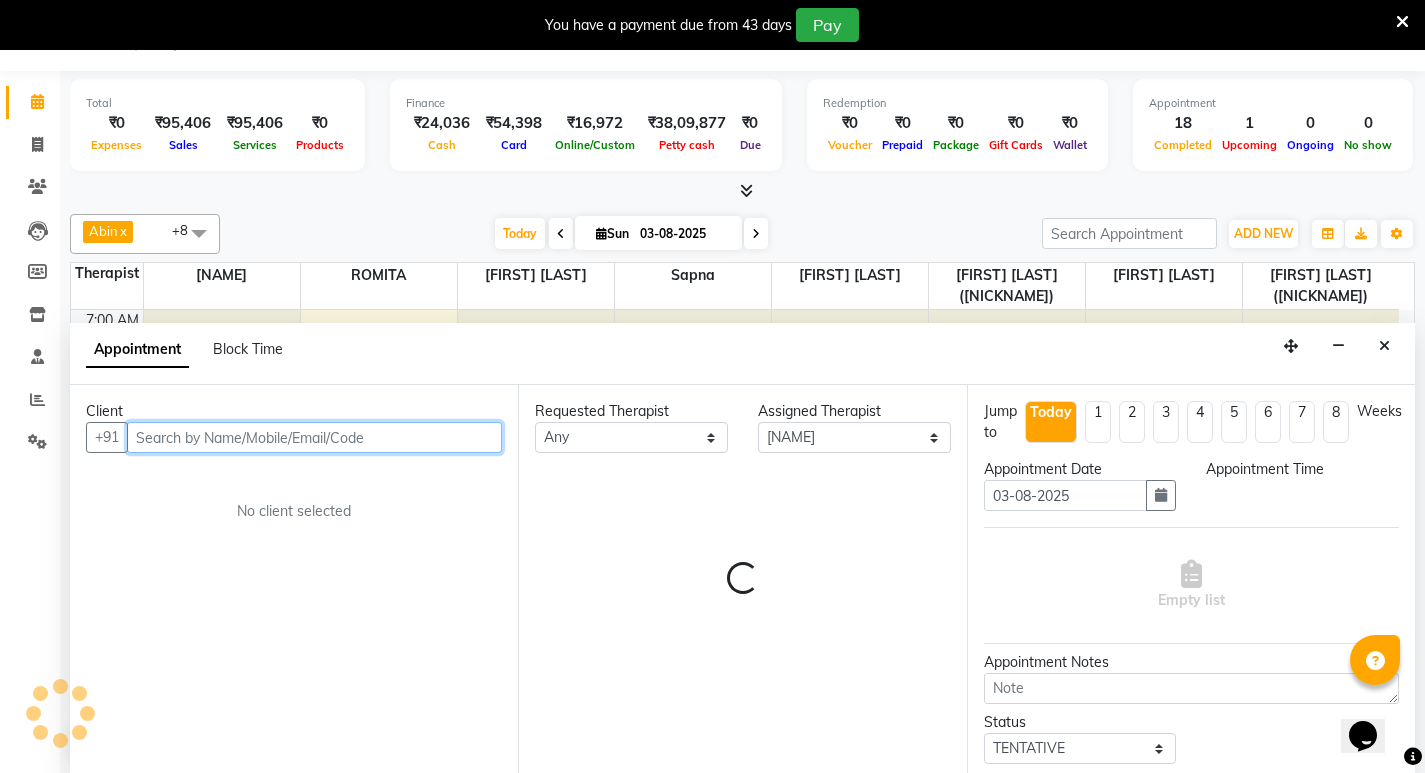 select on "510" 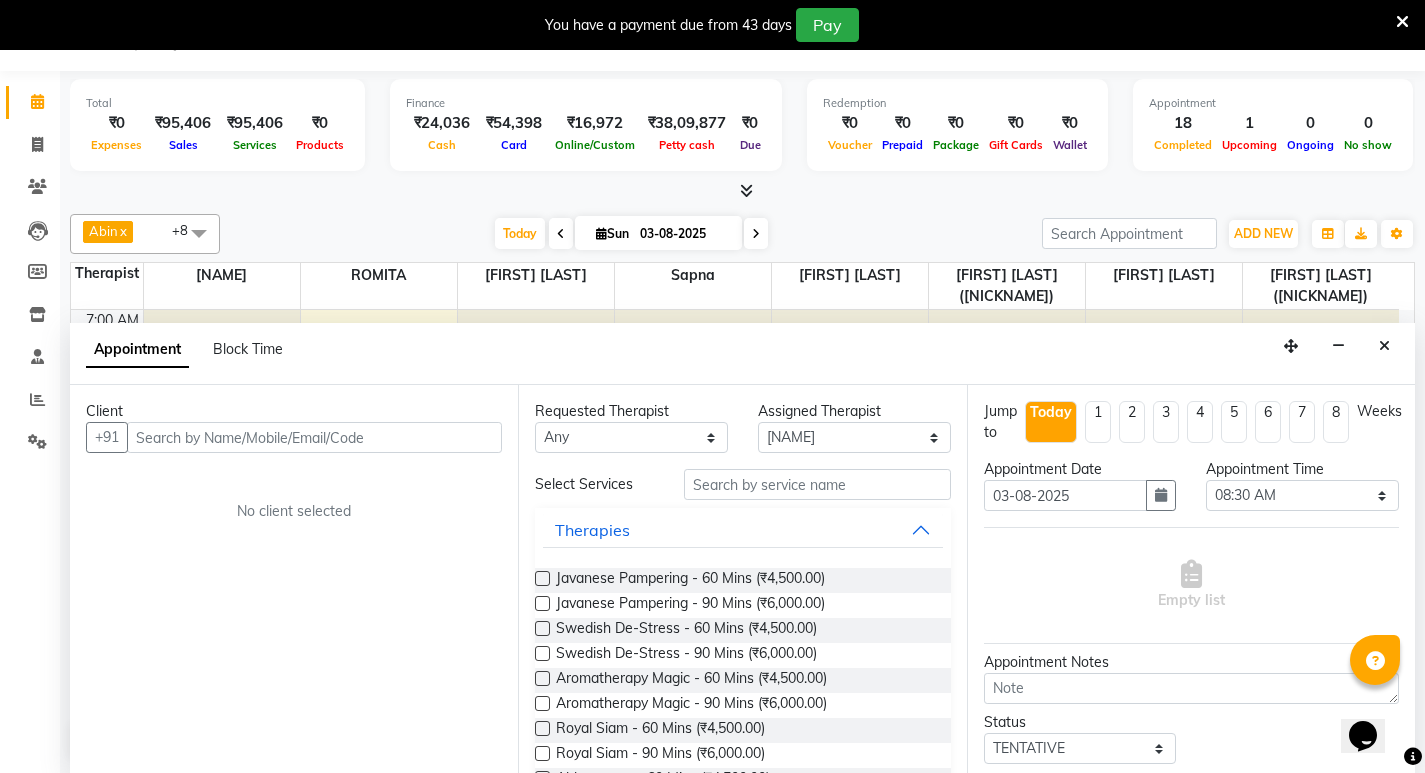 drag, startPoint x: 1385, startPoint y: 341, endPoint x: 1364, endPoint y: 342, distance: 21.023796 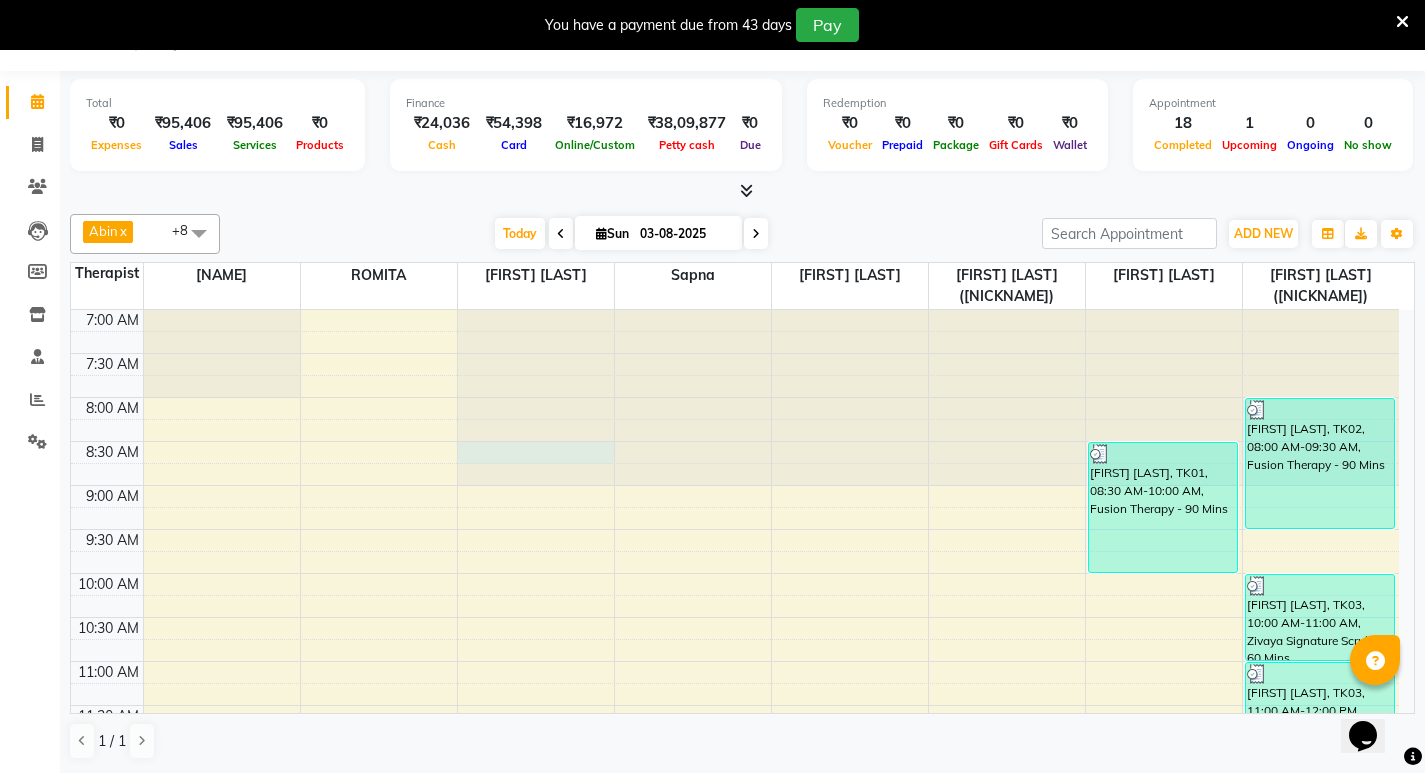 click at bounding box center [536, 310] 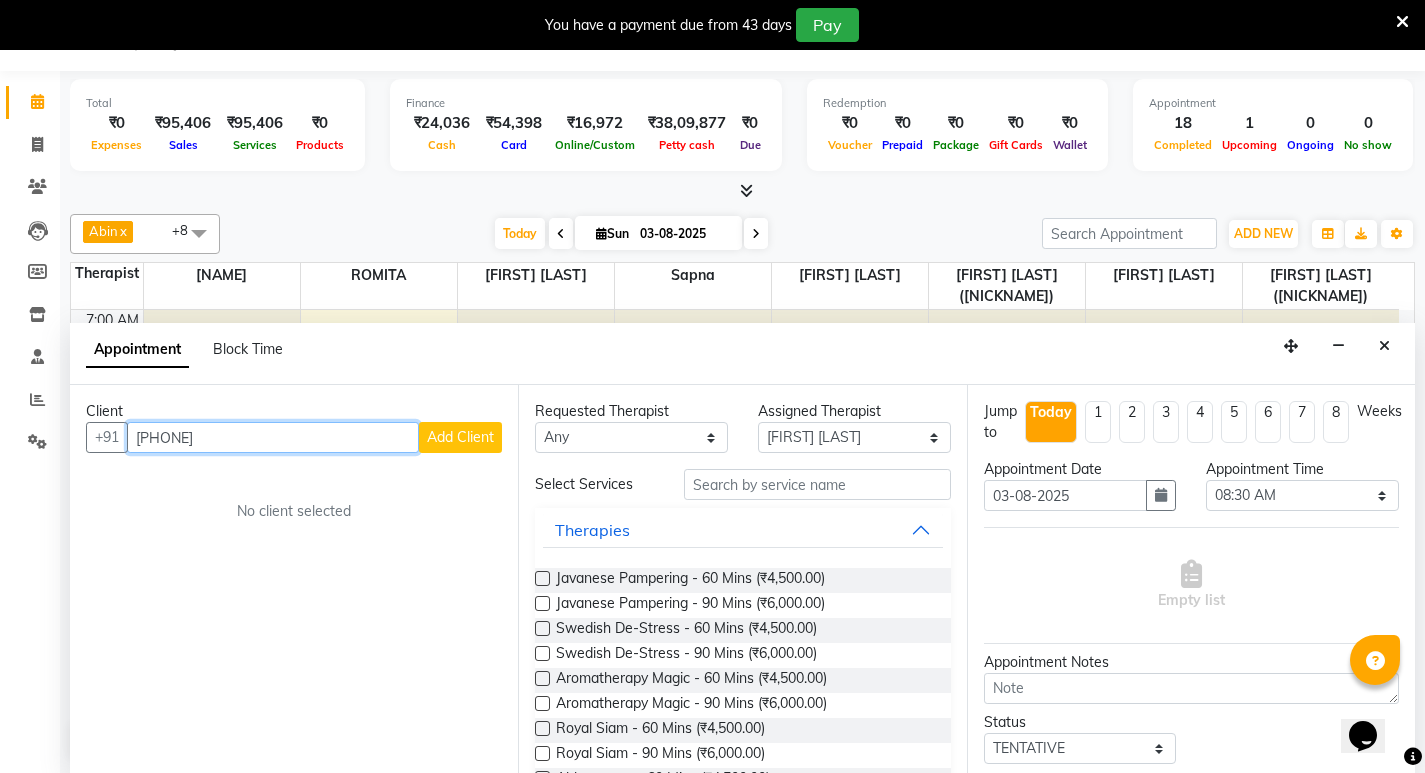 type on "[PHONE]" 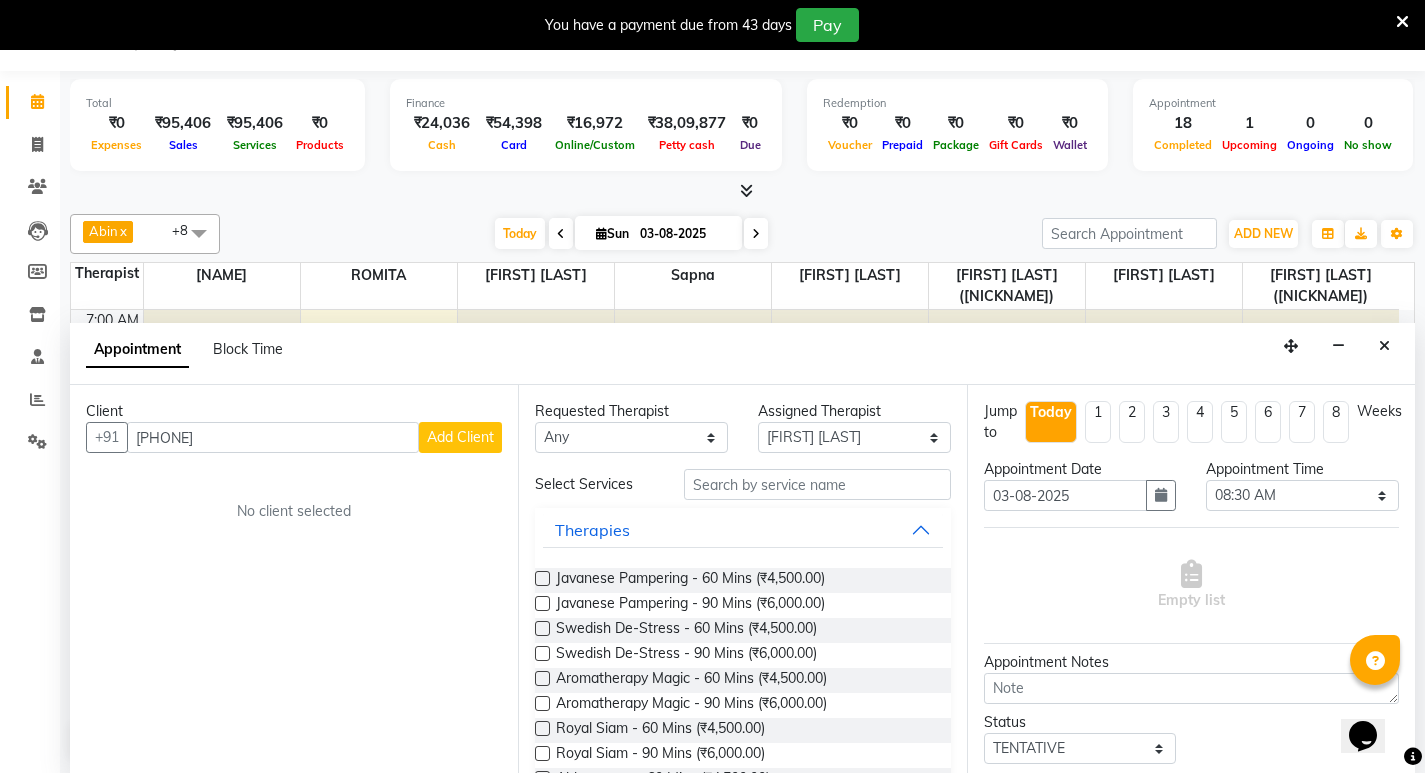 click on "Add Client" at bounding box center [460, 437] 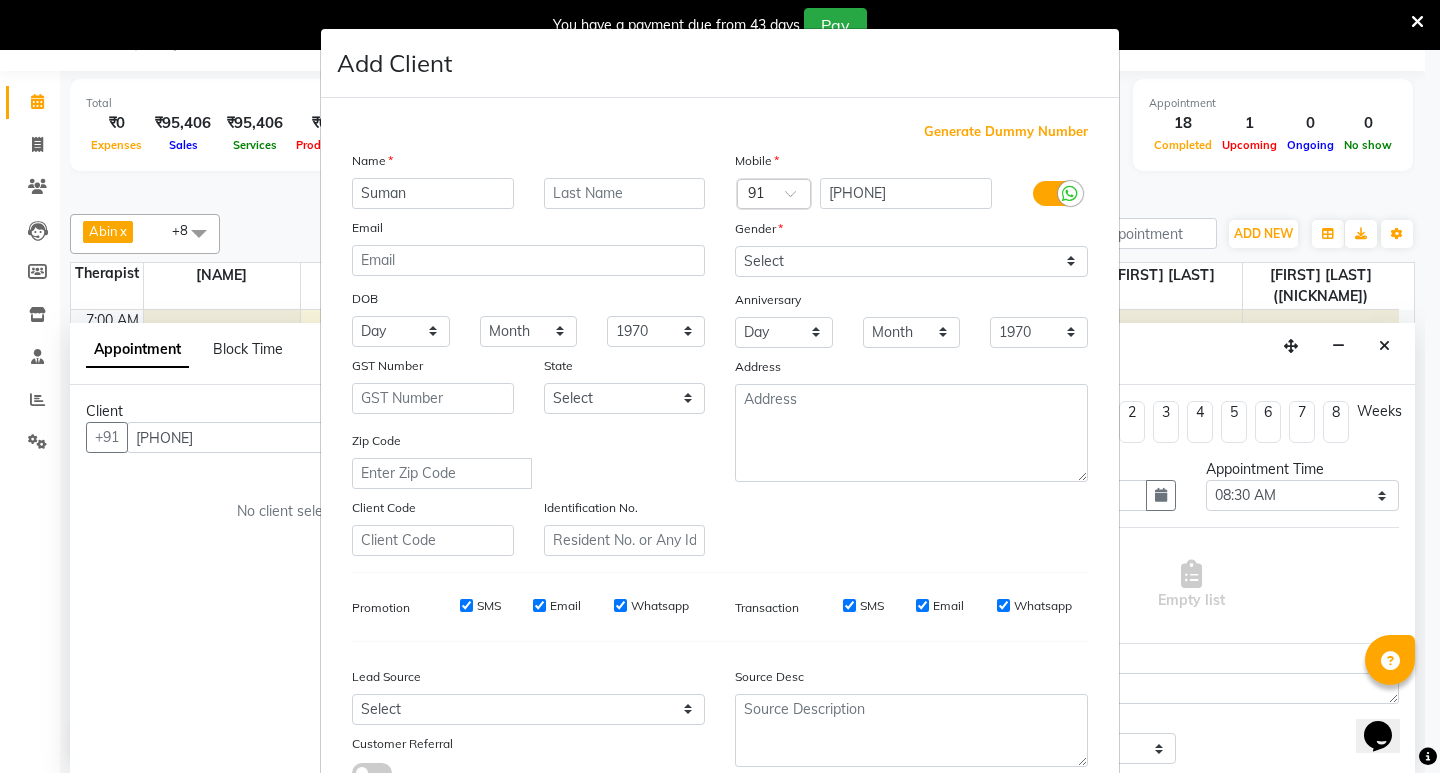 type on "Suman" 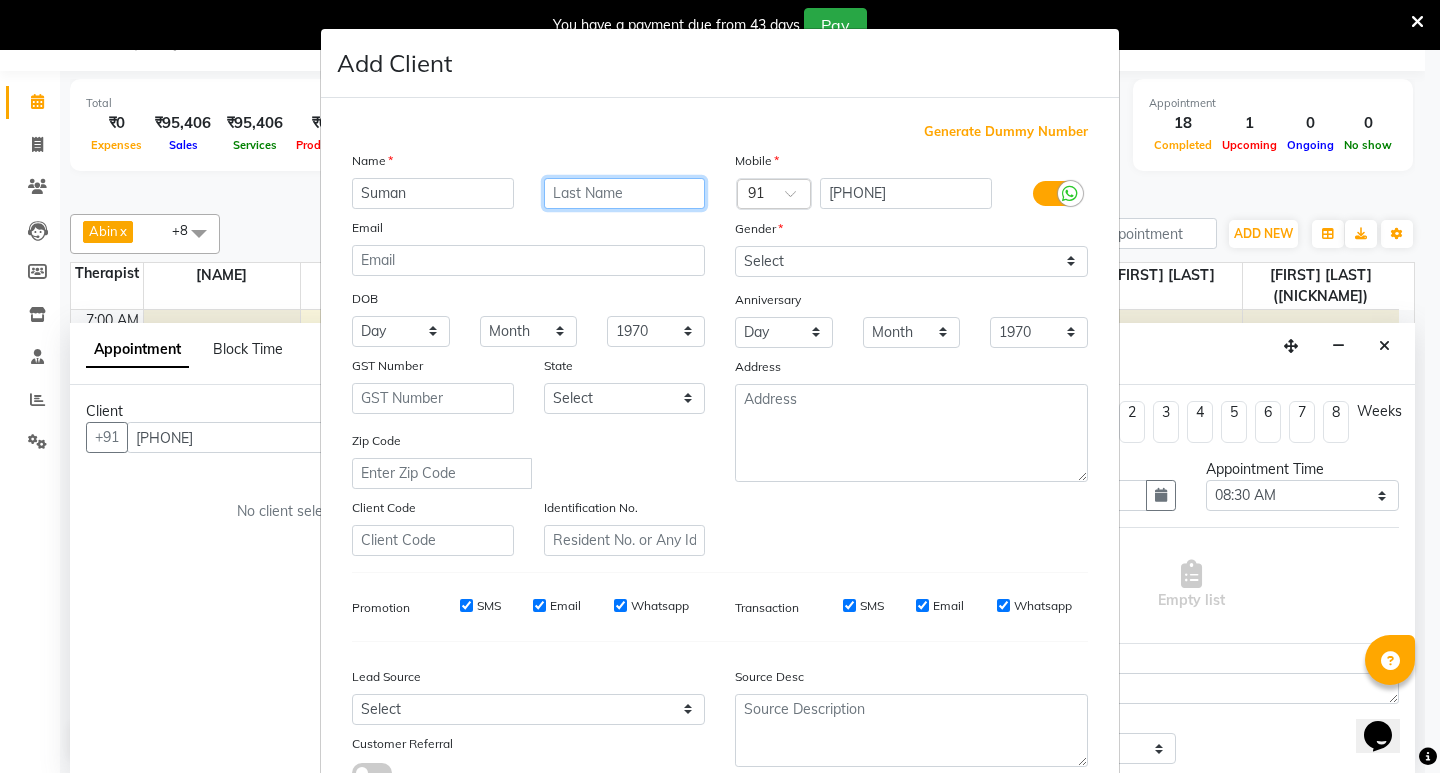 click at bounding box center (625, 193) 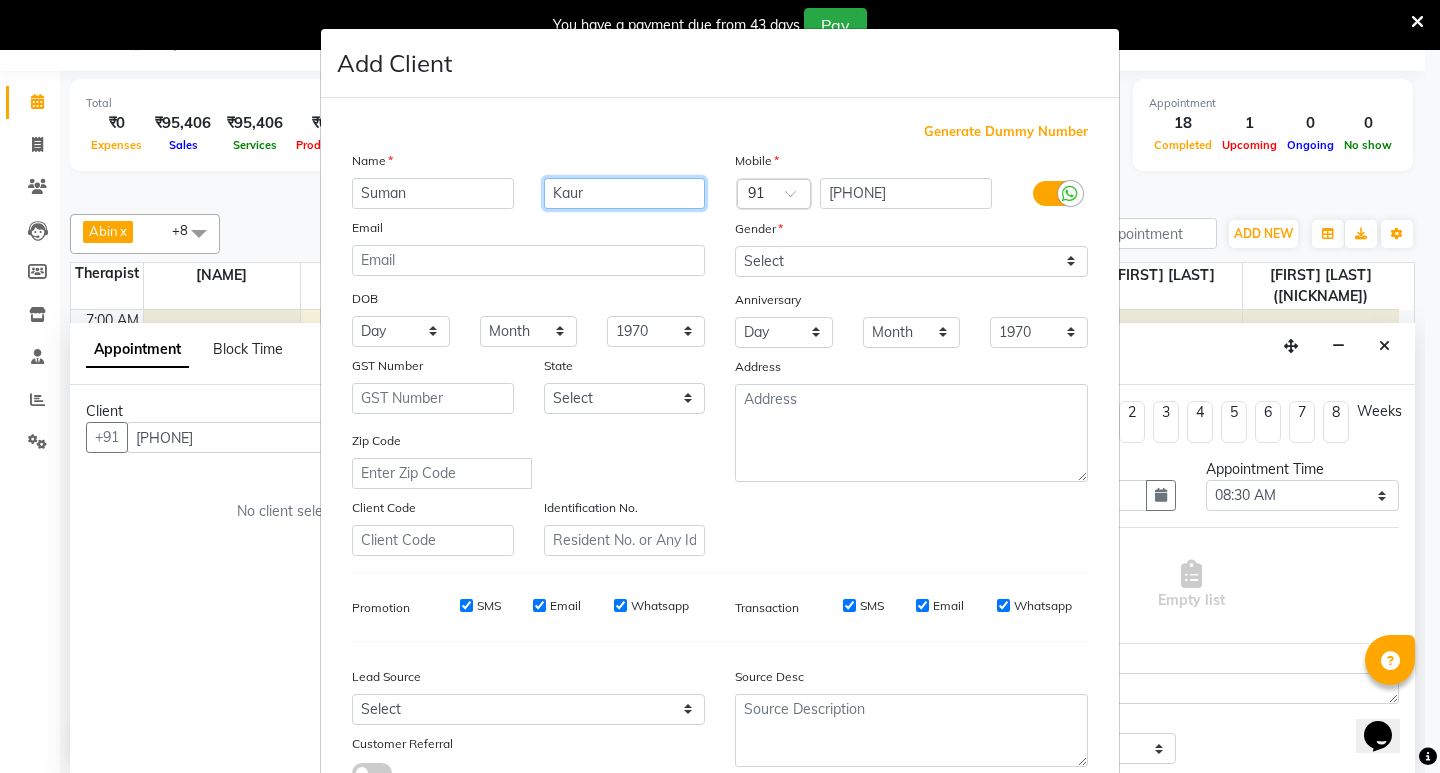 type on "Kaur" 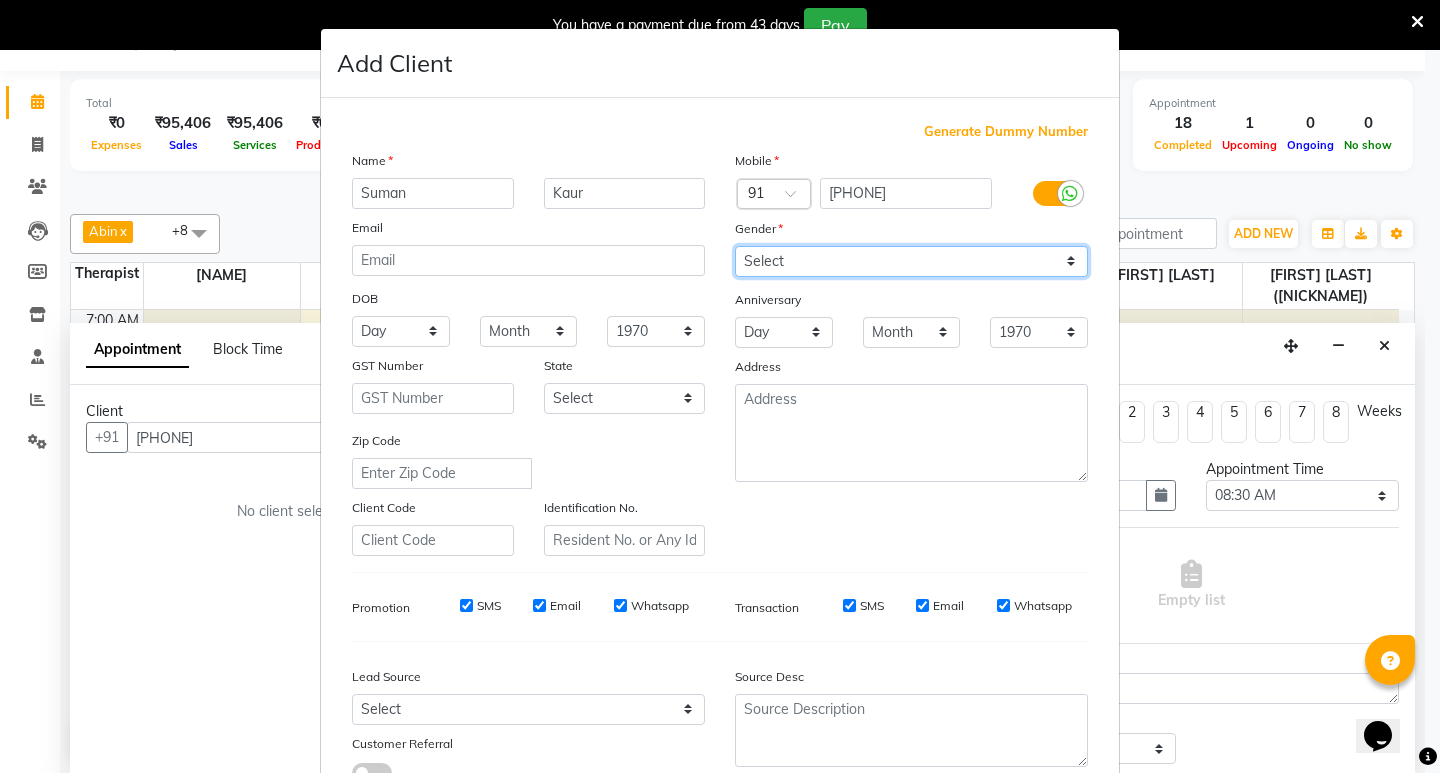 click on "Select Male Female Other Prefer Not To Say" at bounding box center (911, 261) 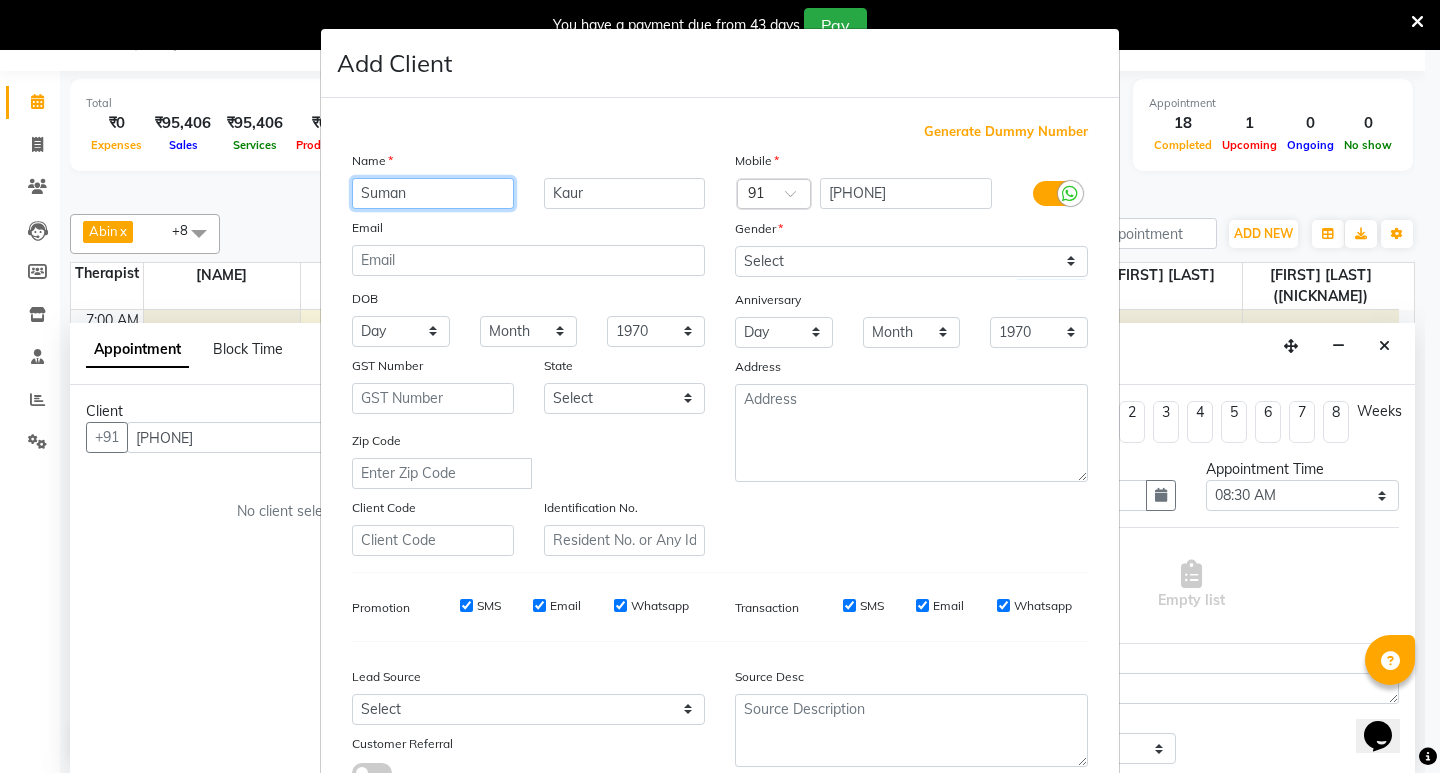 click on "Suman" at bounding box center (433, 193) 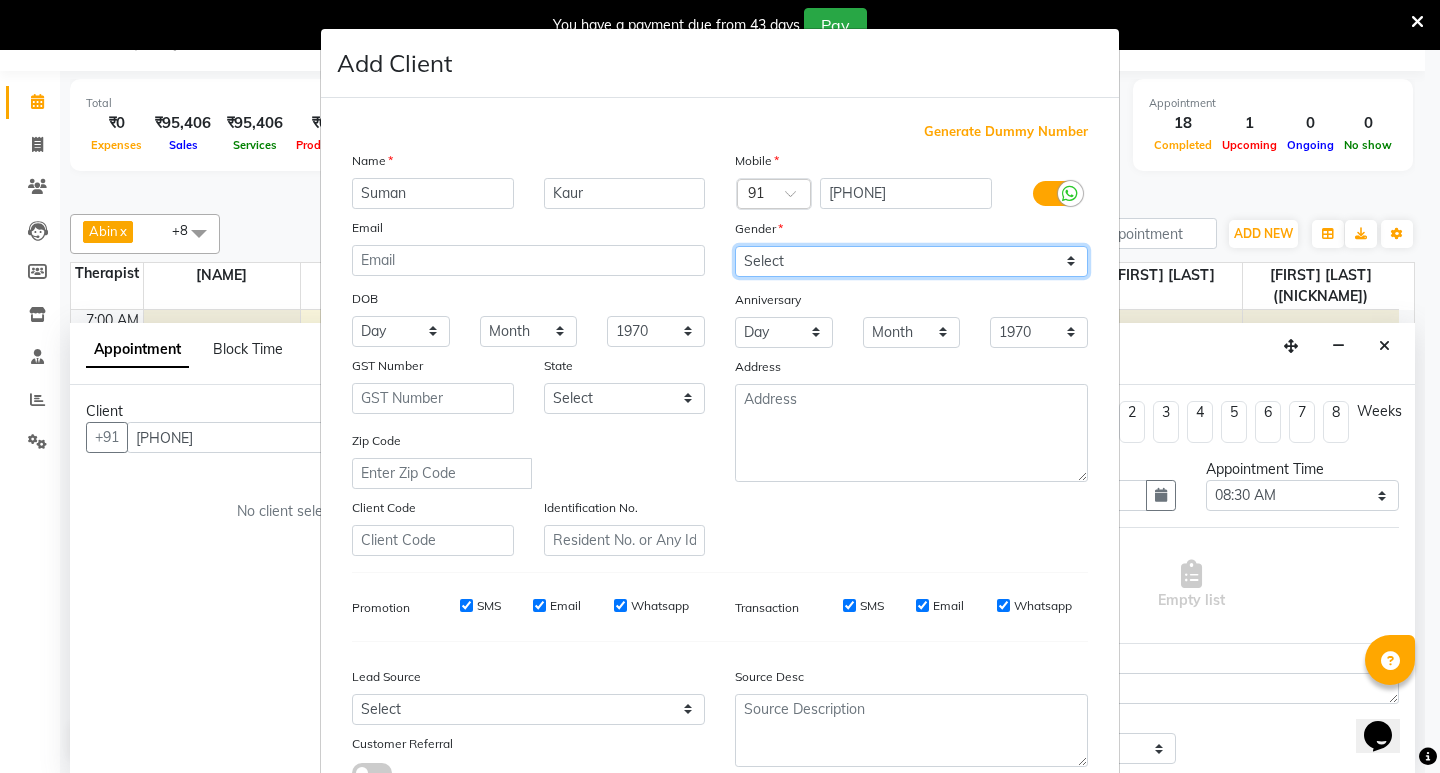 click on "Select Male Female Other Prefer Not To Say" at bounding box center (911, 261) 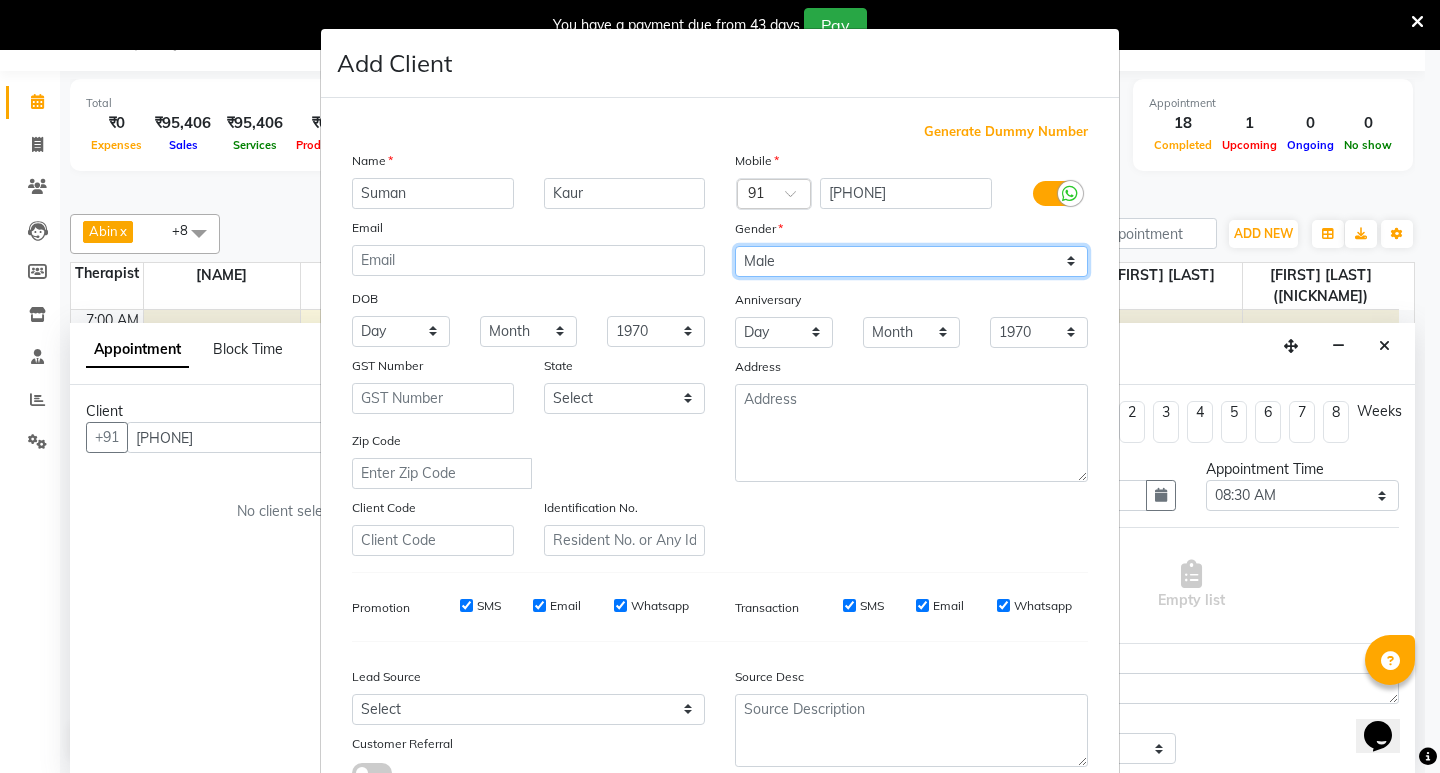 click on "Select Male Female Other Prefer Not To Say" at bounding box center [911, 261] 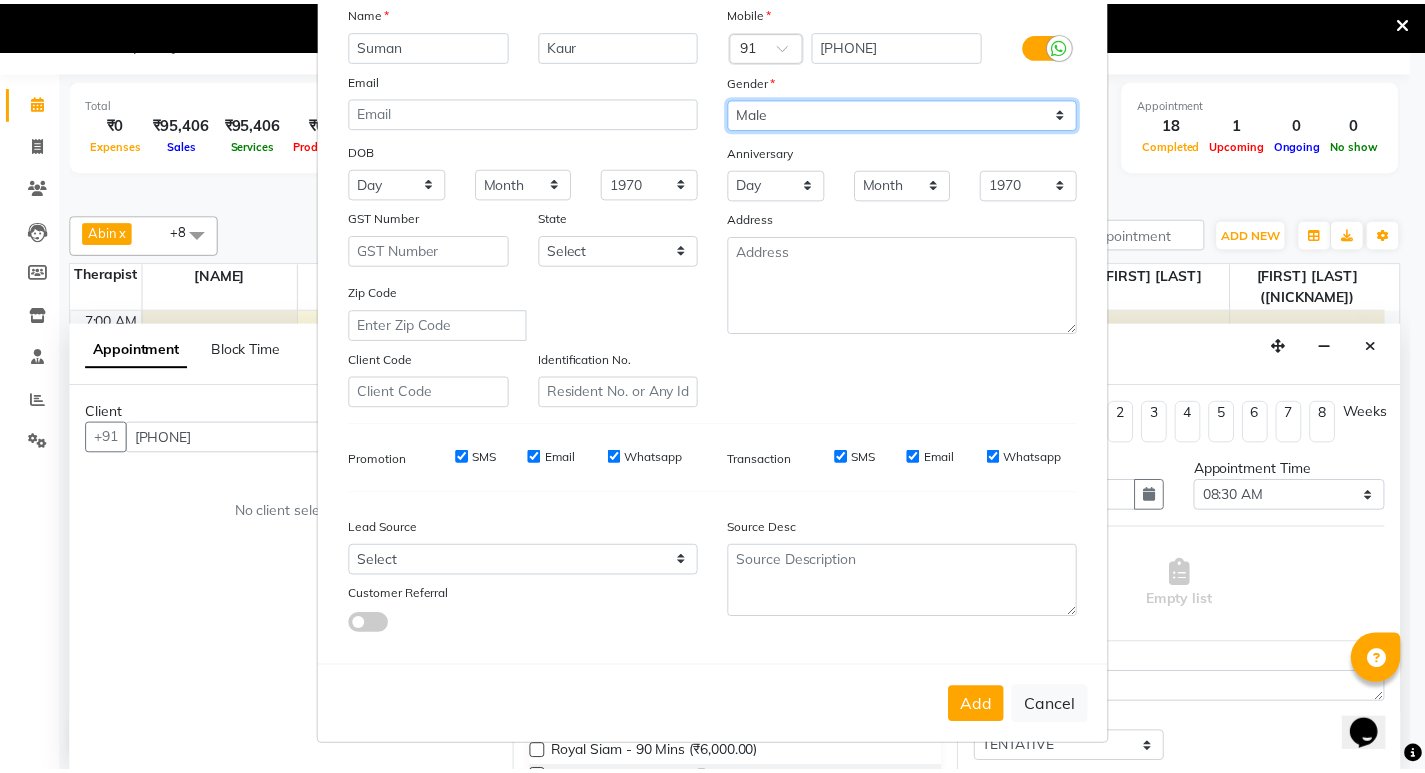 scroll, scrollTop: 150, scrollLeft: 0, axis: vertical 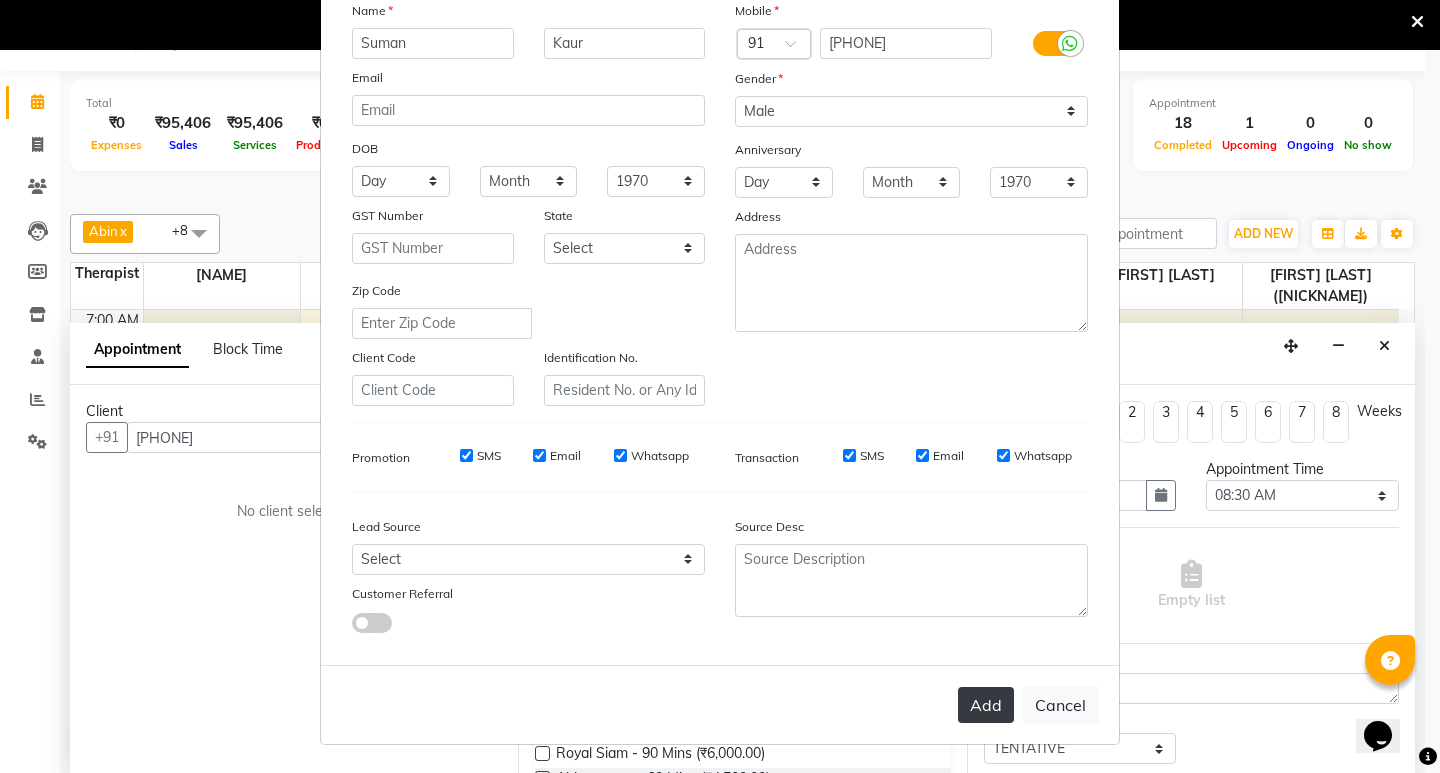 click on "Add" at bounding box center [986, 705] 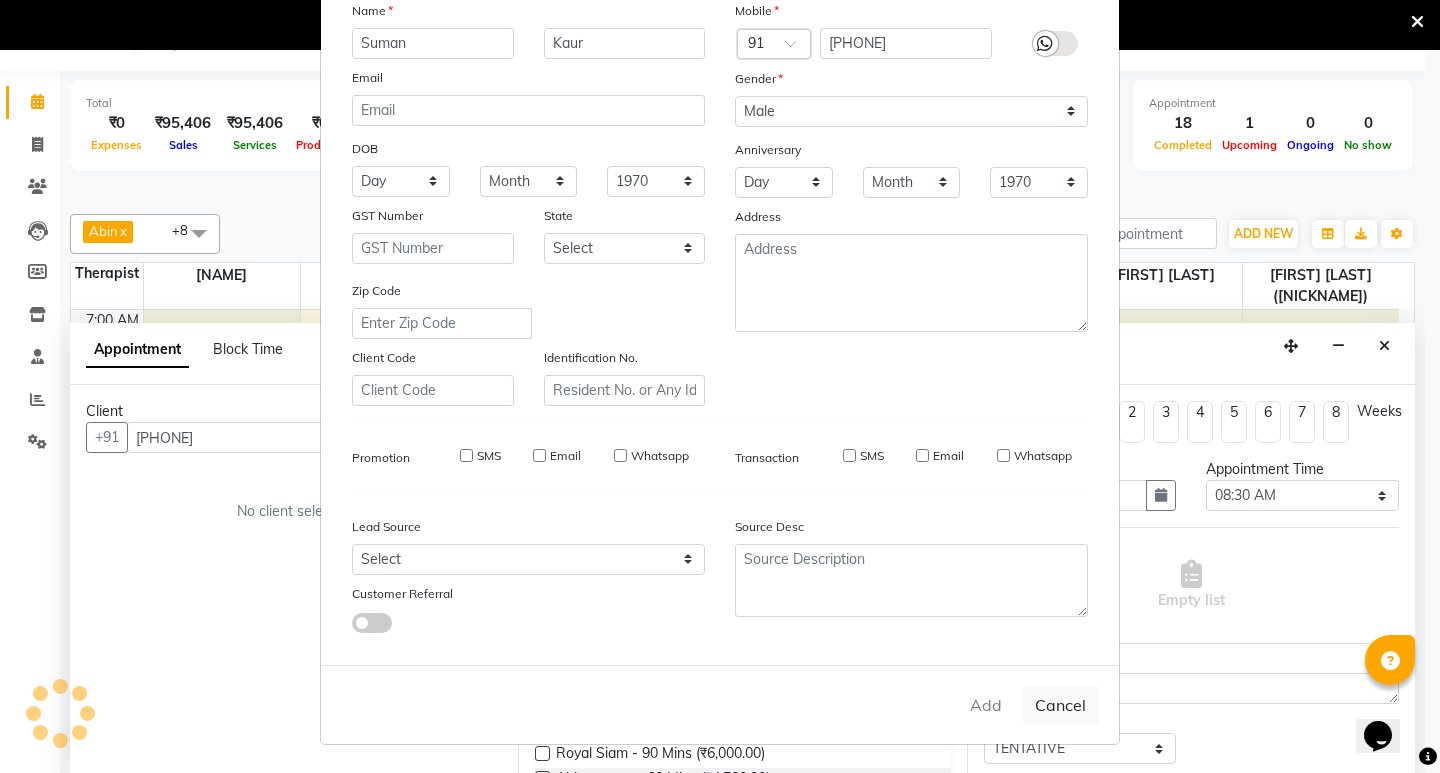 type 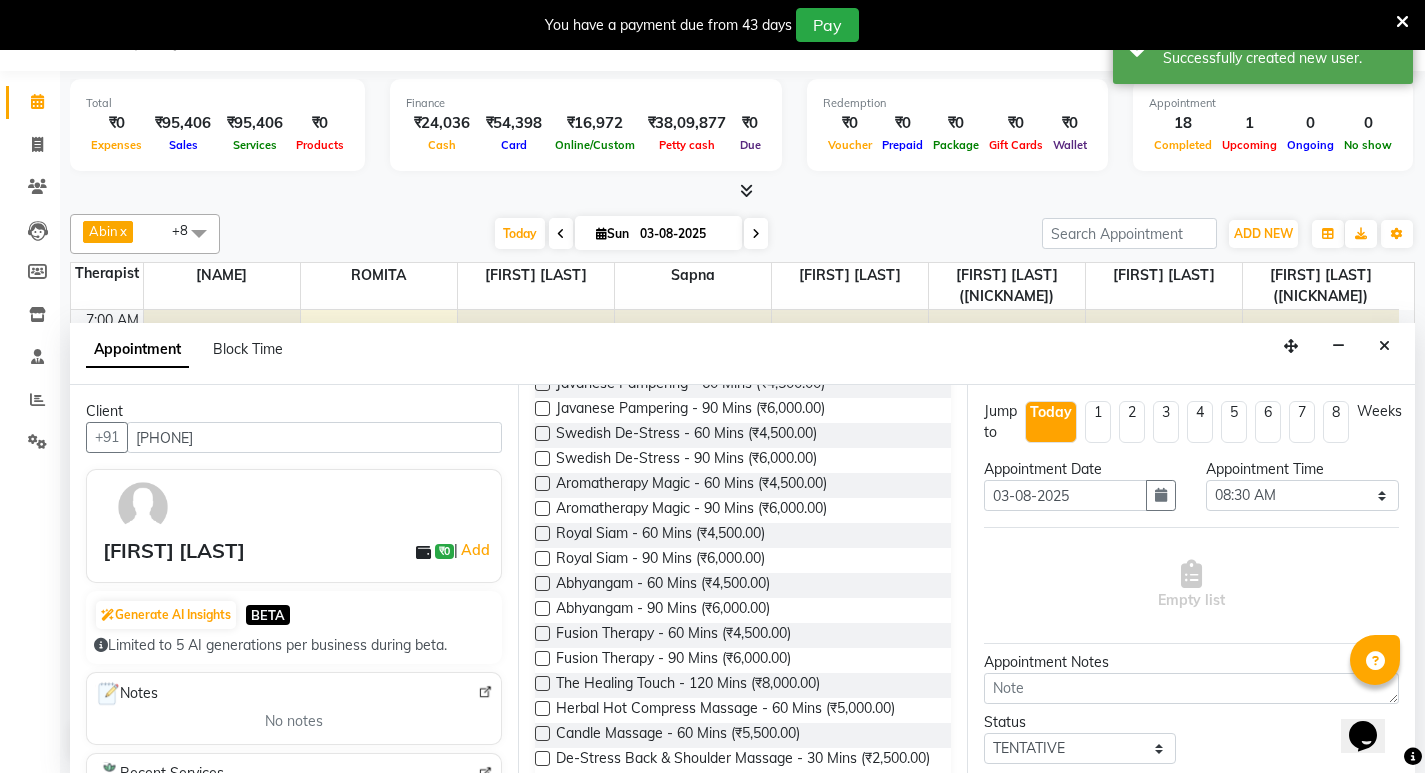 scroll, scrollTop: 200, scrollLeft: 0, axis: vertical 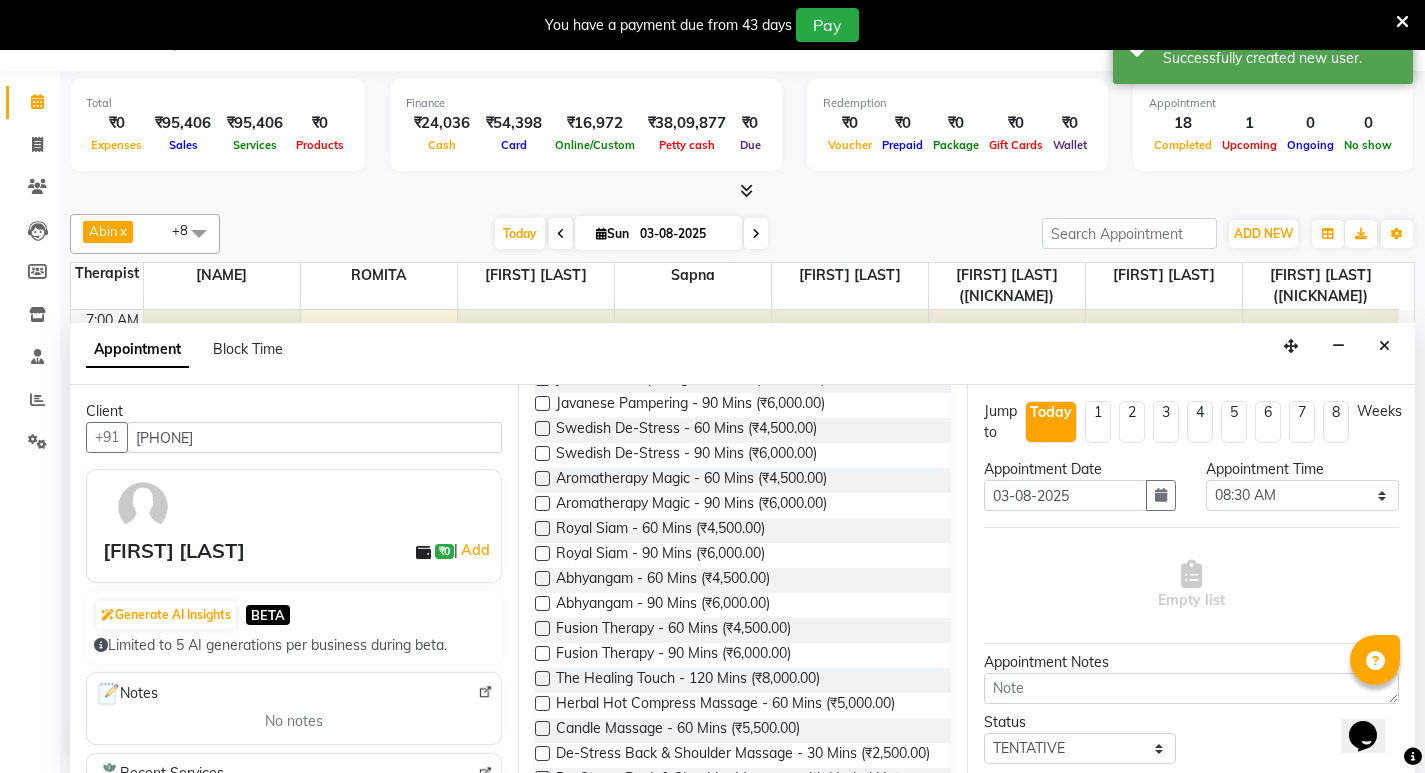 click at bounding box center [542, 528] 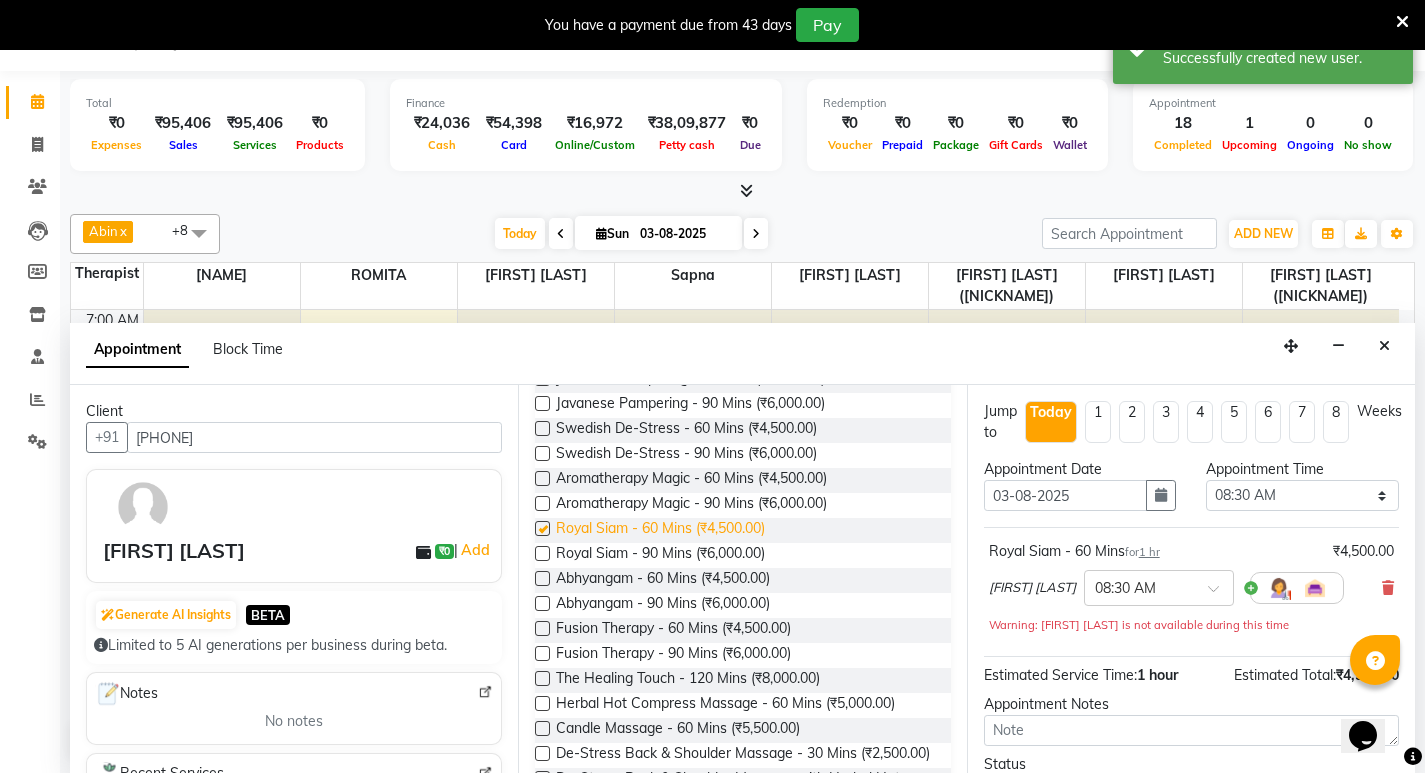 checkbox on "false" 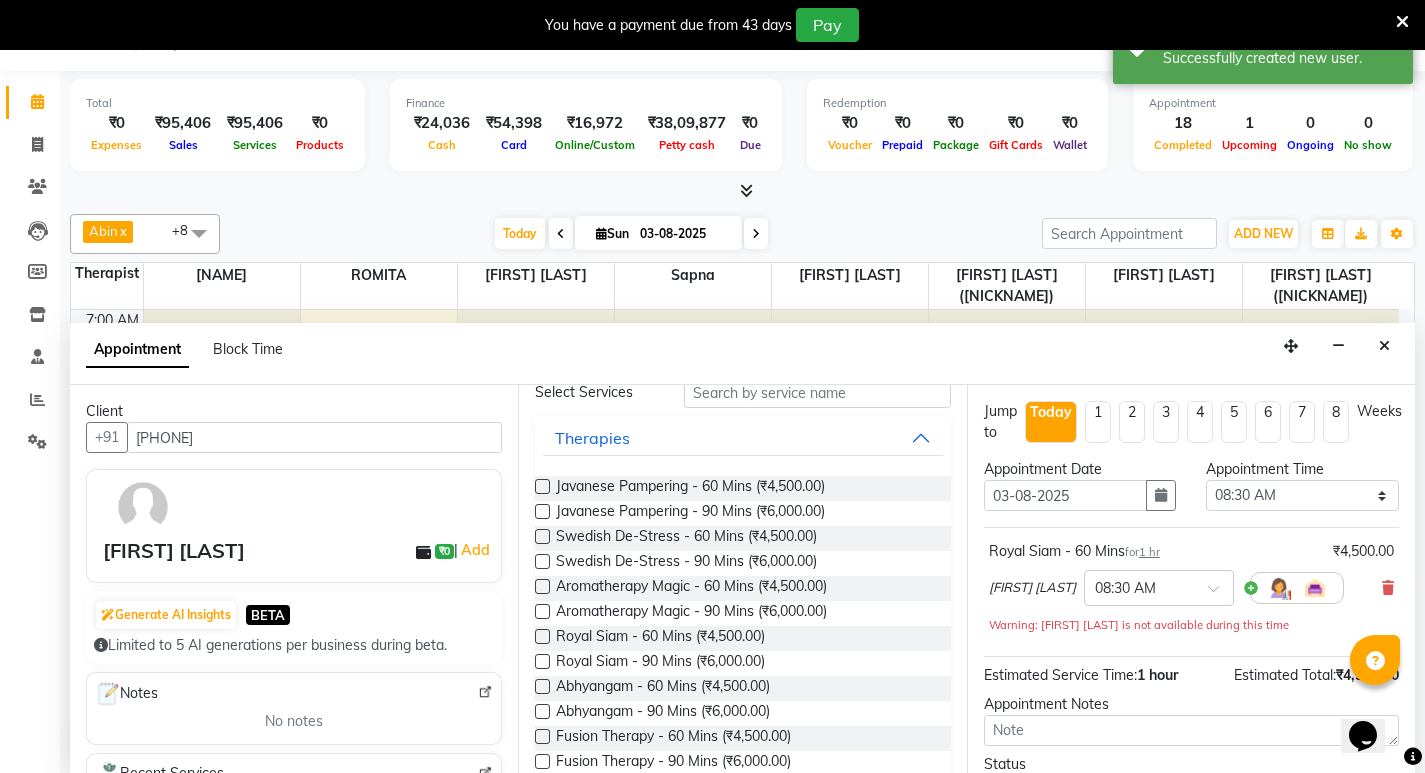 scroll, scrollTop: 0, scrollLeft: 0, axis: both 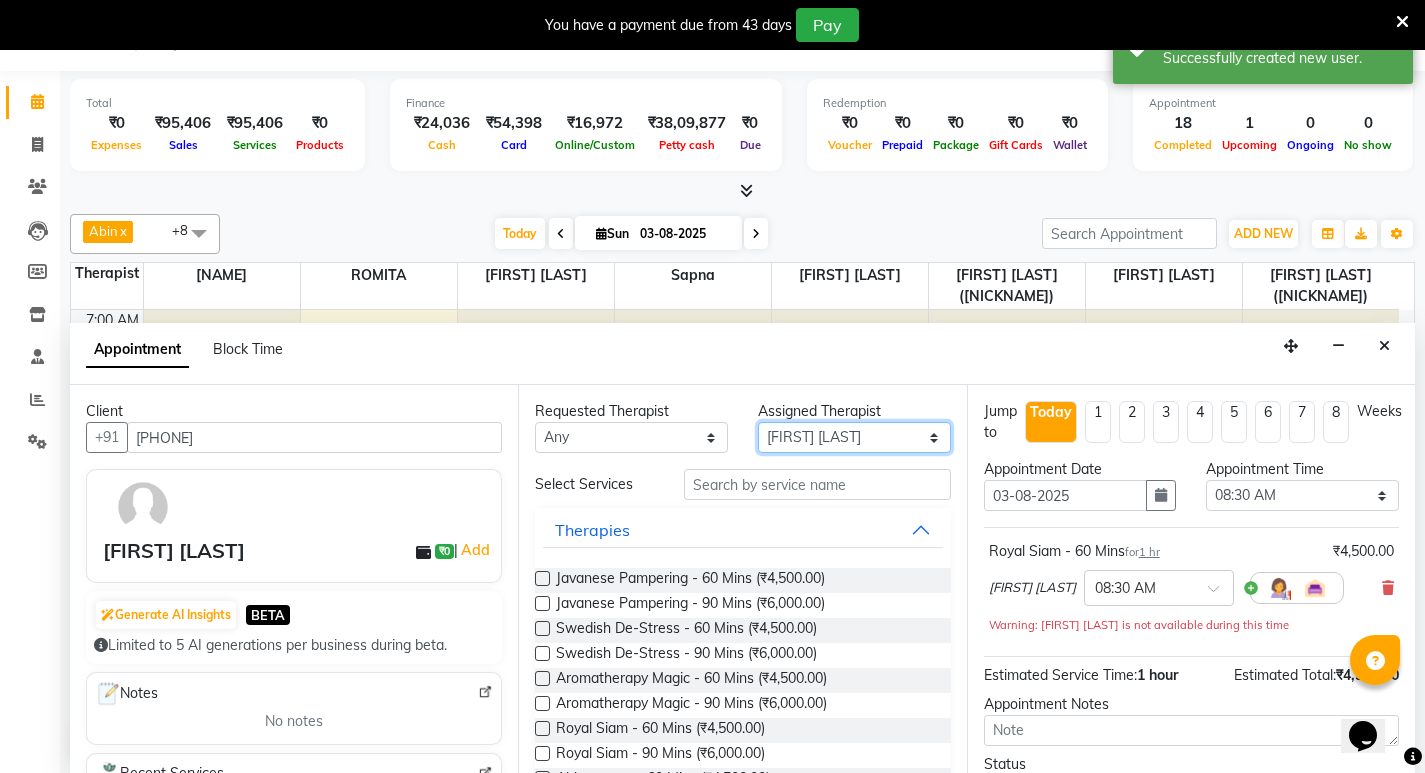 click on "Select [NAME] ([NICKNAME]) [NAME] ([NICKNAME]) [NAME] [NAME] [NAME] [NAME]" at bounding box center [854, 437] 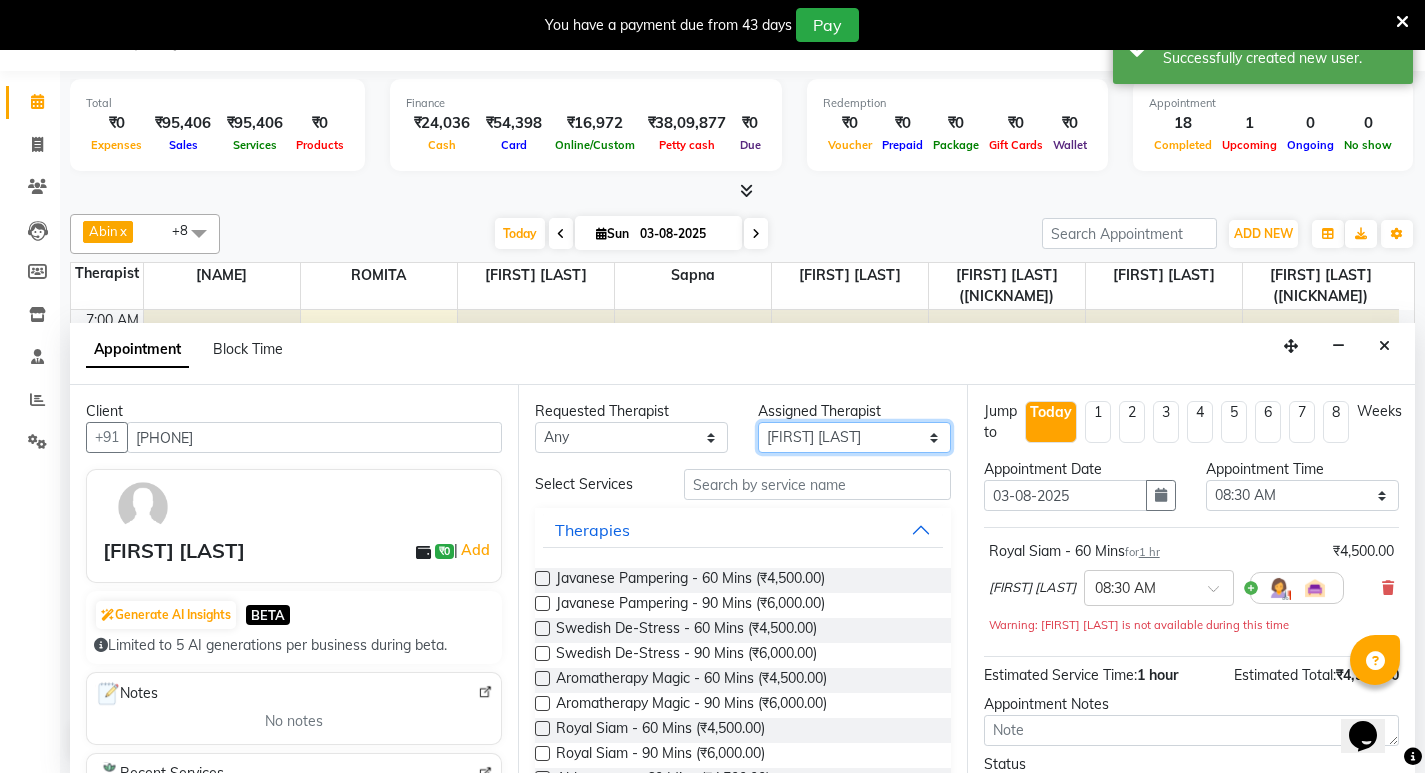 select on "48460" 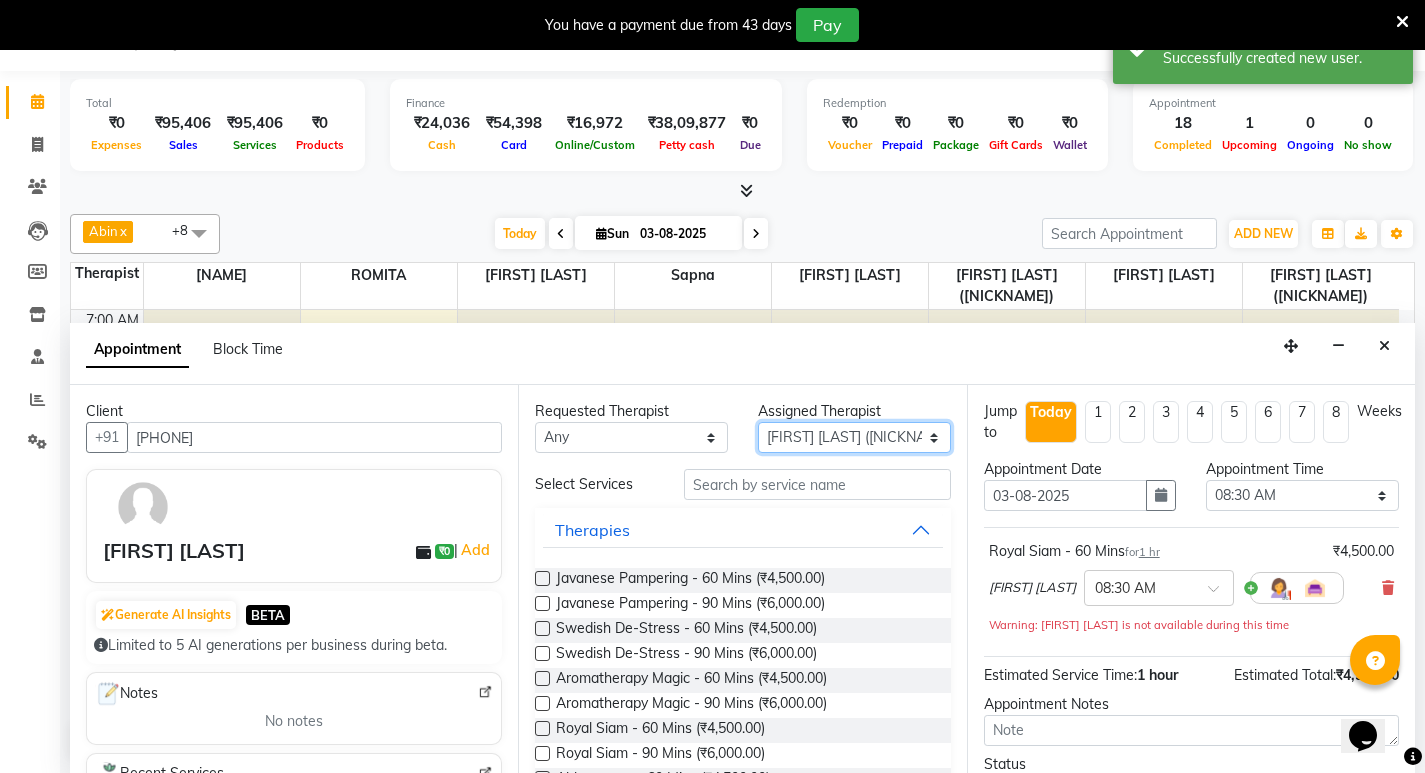 click on "Select [NAME] ([NICKNAME]) [NAME] ([NICKNAME]) [NAME] [NAME] [NAME] [NAME]" at bounding box center (854, 437) 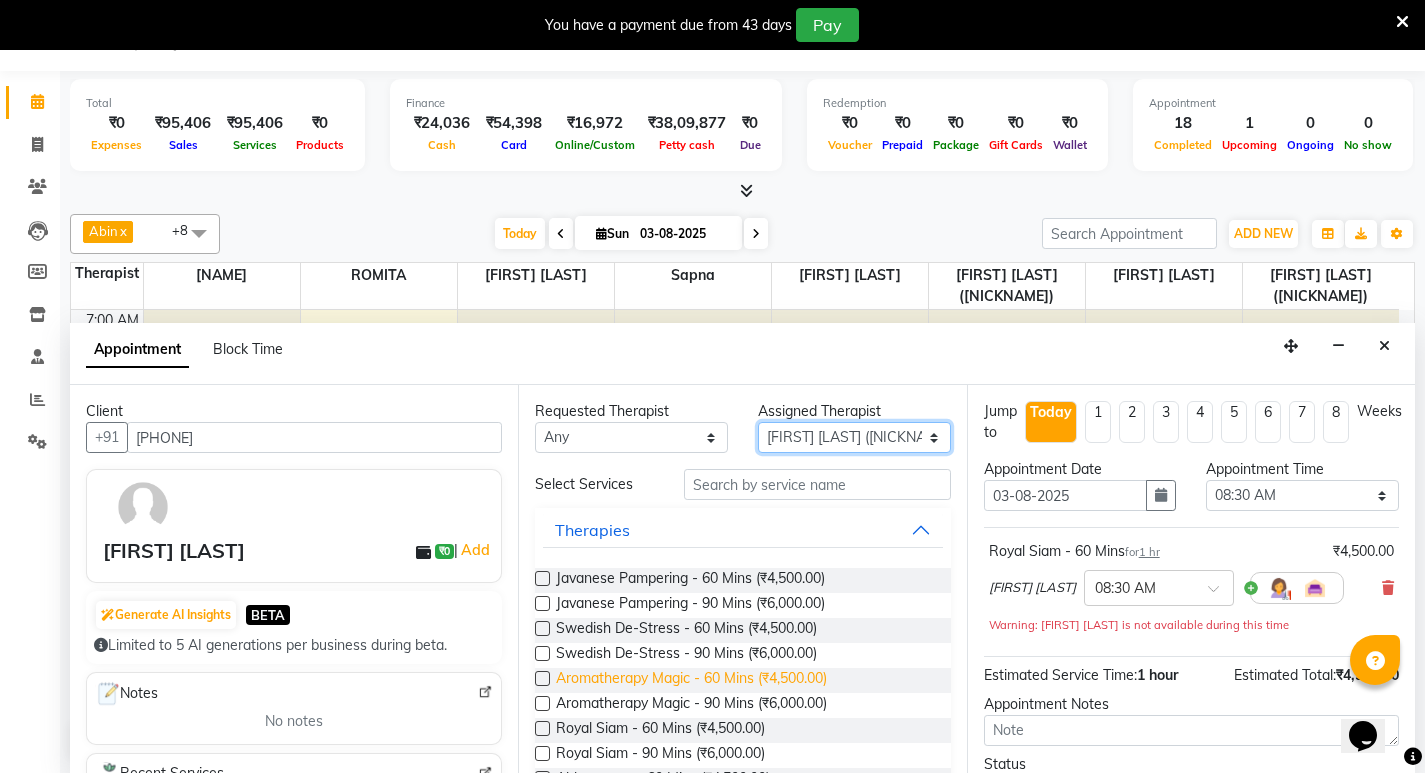 scroll, scrollTop: 100, scrollLeft: 0, axis: vertical 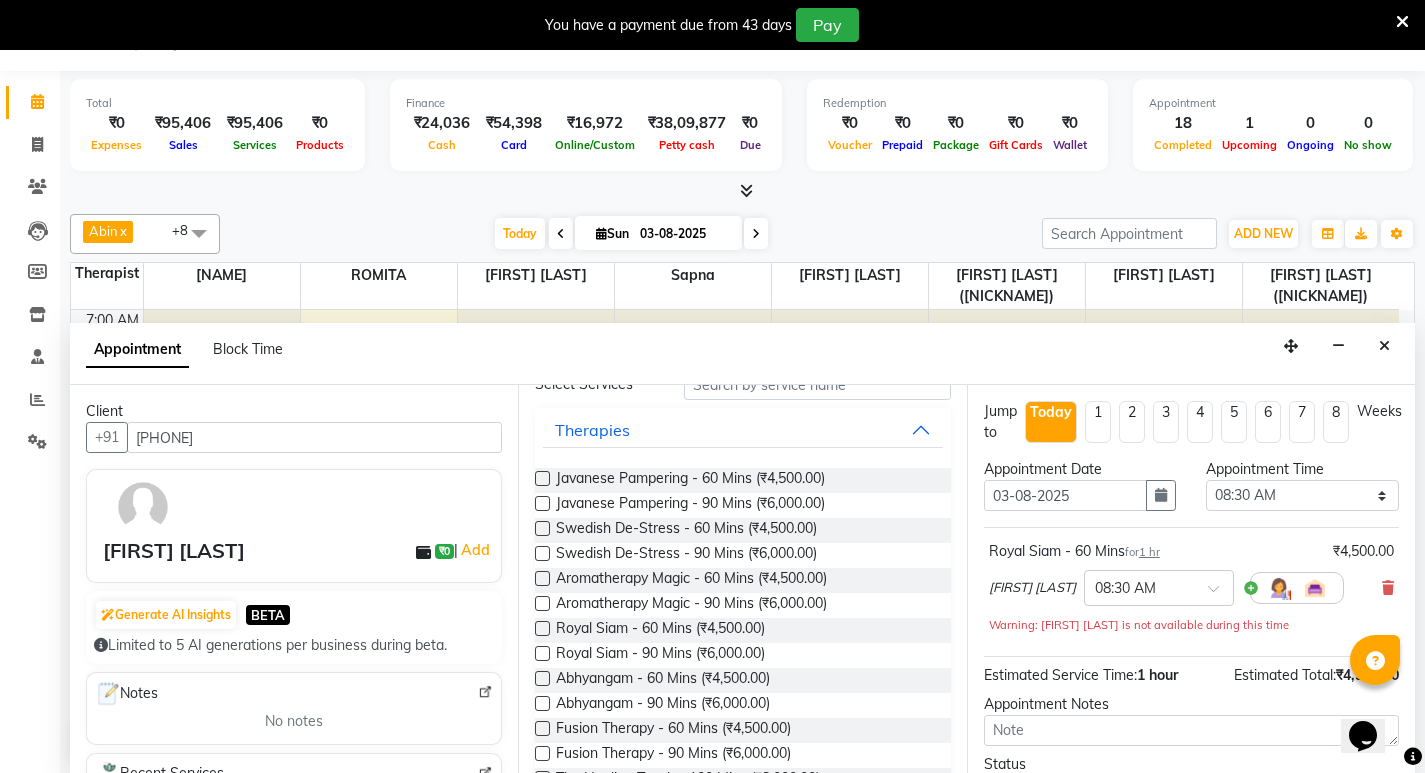 click at bounding box center [542, 628] 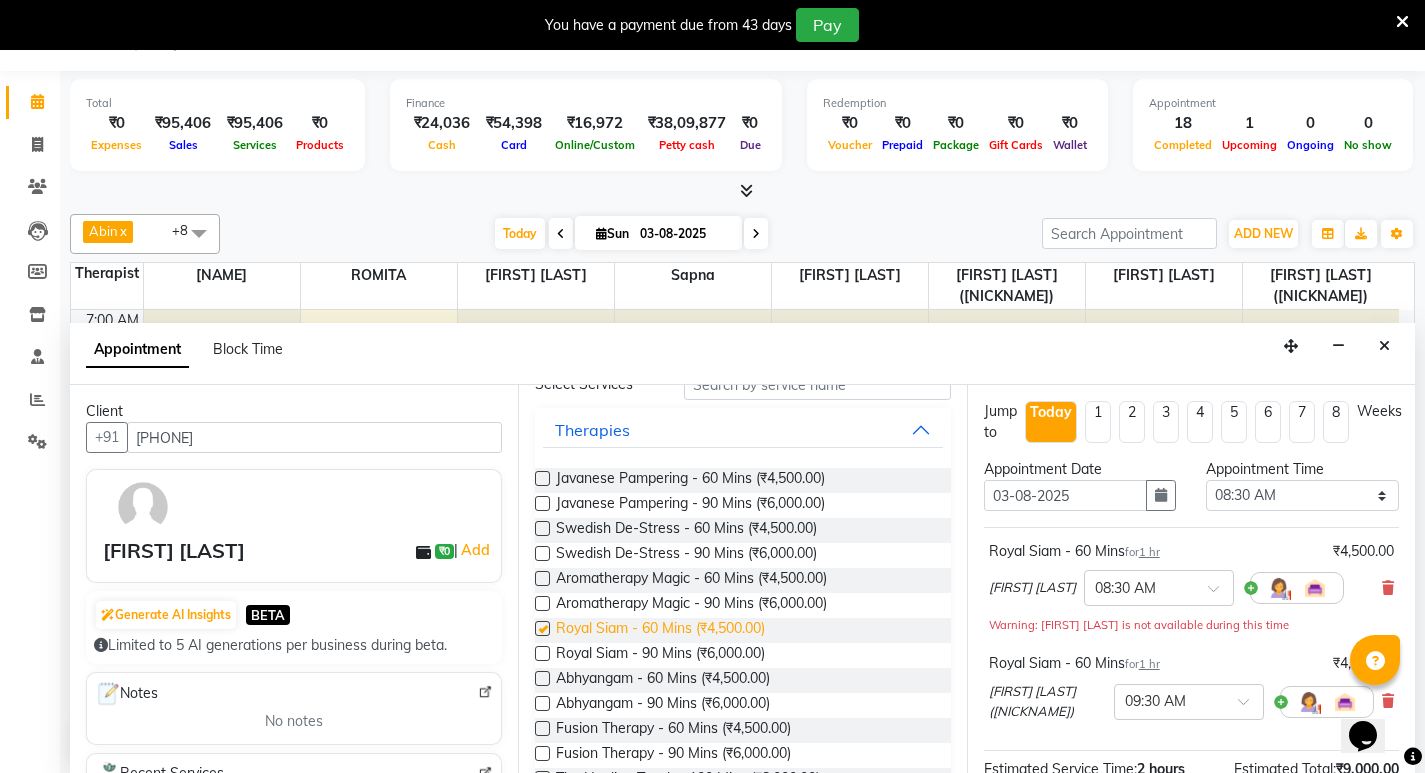 checkbox on "false" 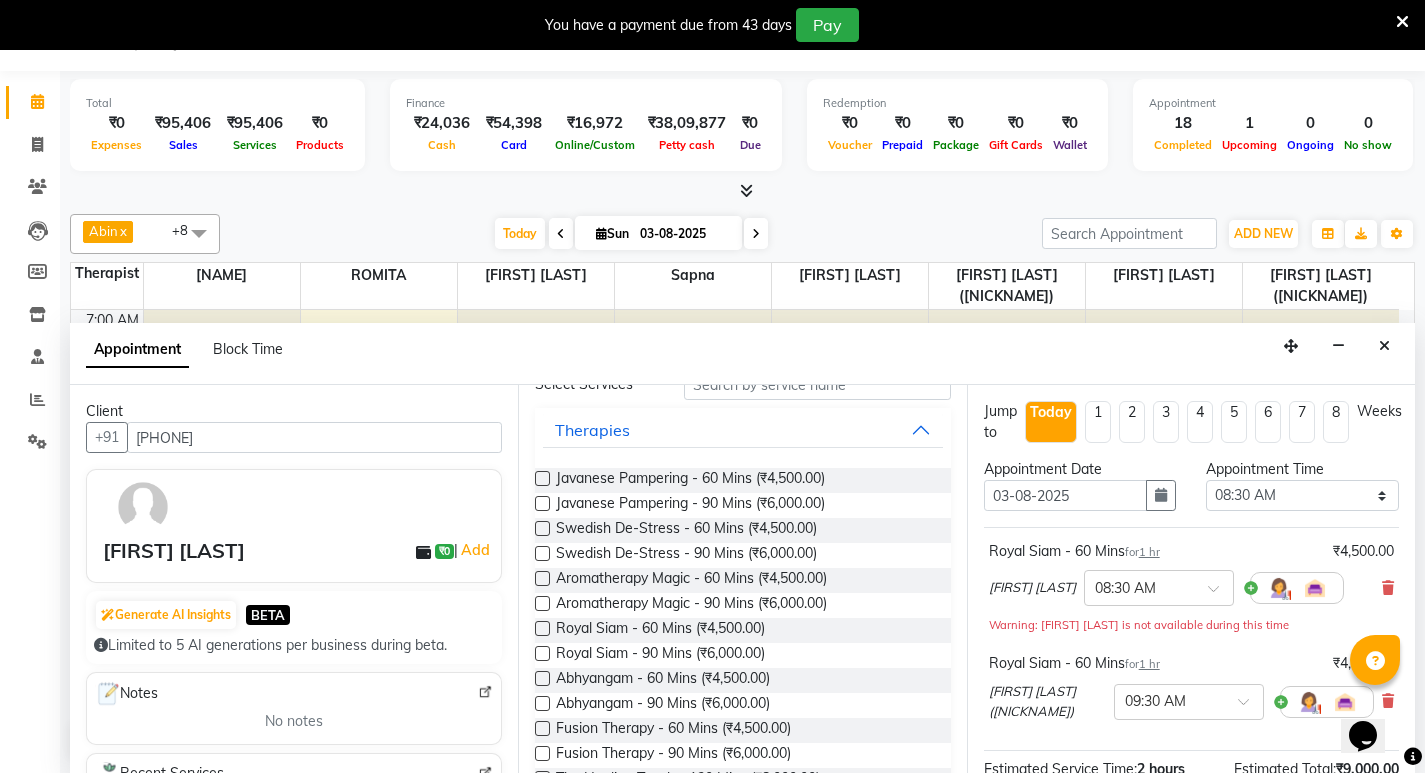 scroll, scrollTop: 200, scrollLeft: 0, axis: vertical 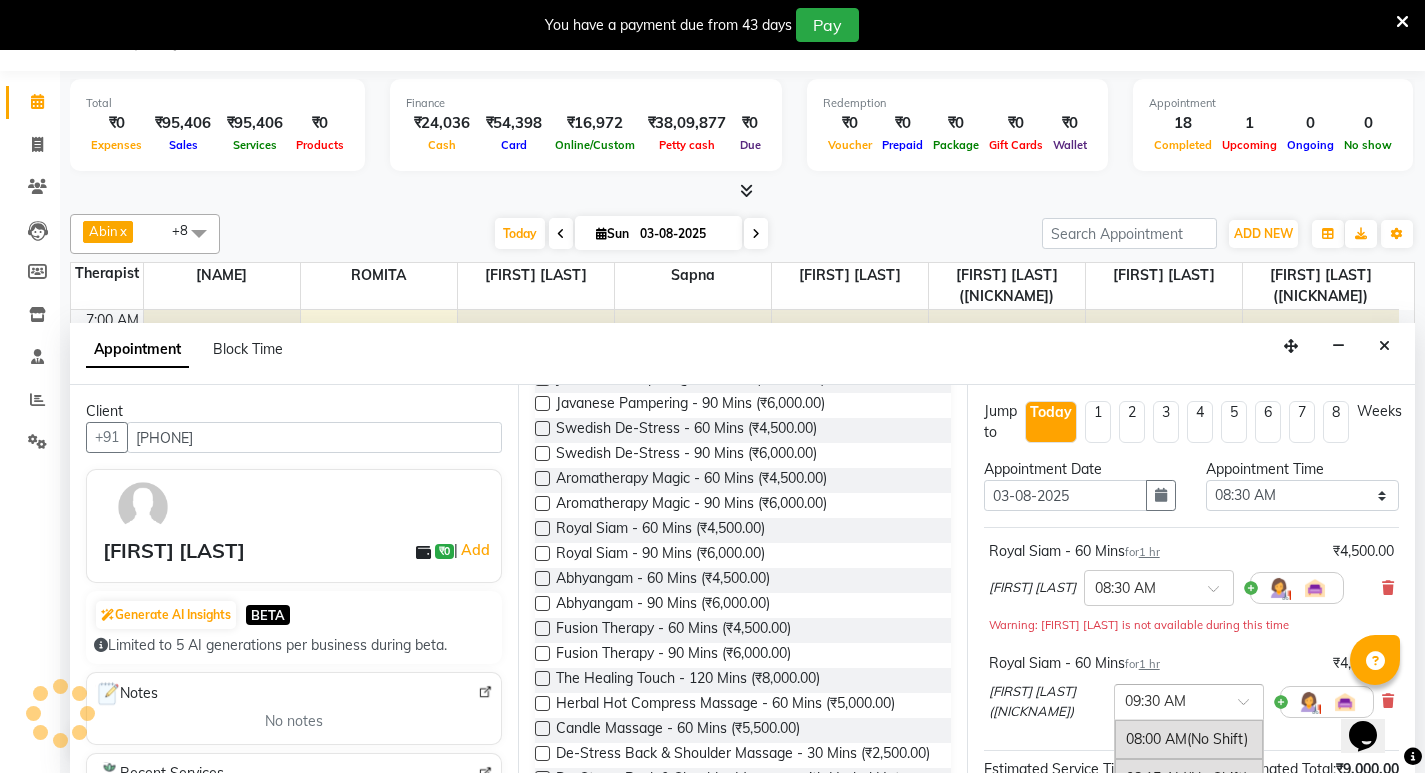 click at bounding box center (1250, 707) 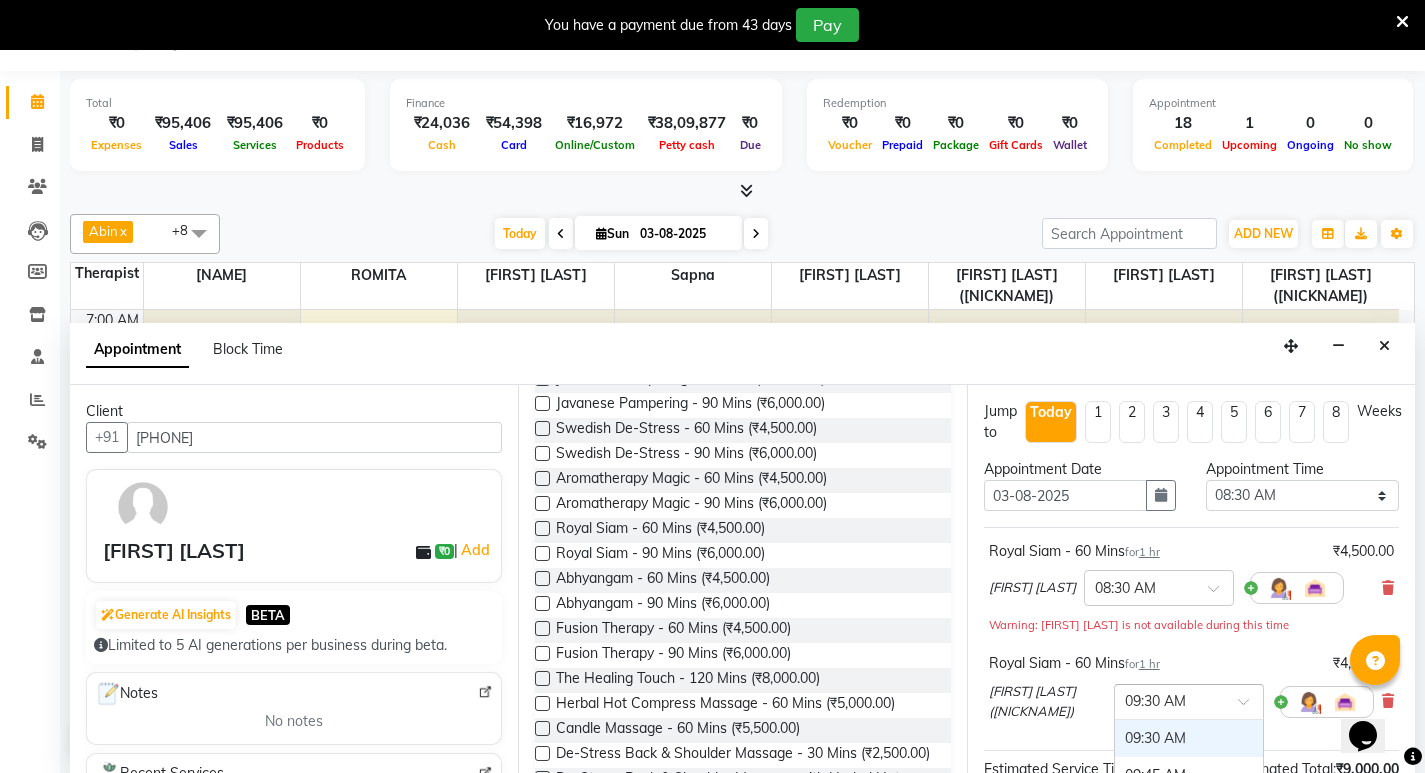 scroll, scrollTop: 0, scrollLeft: 0, axis: both 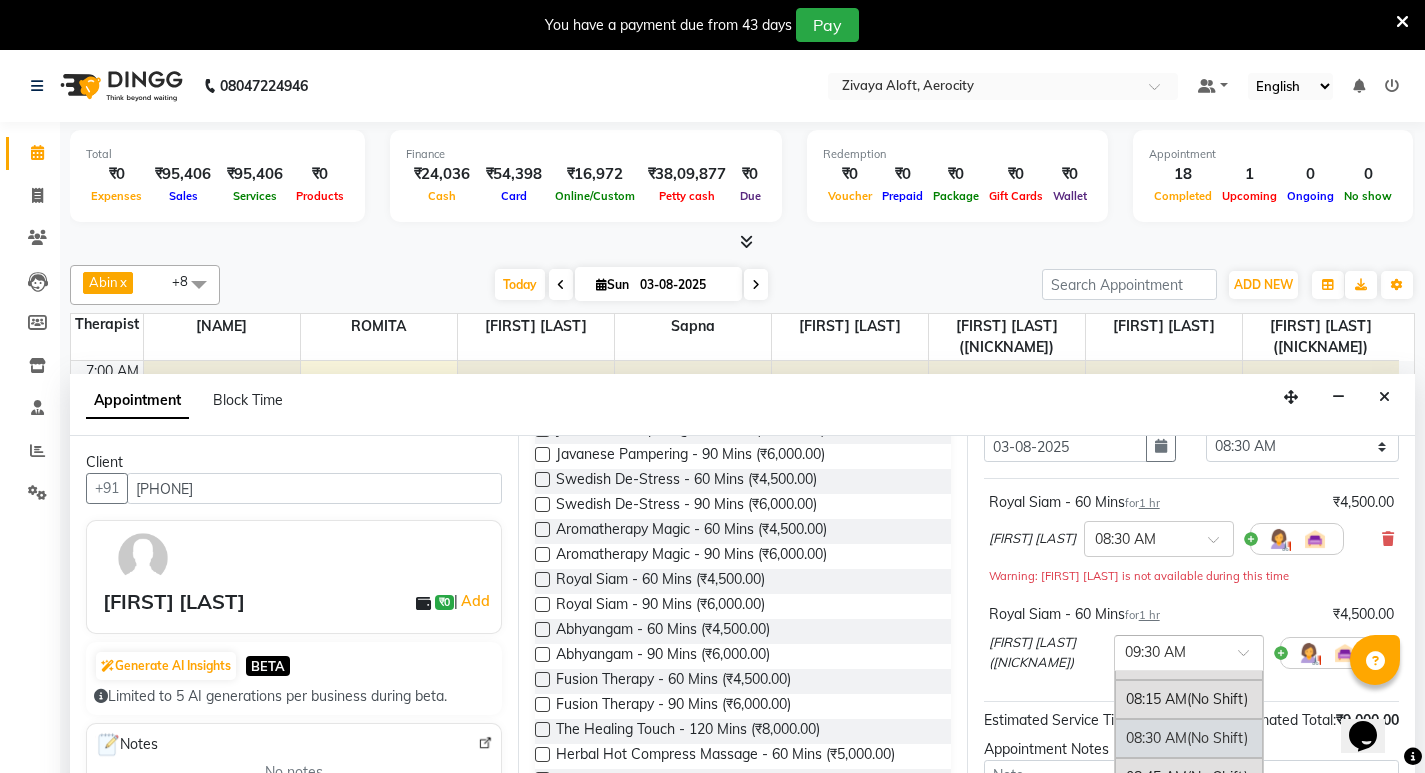 click on "08:30 AM   (No Shift)" at bounding box center (1189, 738) 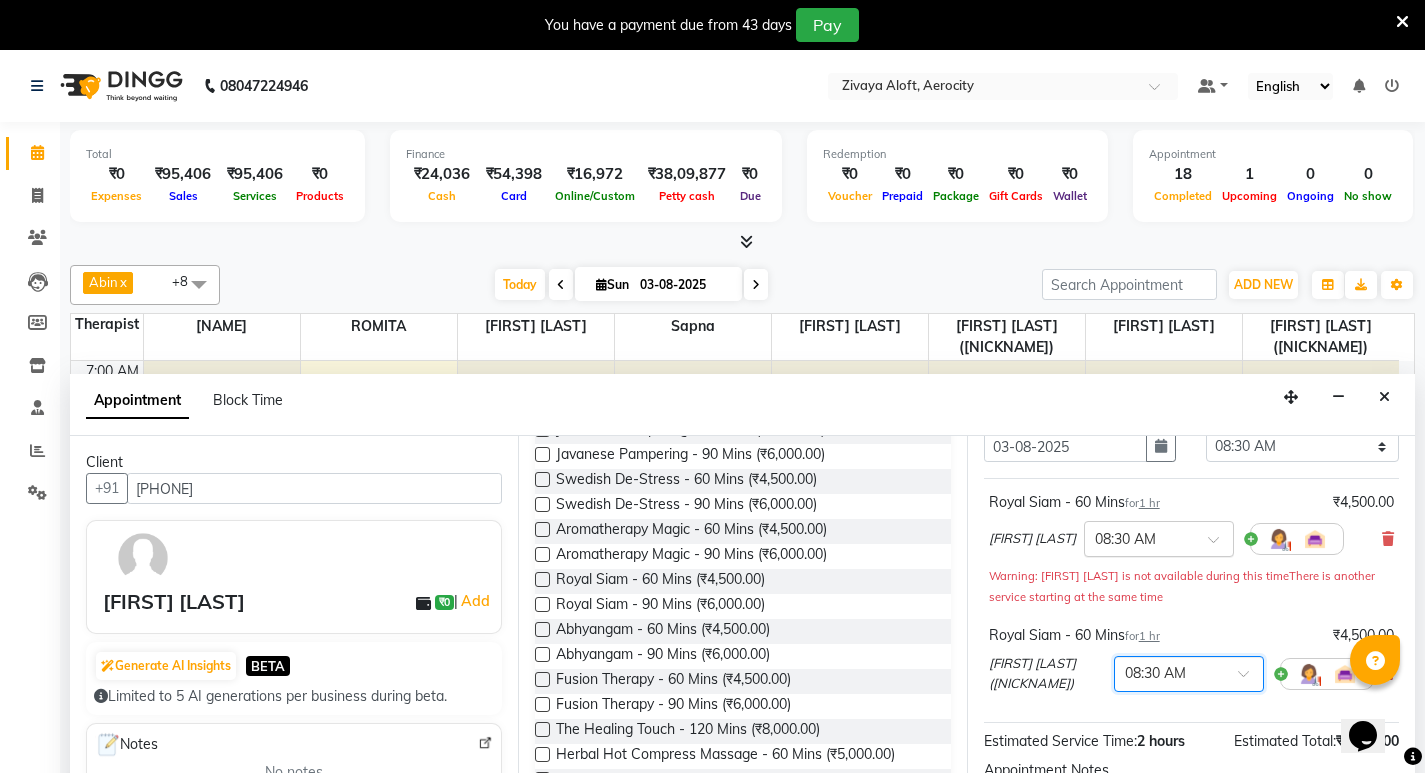 click at bounding box center (1159, 537) 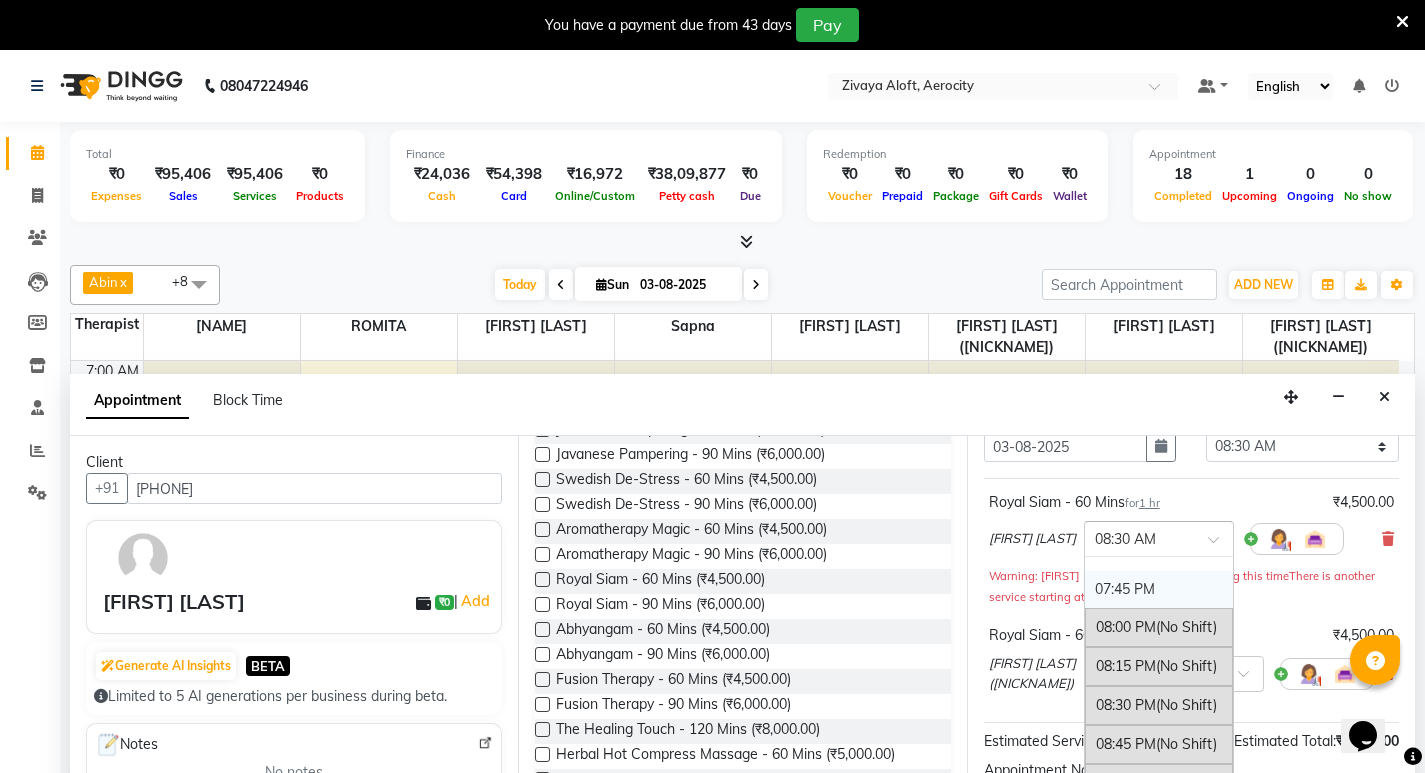 scroll, scrollTop: 1800, scrollLeft: 0, axis: vertical 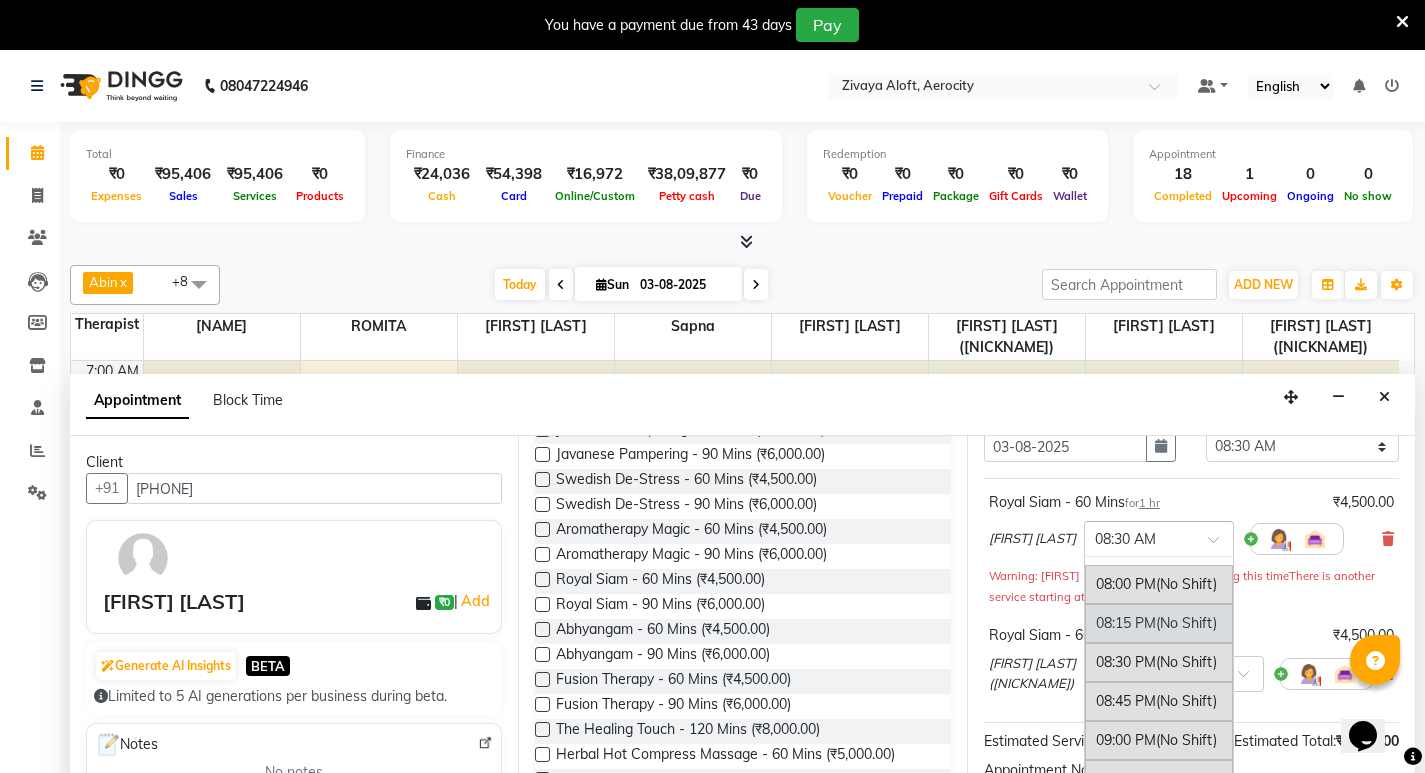 click on "[TIME]   (No Shift)" at bounding box center (1159, 623) 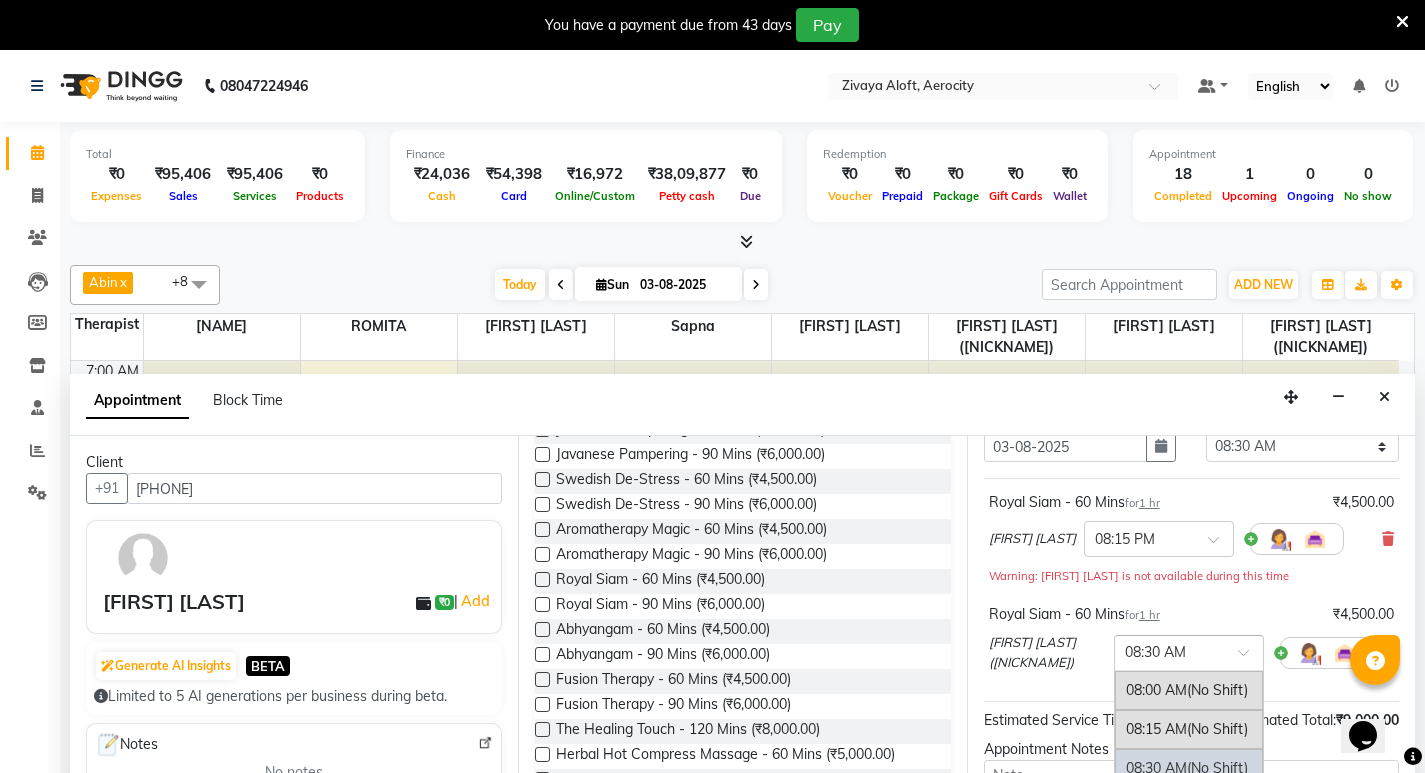 click at bounding box center (1250, 658) 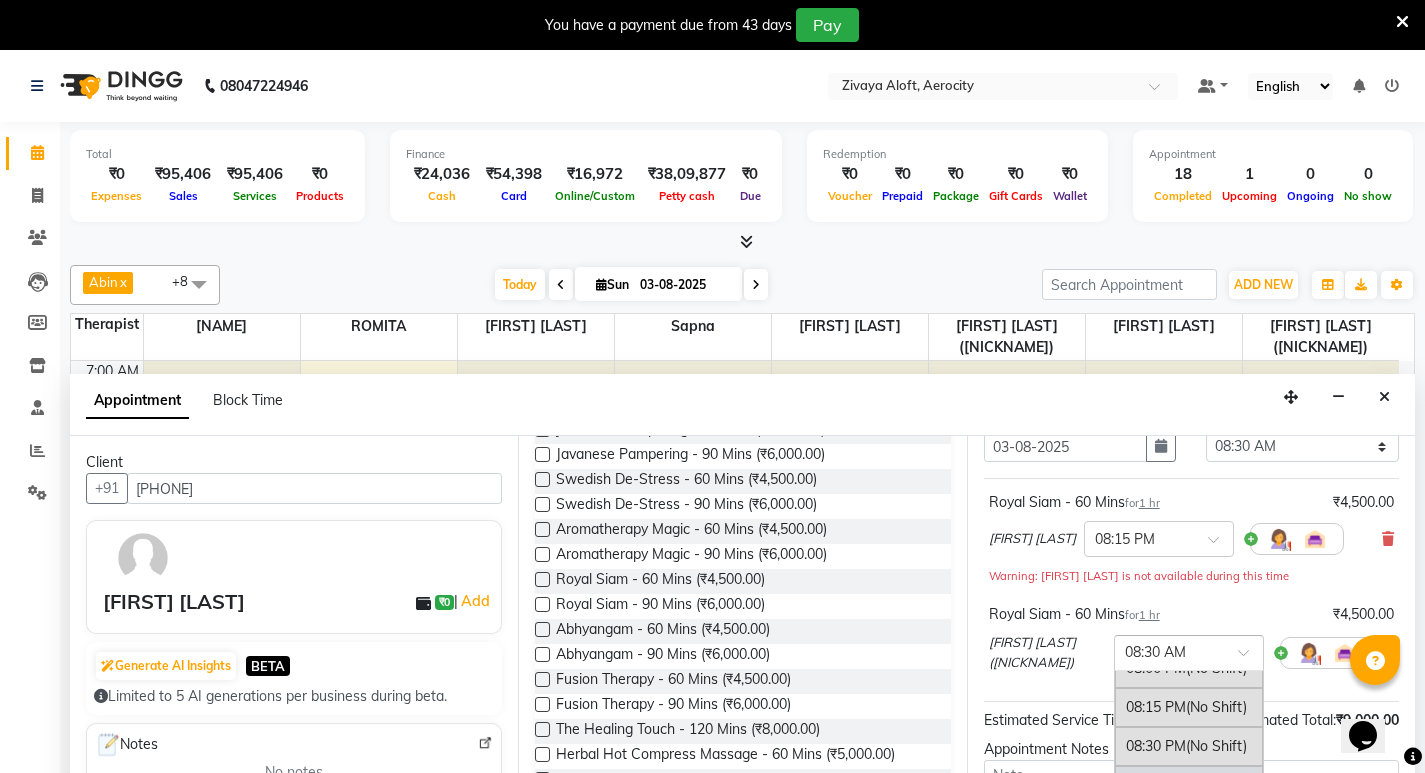 scroll, scrollTop: 1800, scrollLeft: 0, axis: vertical 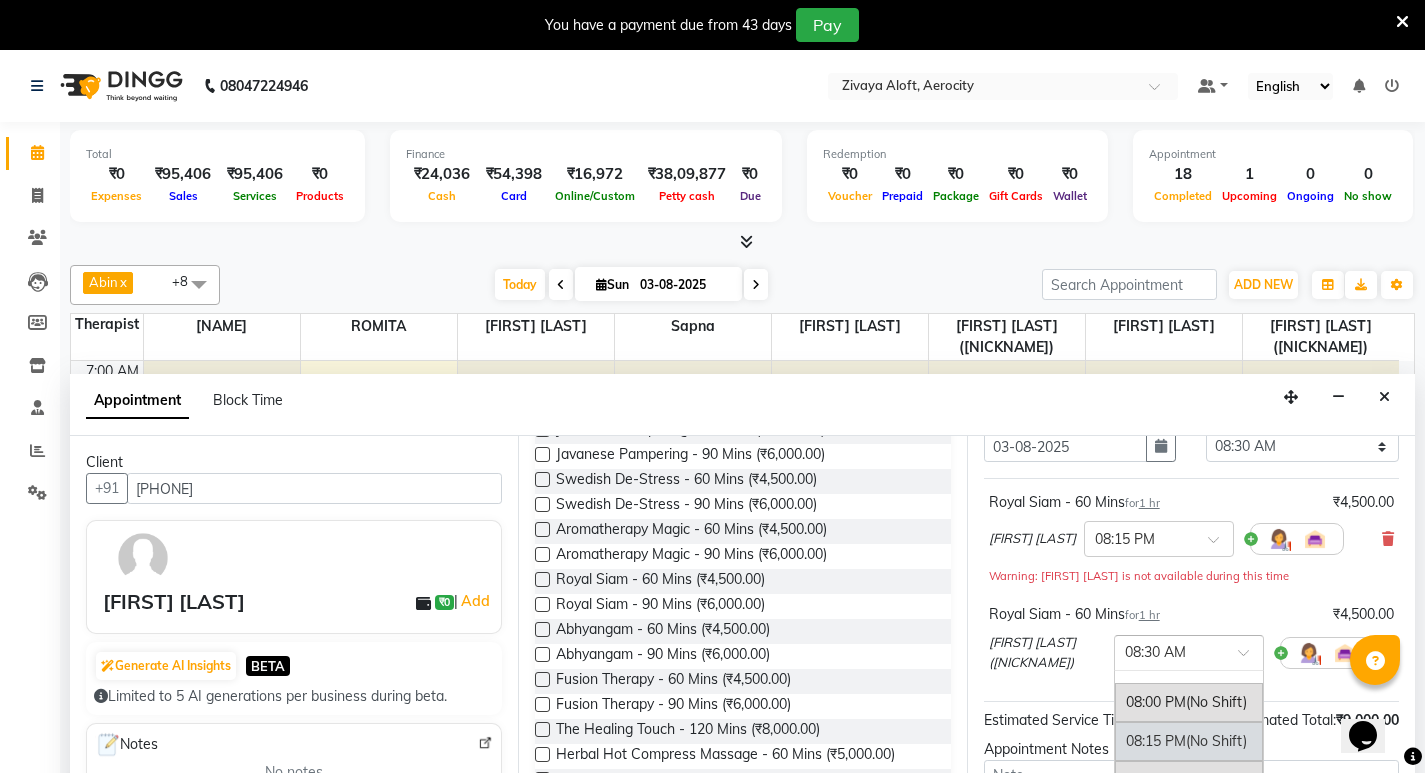 click on "[TIME]   (No Shift)" at bounding box center [1189, 741] 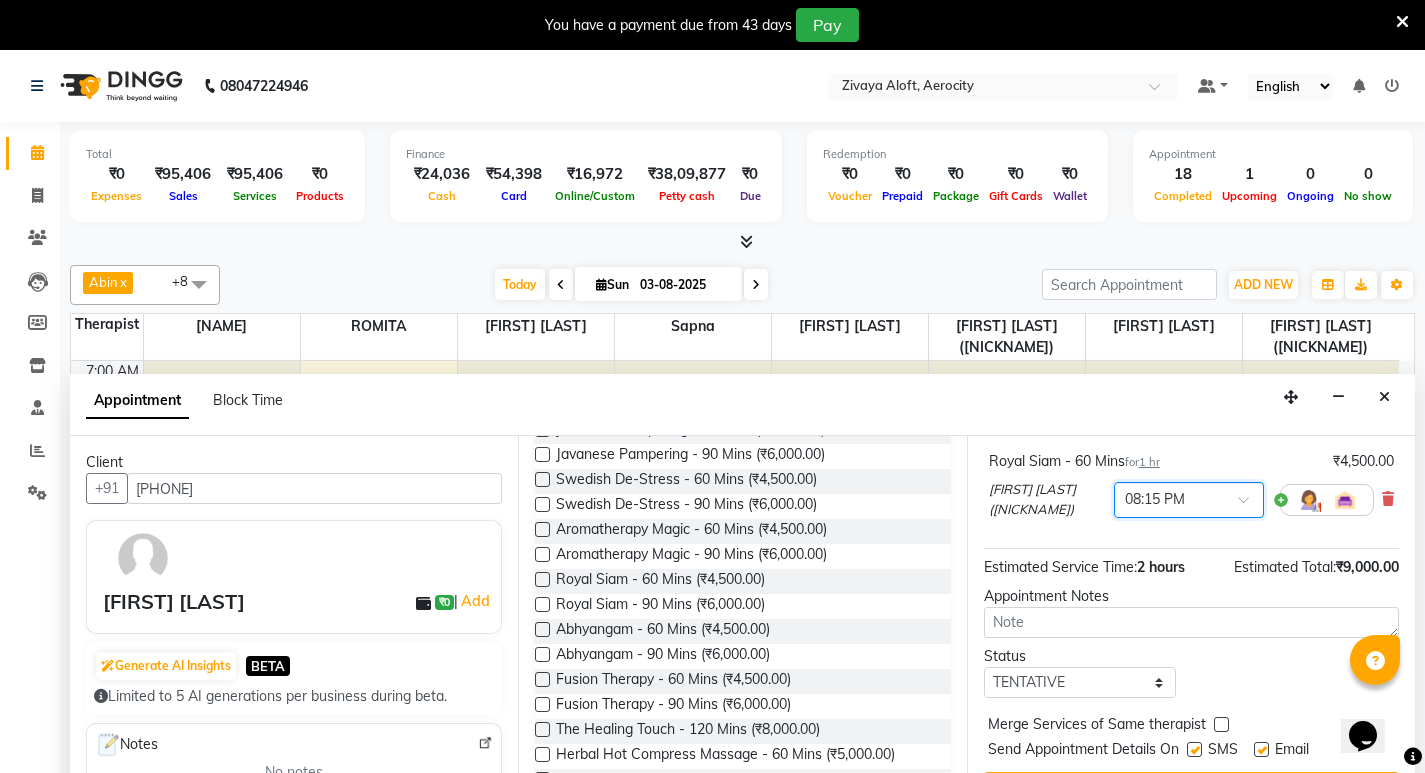 scroll, scrollTop: 277, scrollLeft: 0, axis: vertical 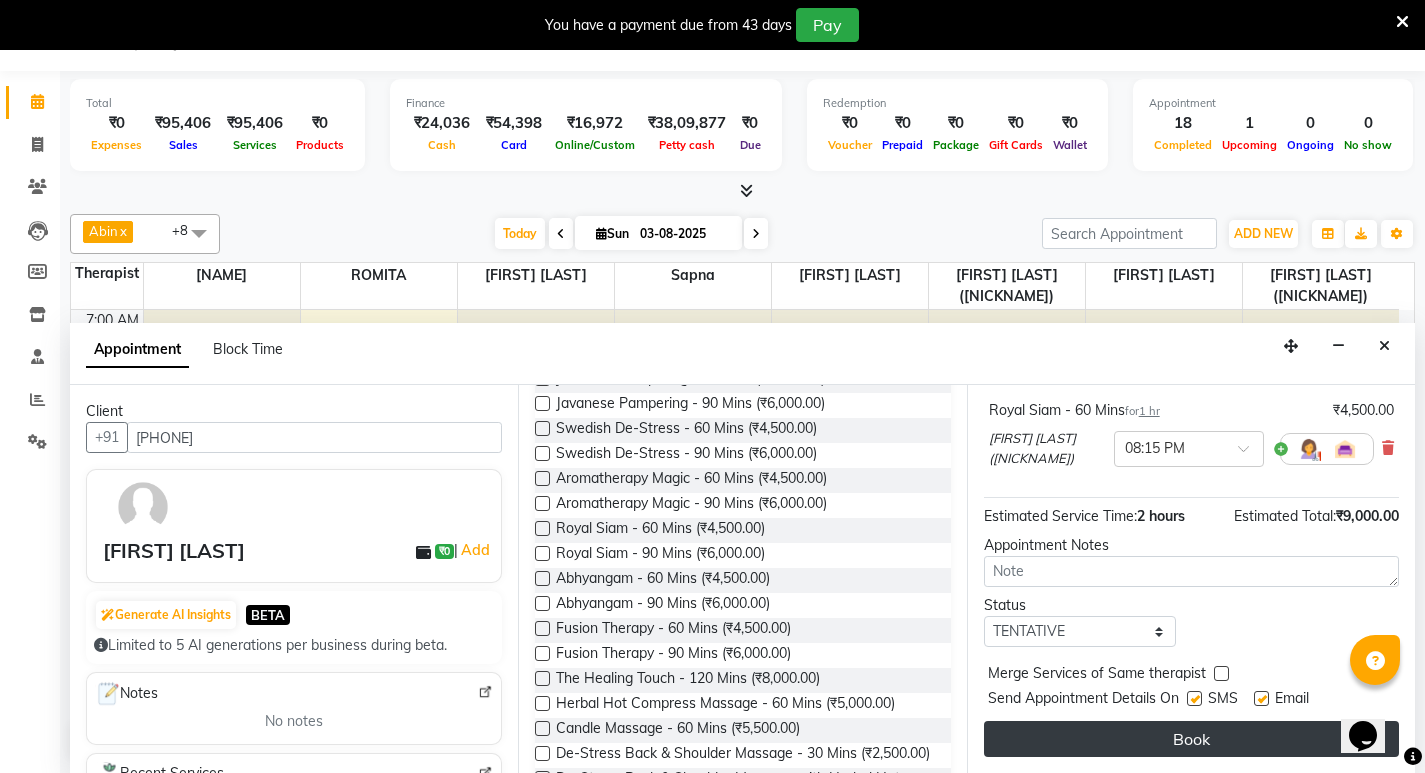 click on "Book" at bounding box center (1191, 739) 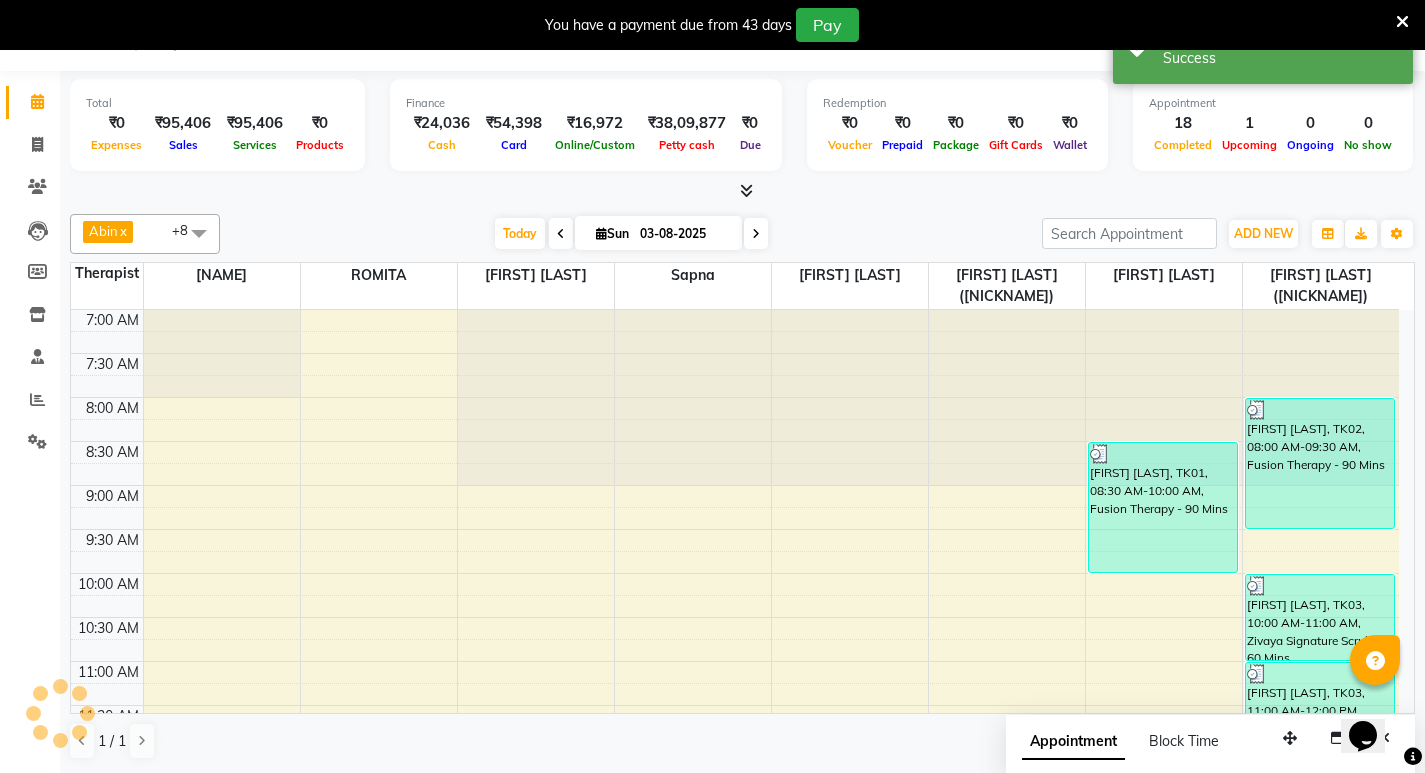 scroll, scrollTop: 0, scrollLeft: 0, axis: both 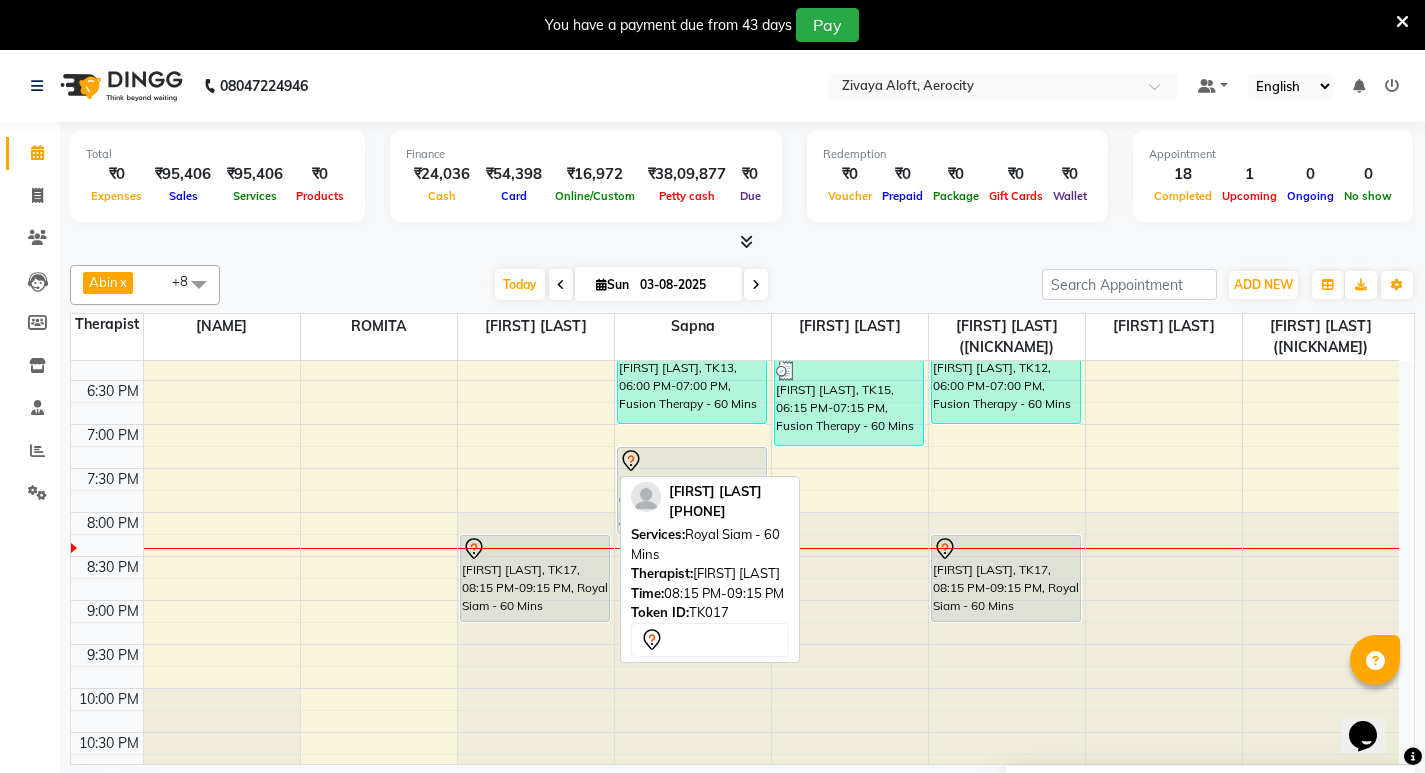 click on "[FIRST] [LAST], TK17, 08:15 PM-09:15 PM, Royal Siam - 60 Mins" at bounding box center (535, 578) 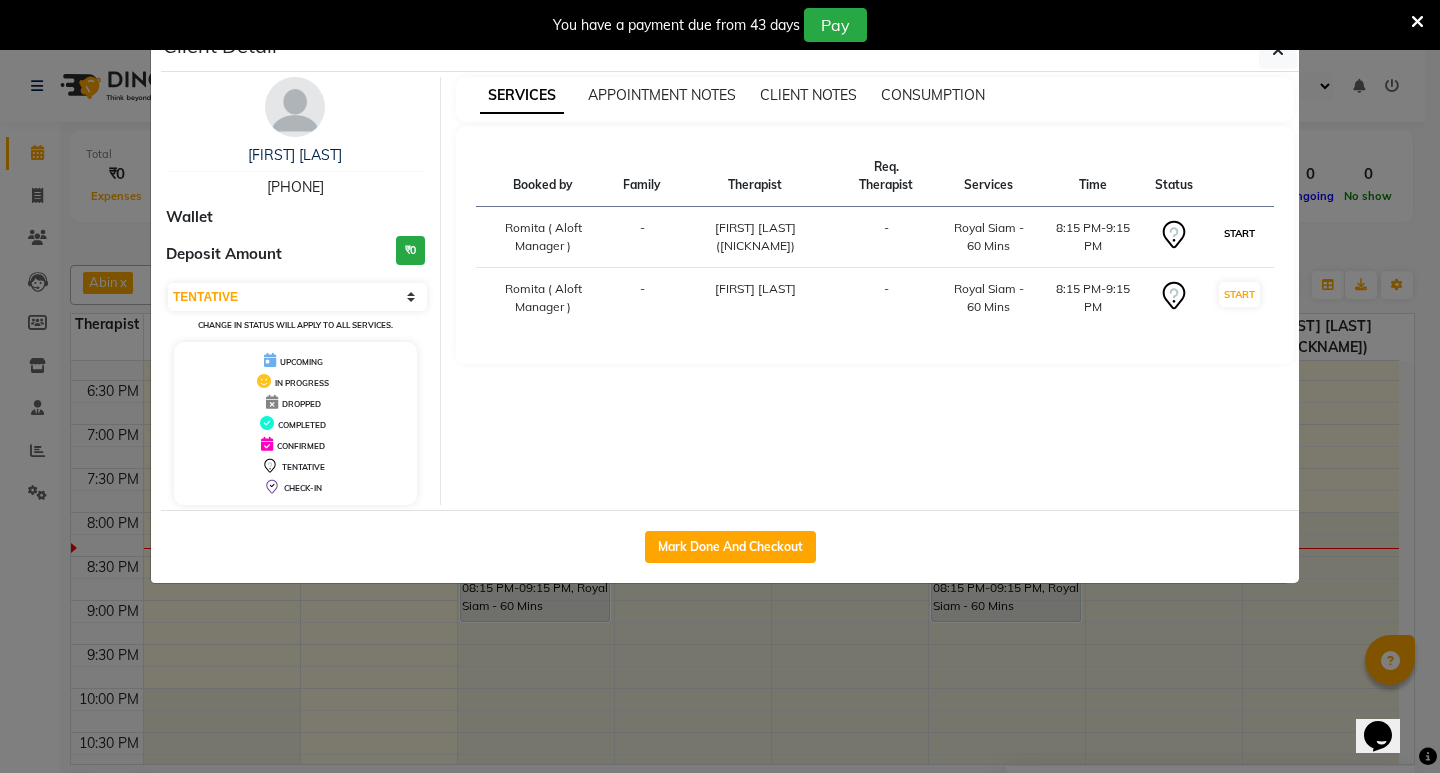 click on "START" at bounding box center (1239, 233) 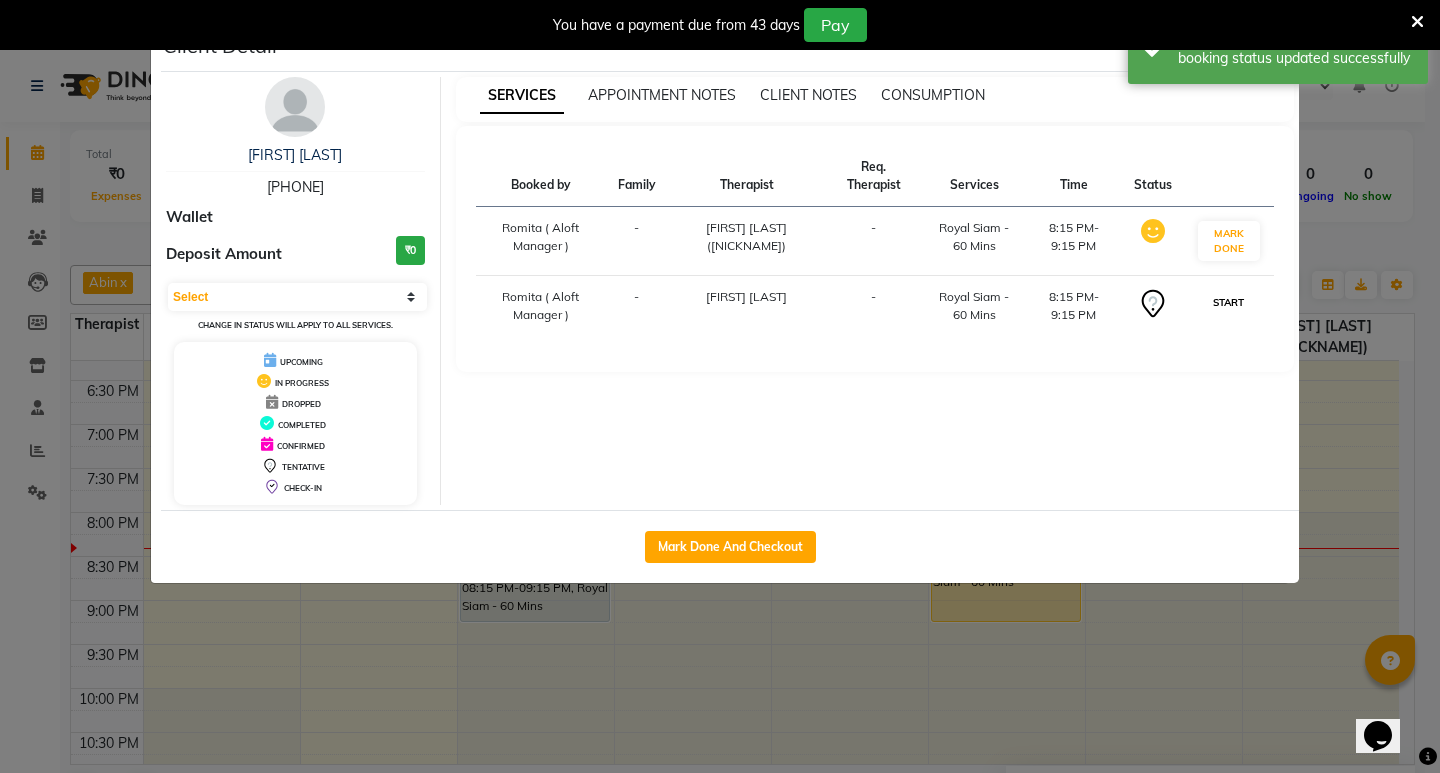 click on "START" at bounding box center (1228, 302) 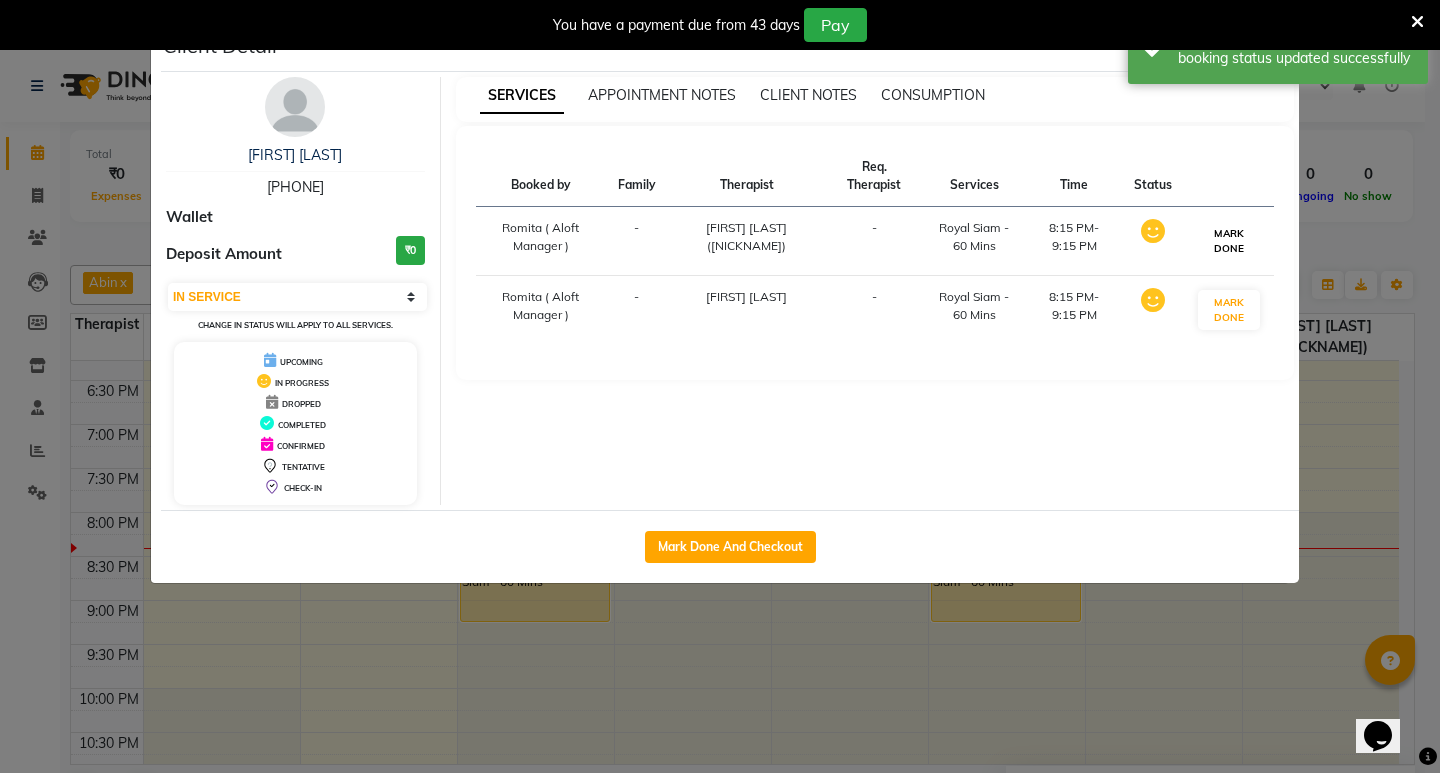 click on "MARK DONE" at bounding box center (1229, 241) 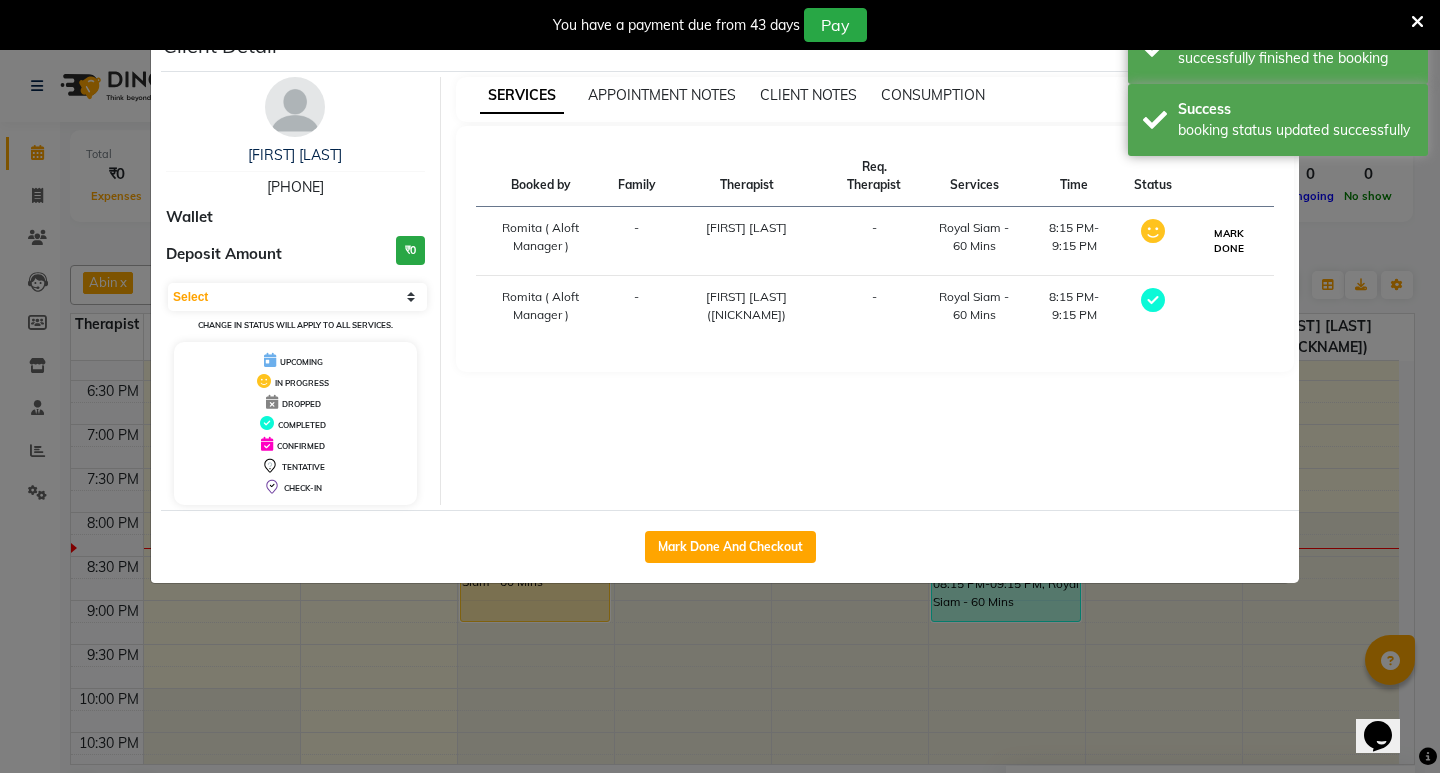 click on "MARK DONE" at bounding box center [1229, 241] 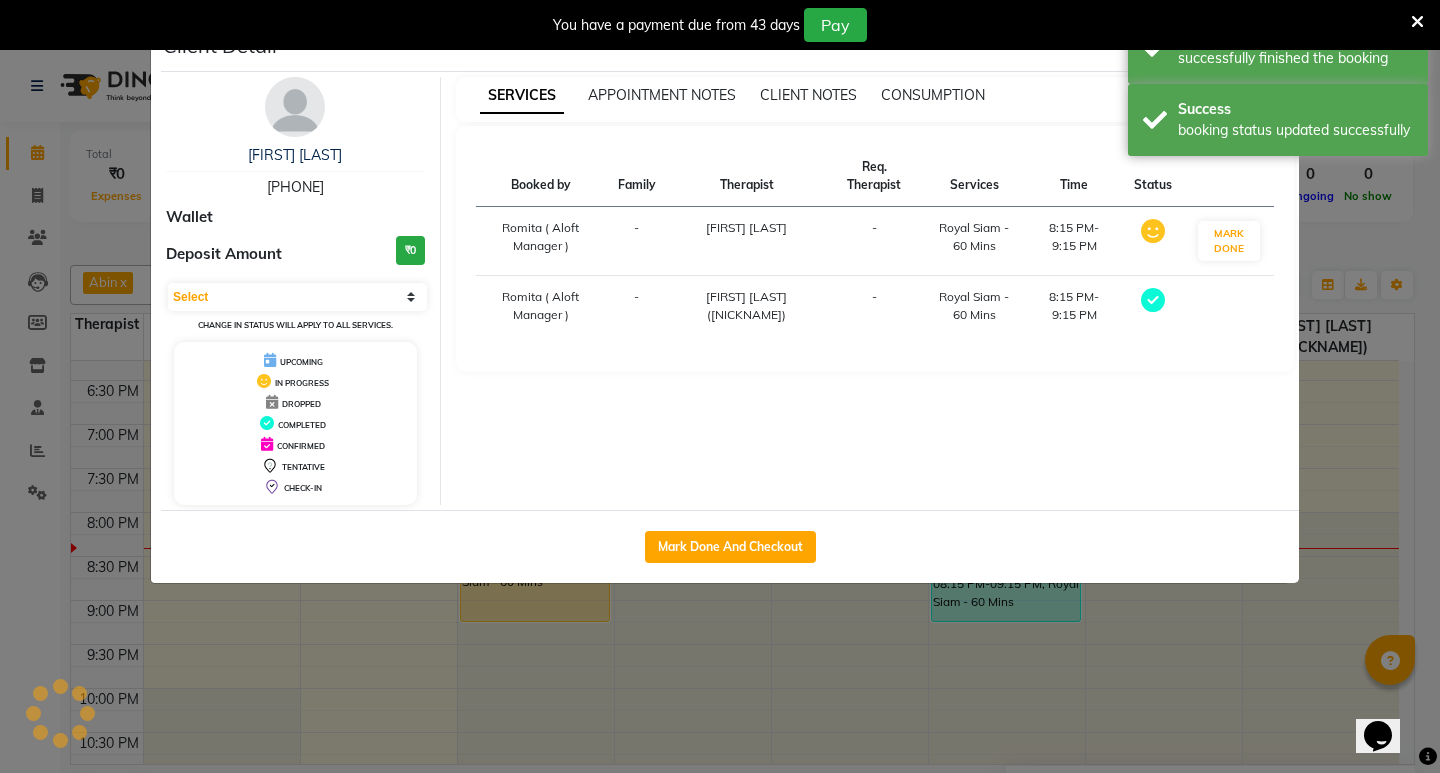 select on "3" 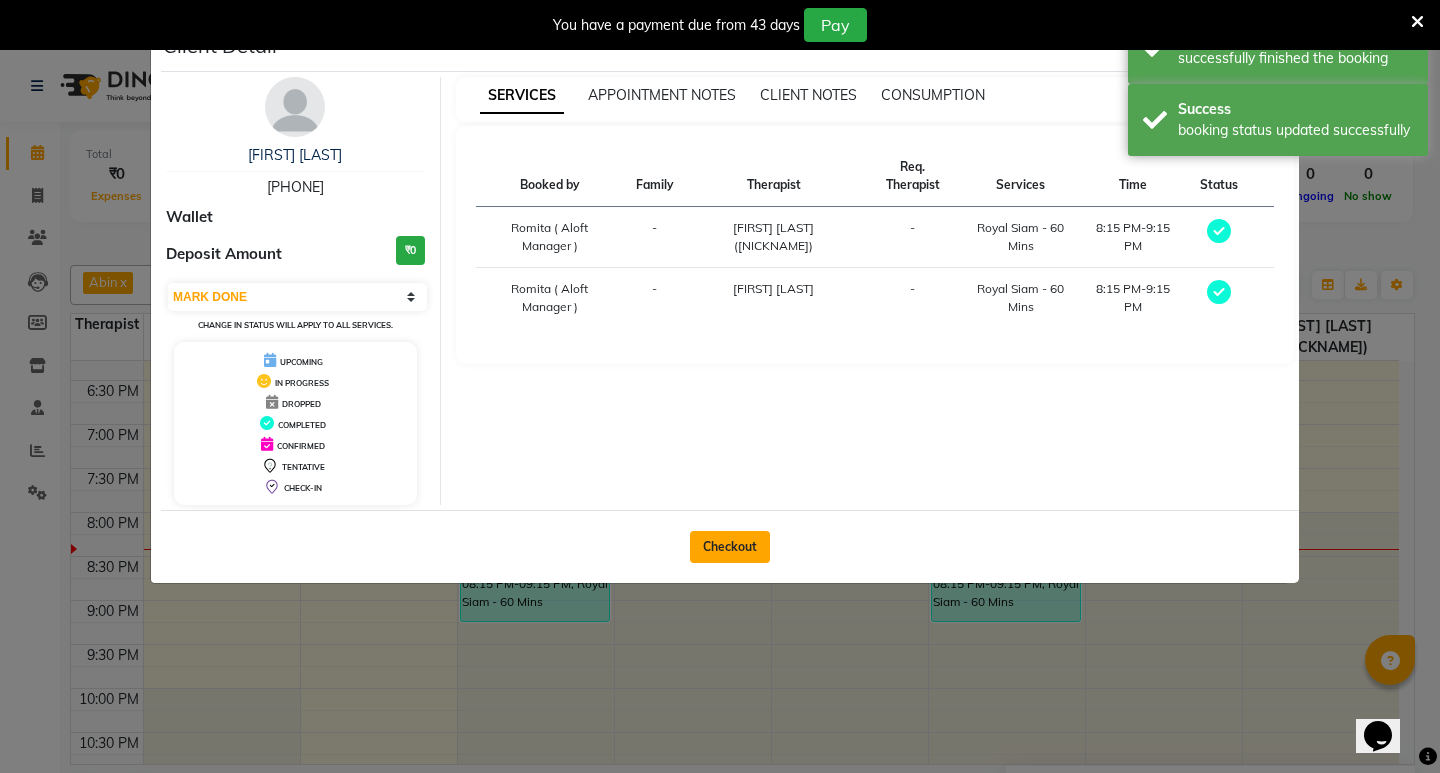 click on "Checkout" 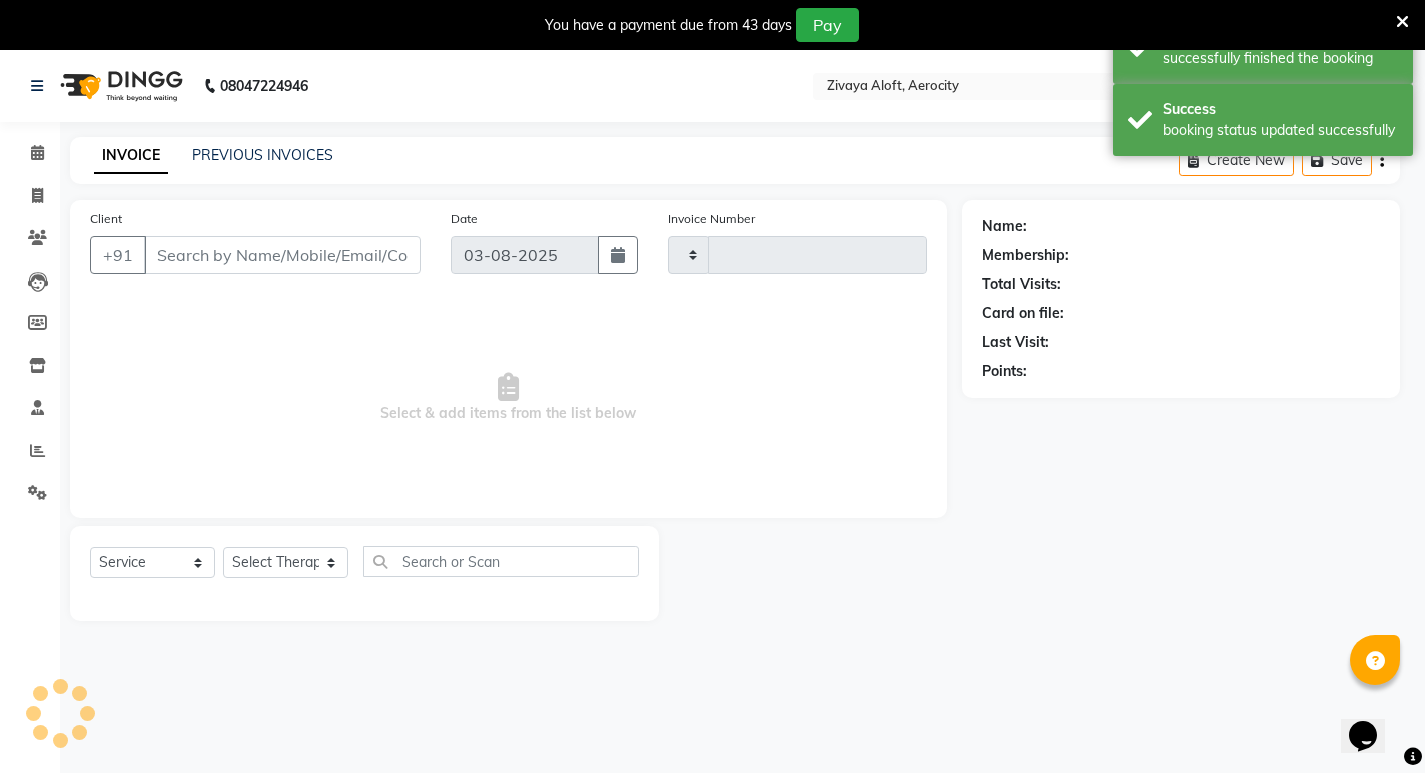 type on "1297" 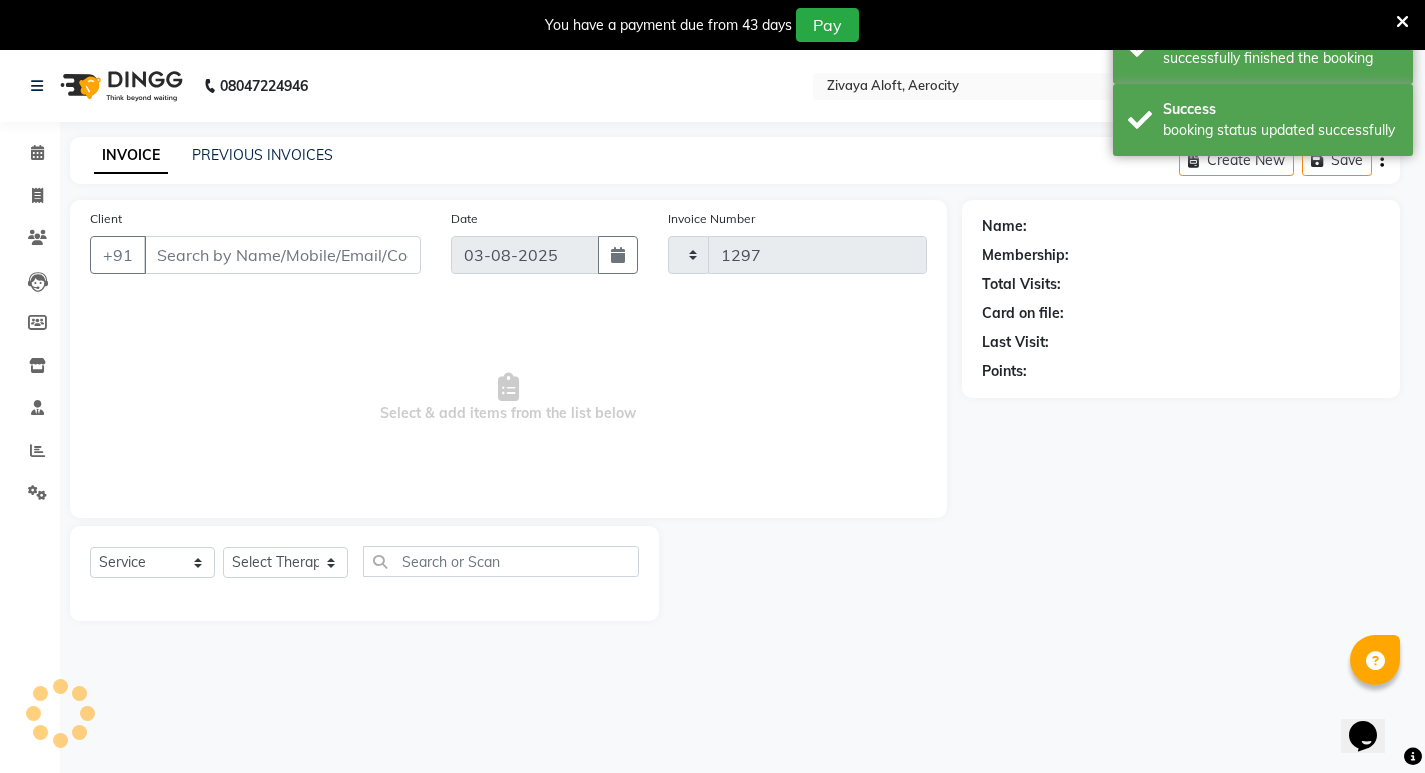 select on "6403" 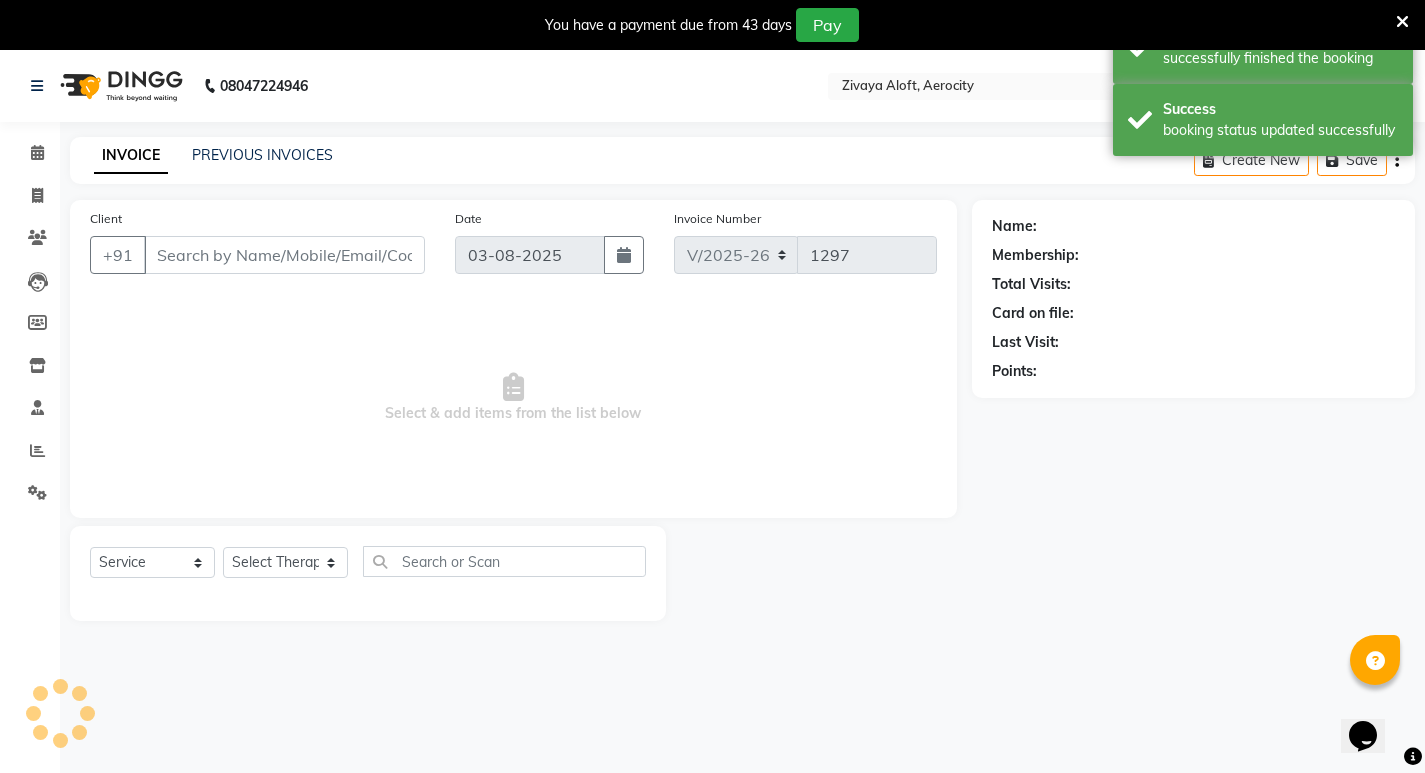 type on "[PHONE]" 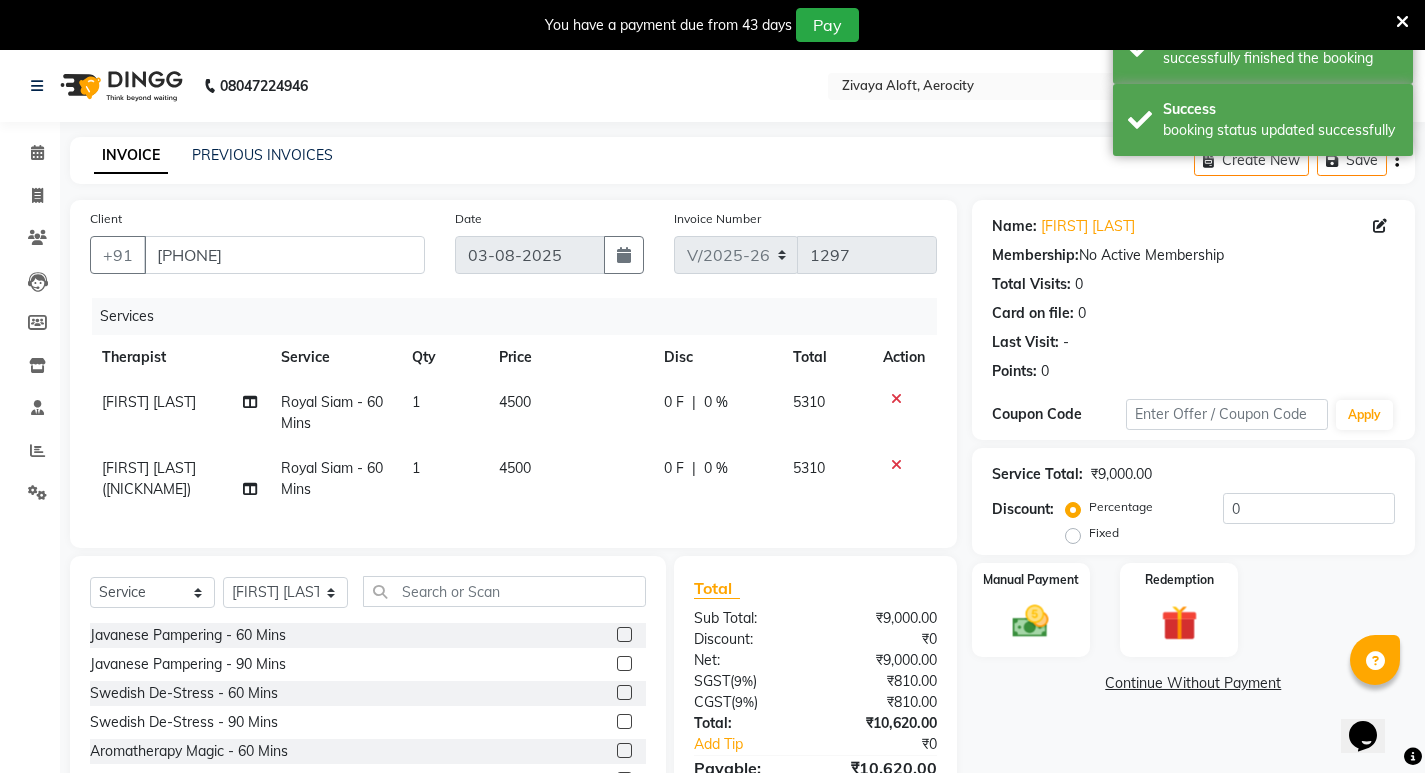 scroll, scrollTop: 123, scrollLeft: 0, axis: vertical 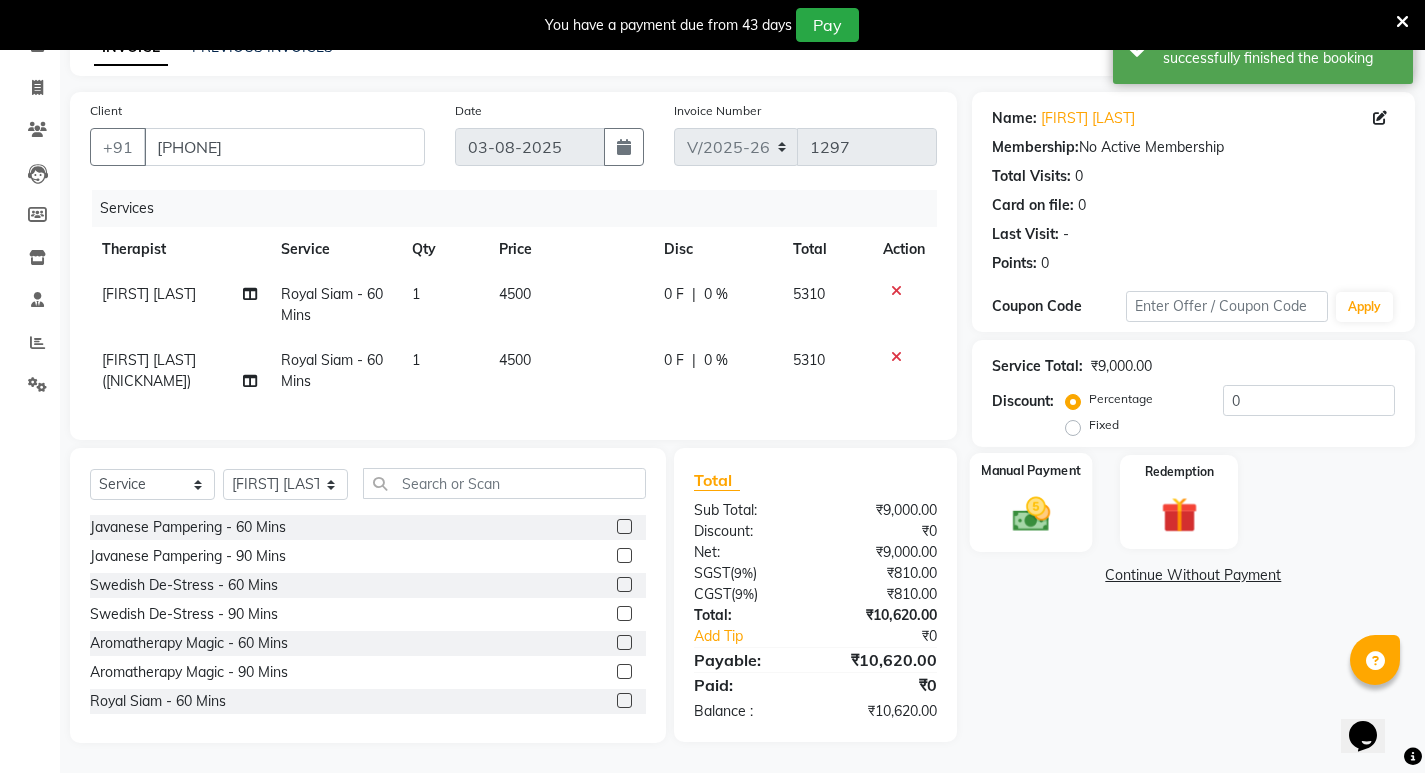 click 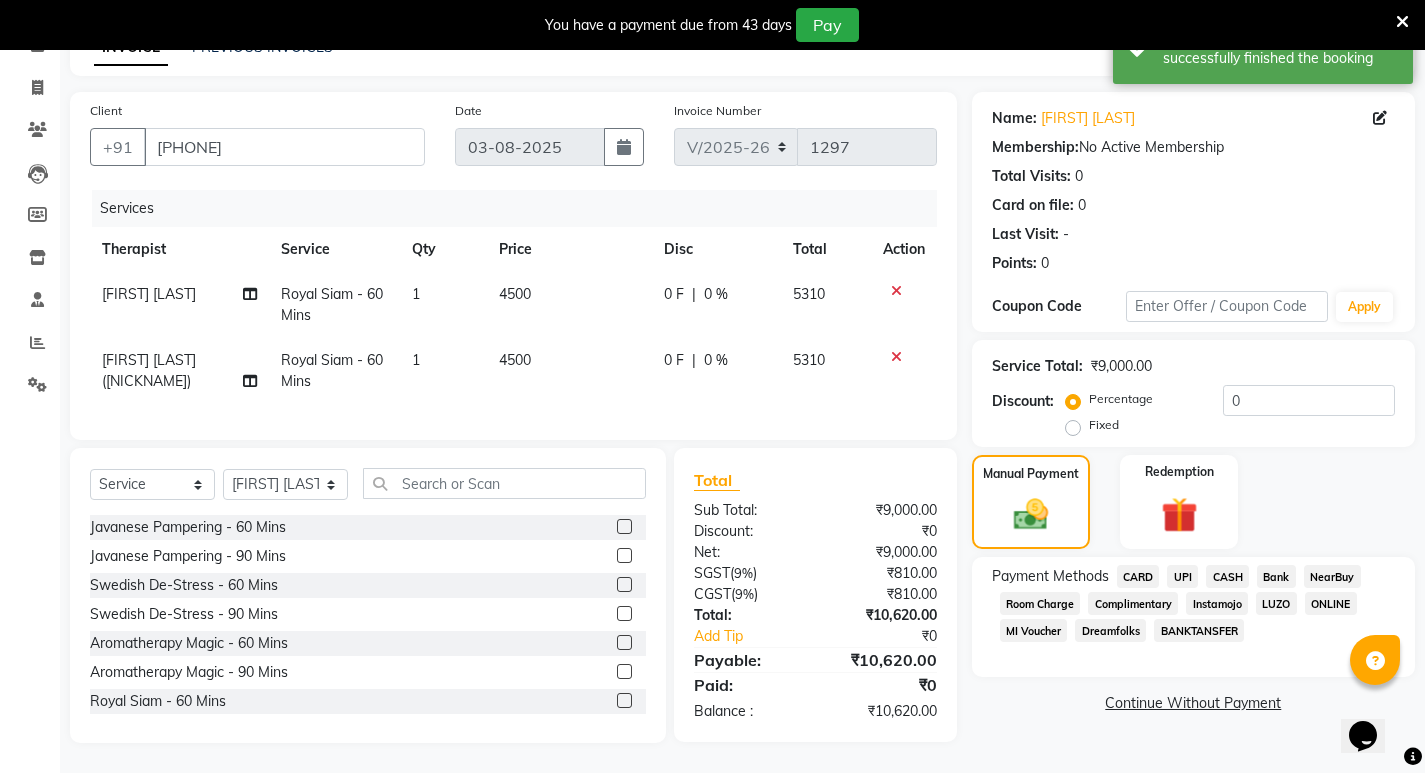 click on "UPI" 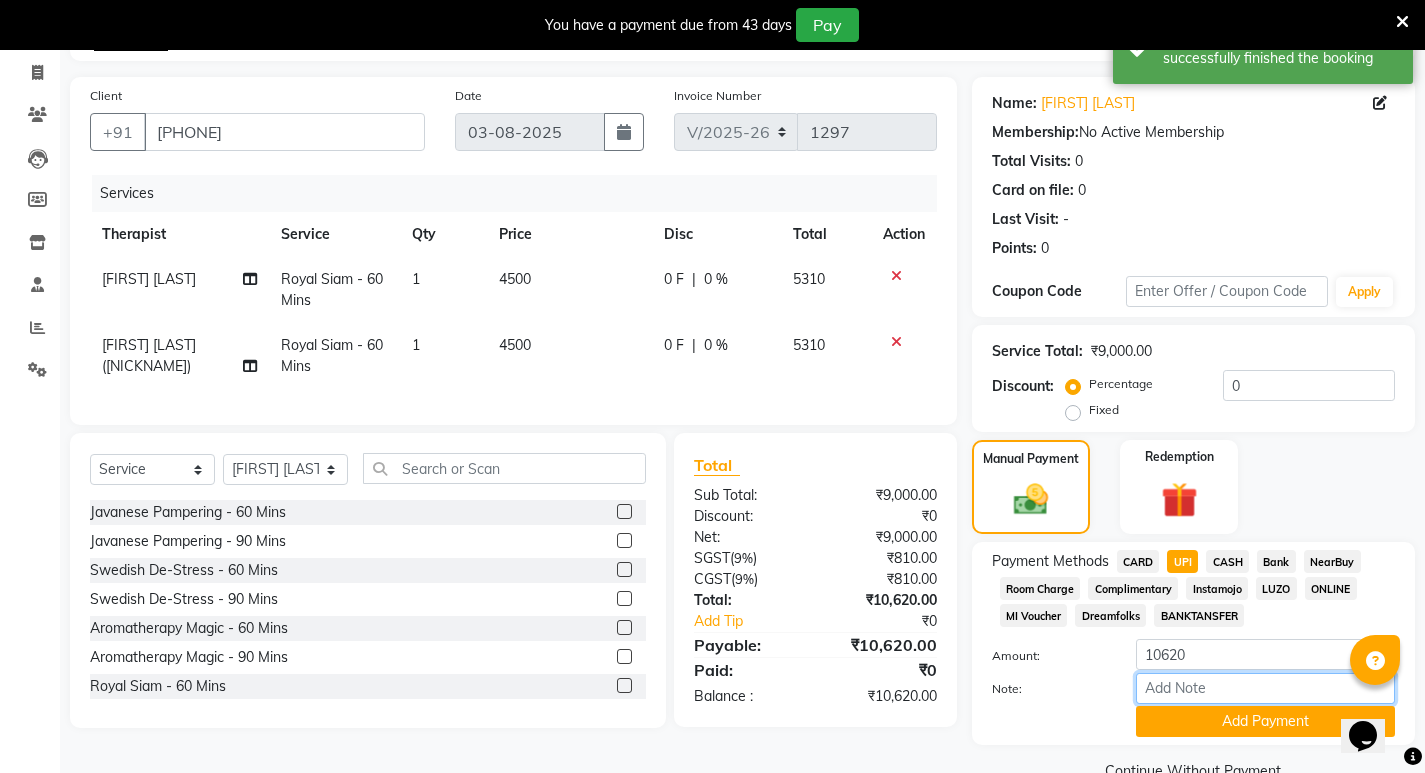 click on "Note:" at bounding box center (1265, 688) 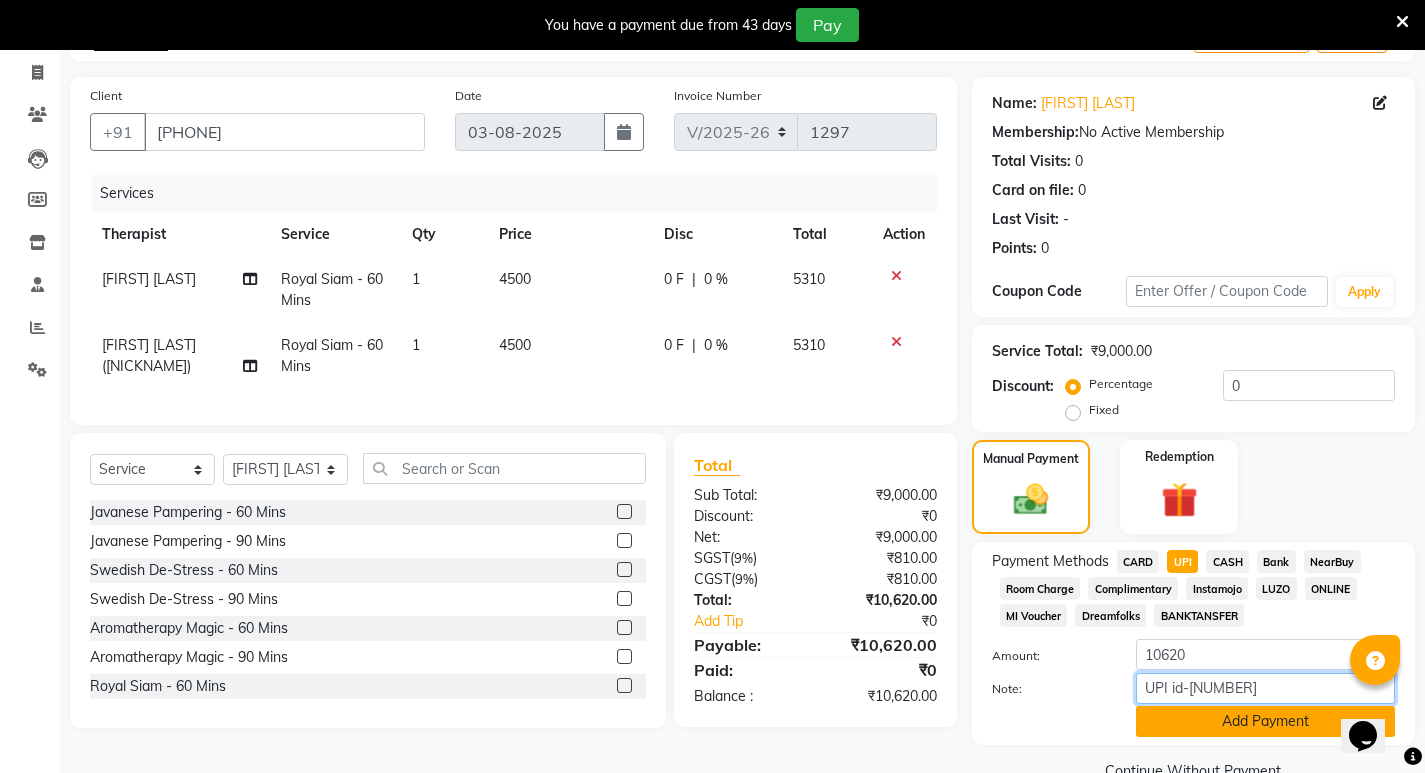 type on "UPI id-[NUMBER]" 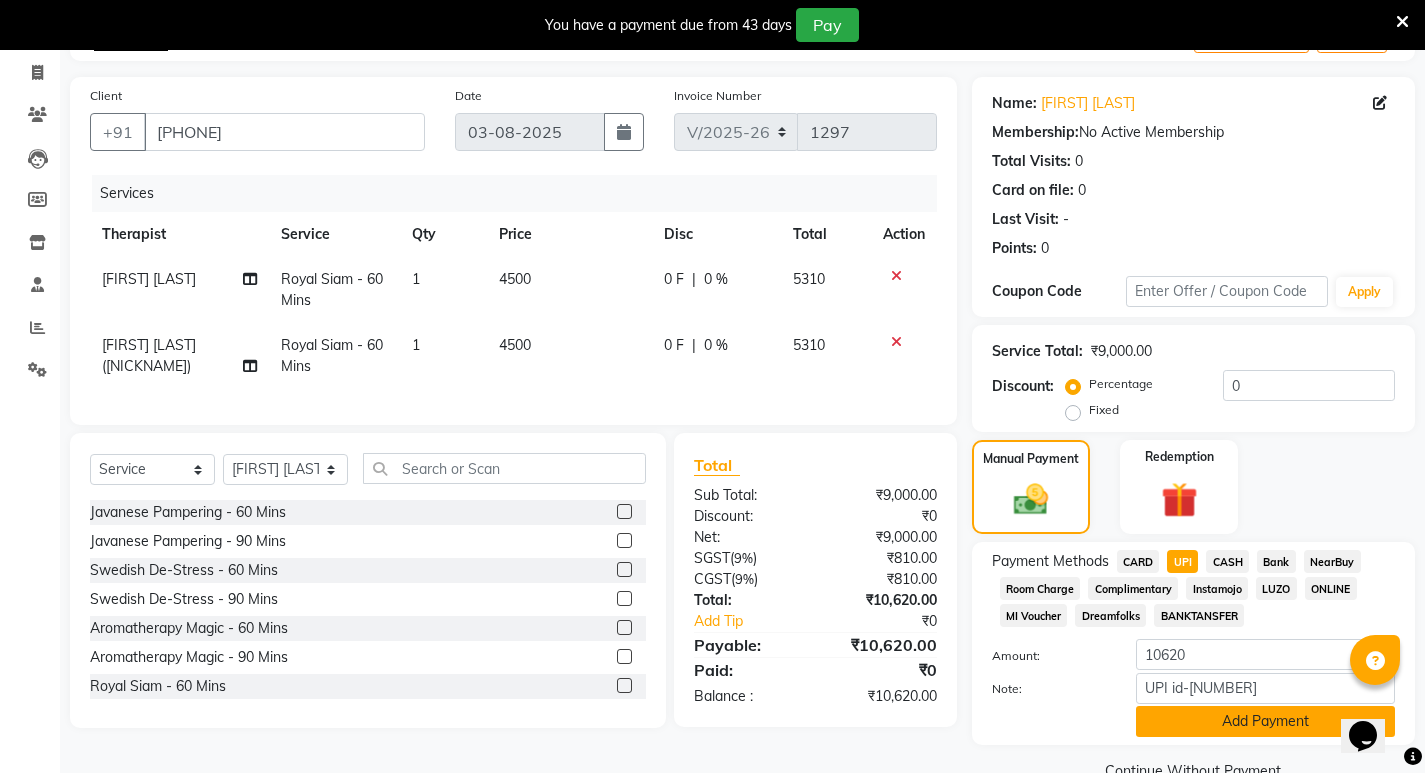 click on "Add Payment" 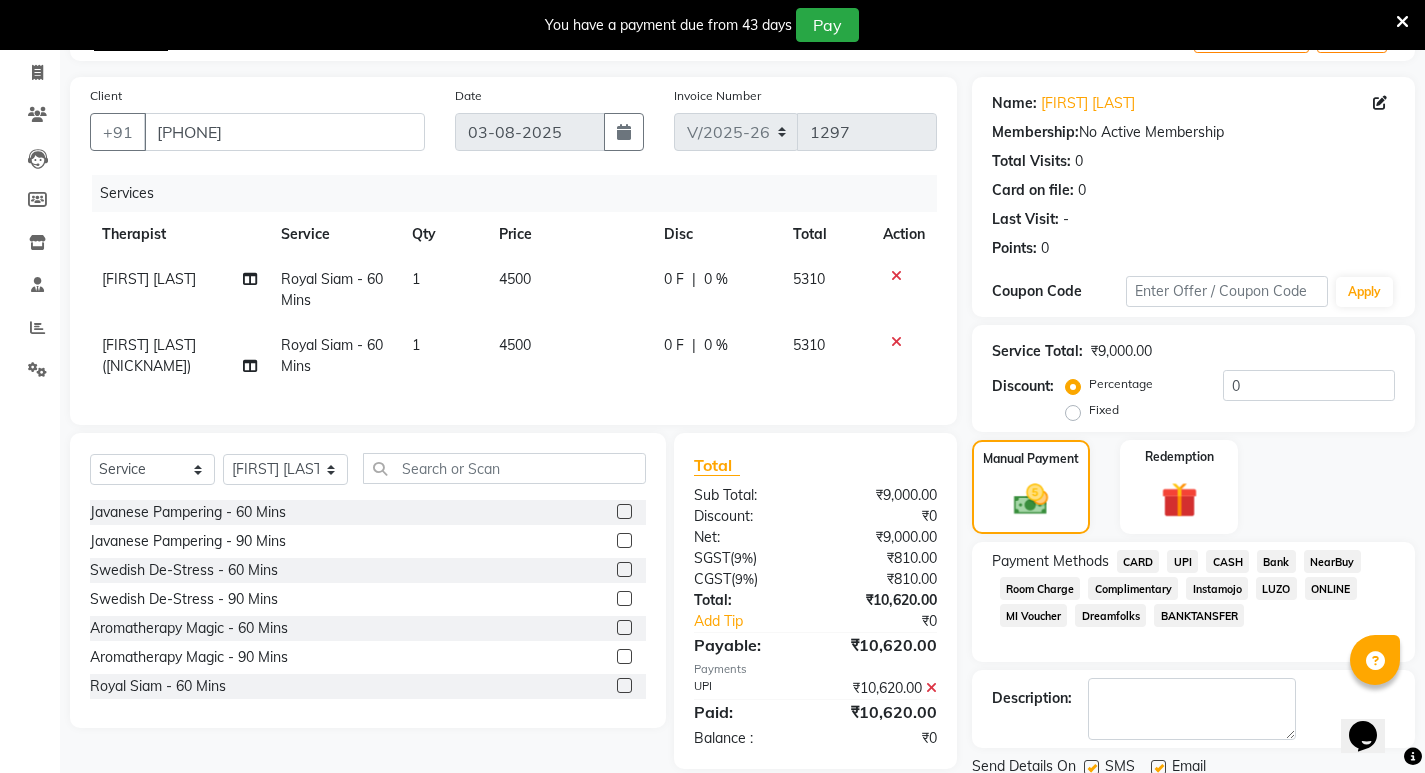 scroll, scrollTop: 235, scrollLeft: 0, axis: vertical 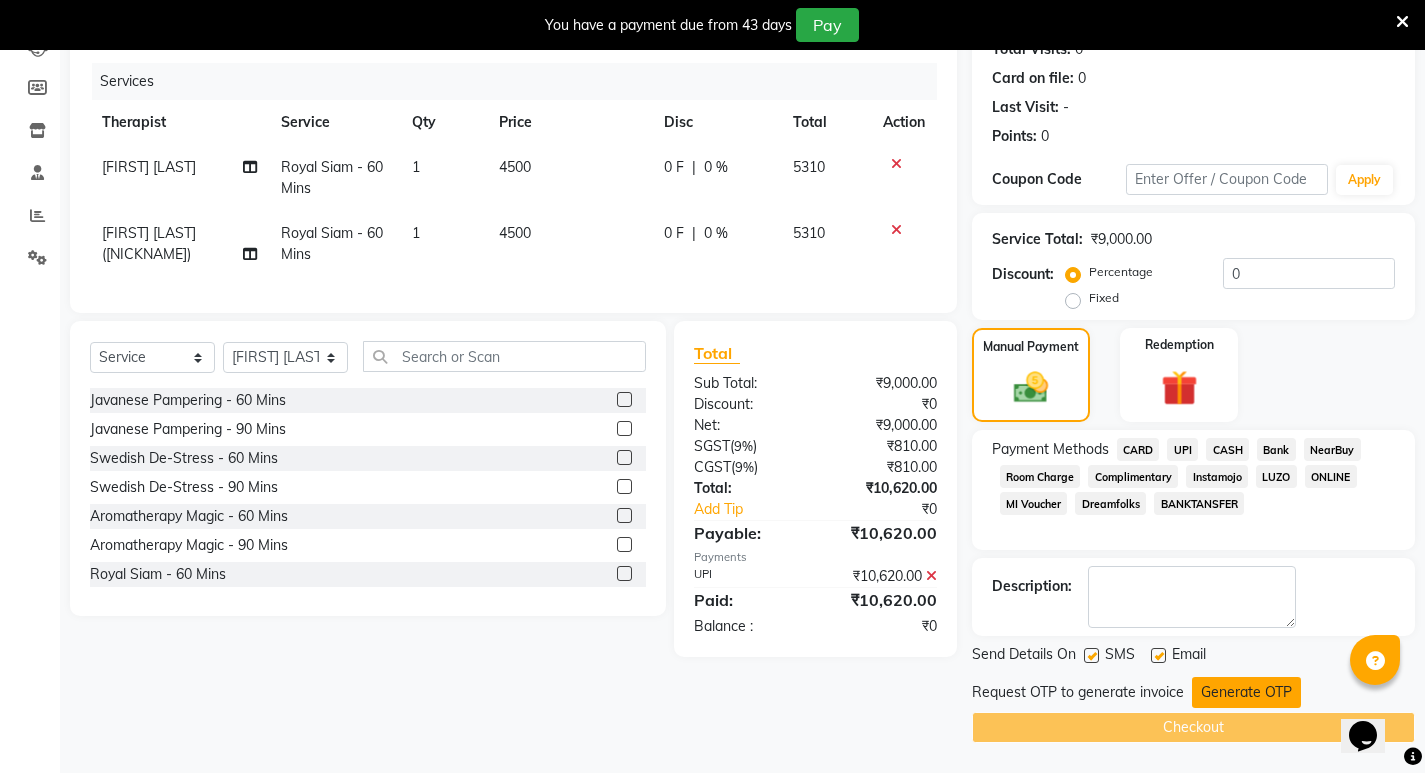 click on "Generate OTP" 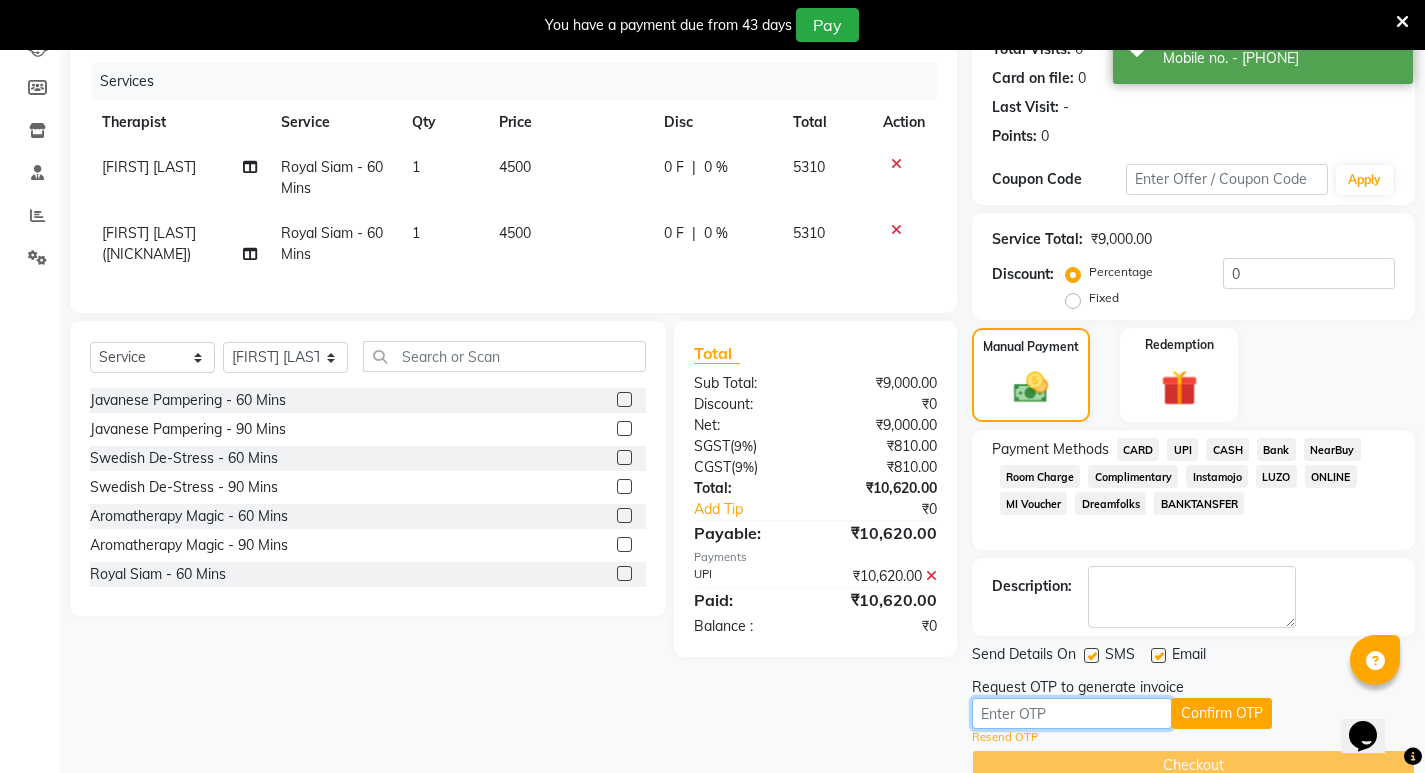 click at bounding box center [1072, 713] 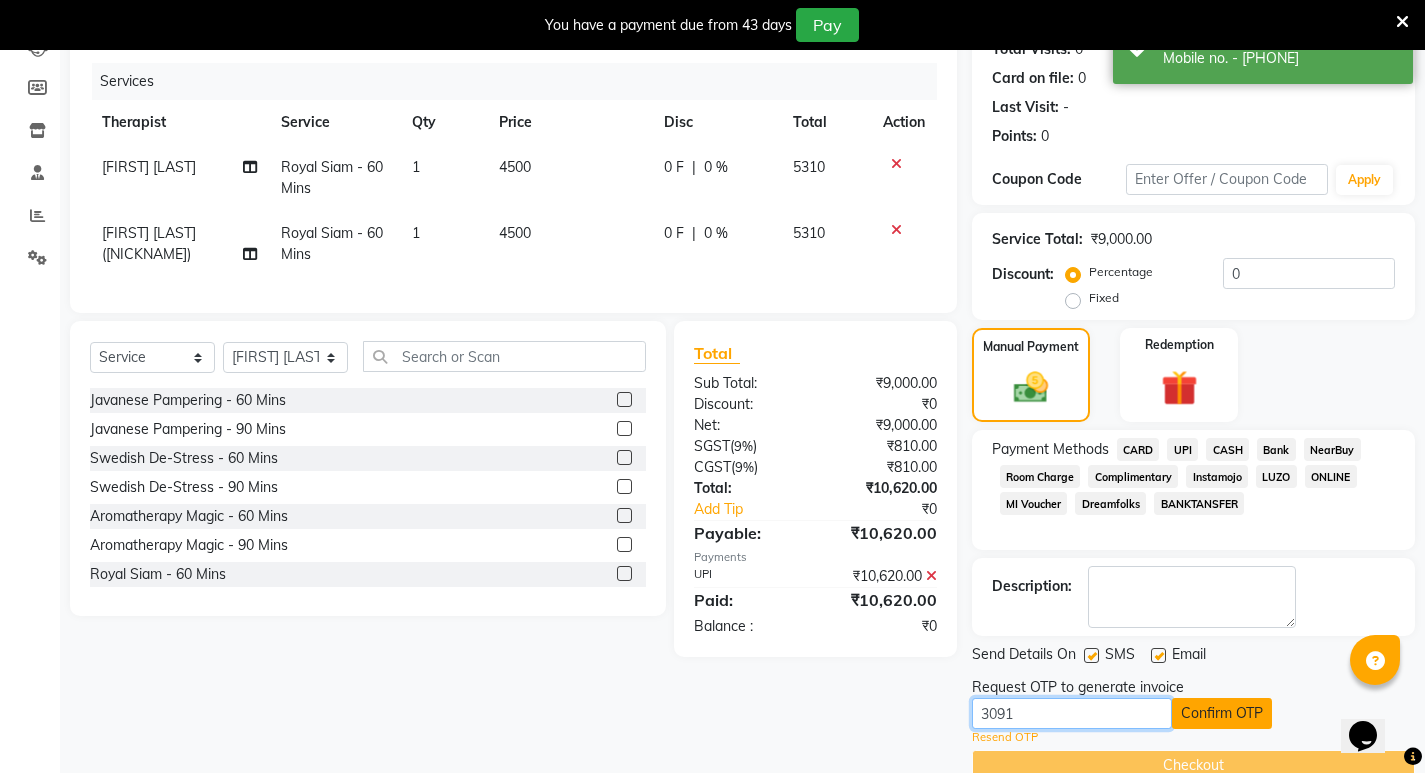 type on "3091" 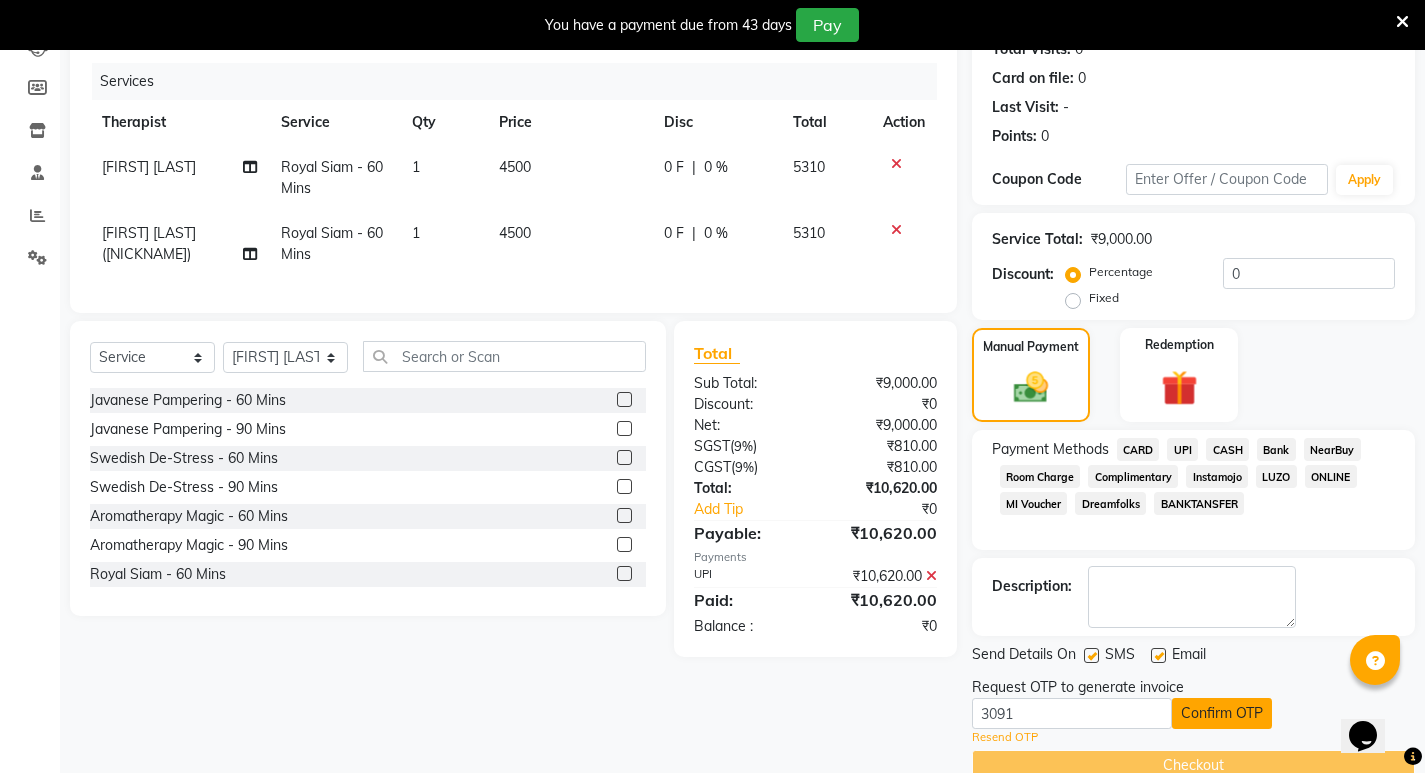click on "Confirm OTP" 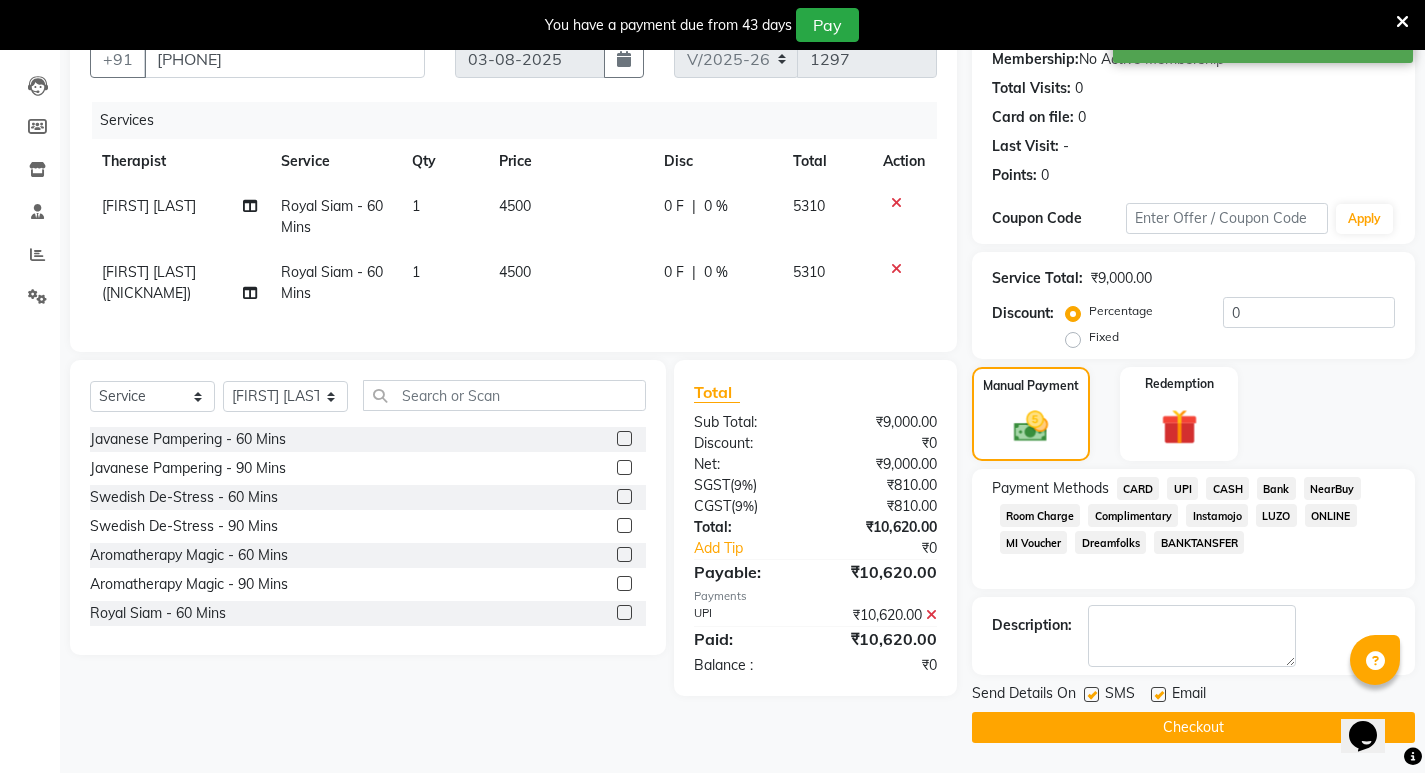 scroll, scrollTop: 196, scrollLeft: 0, axis: vertical 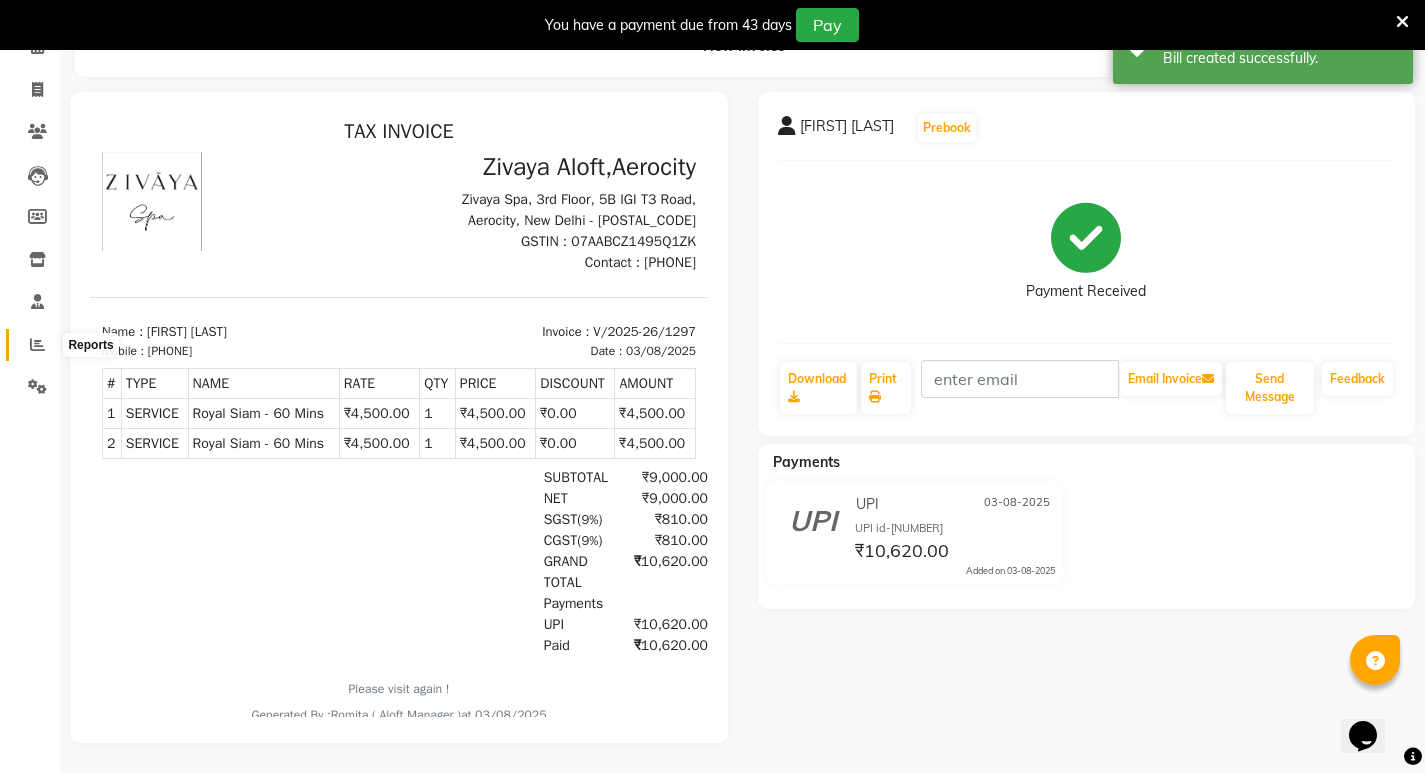 click 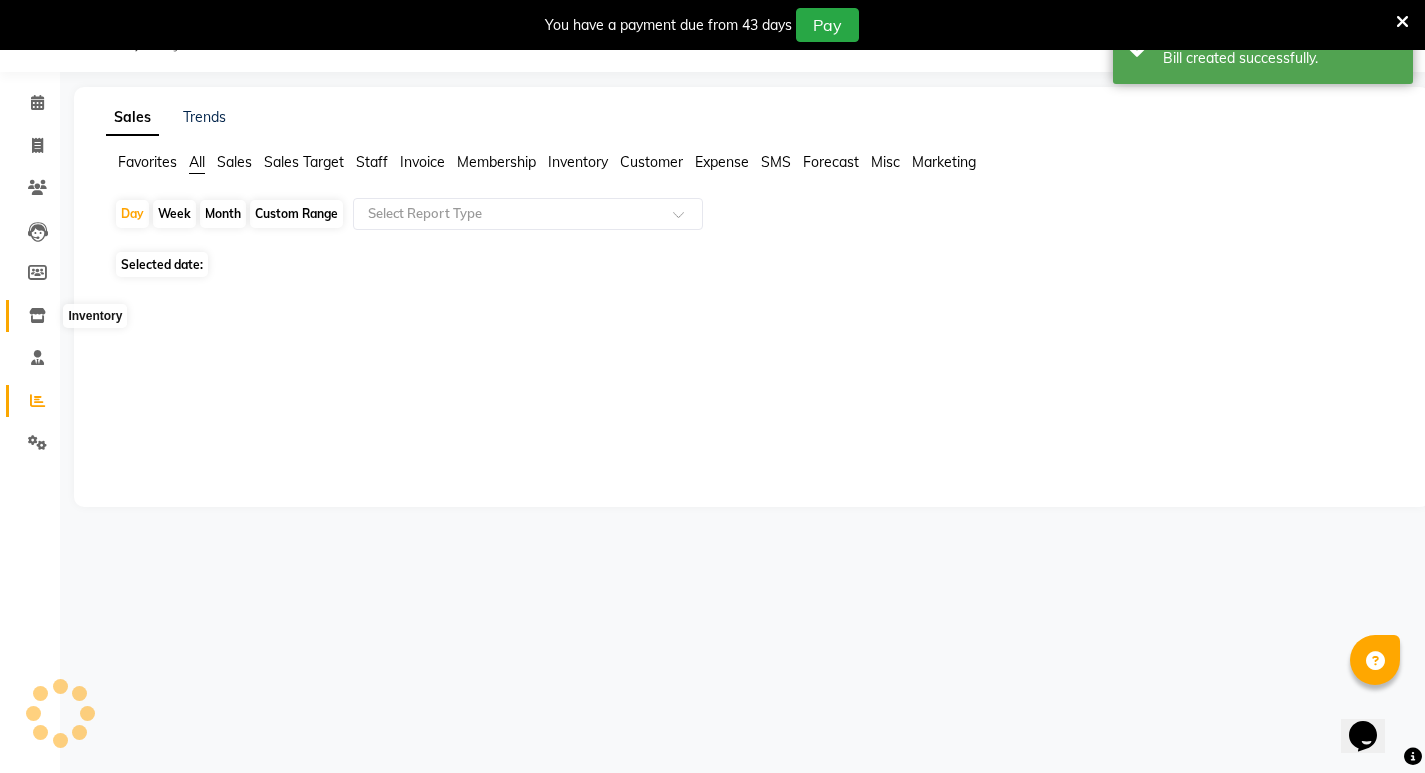 scroll, scrollTop: 50, scrollLeft: 0, axis: vertical 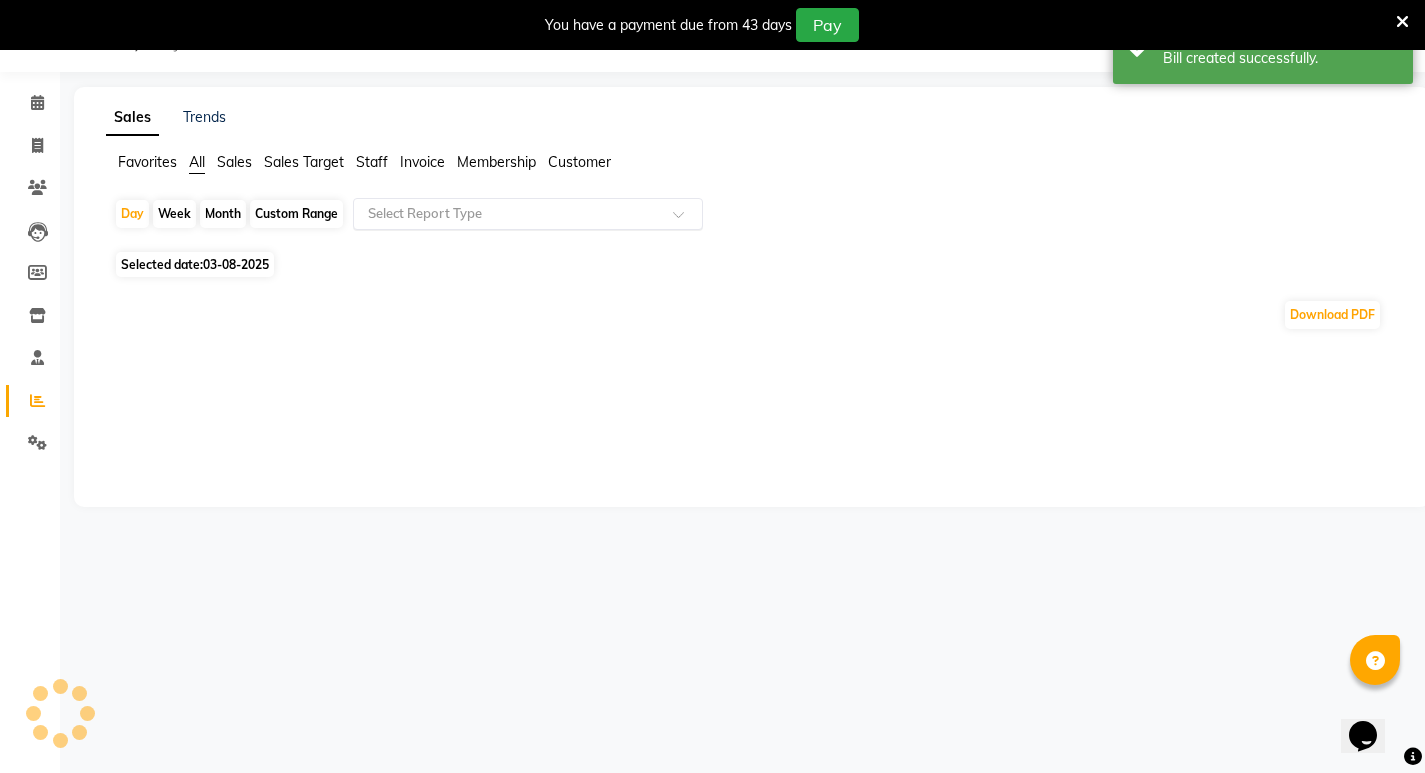 click 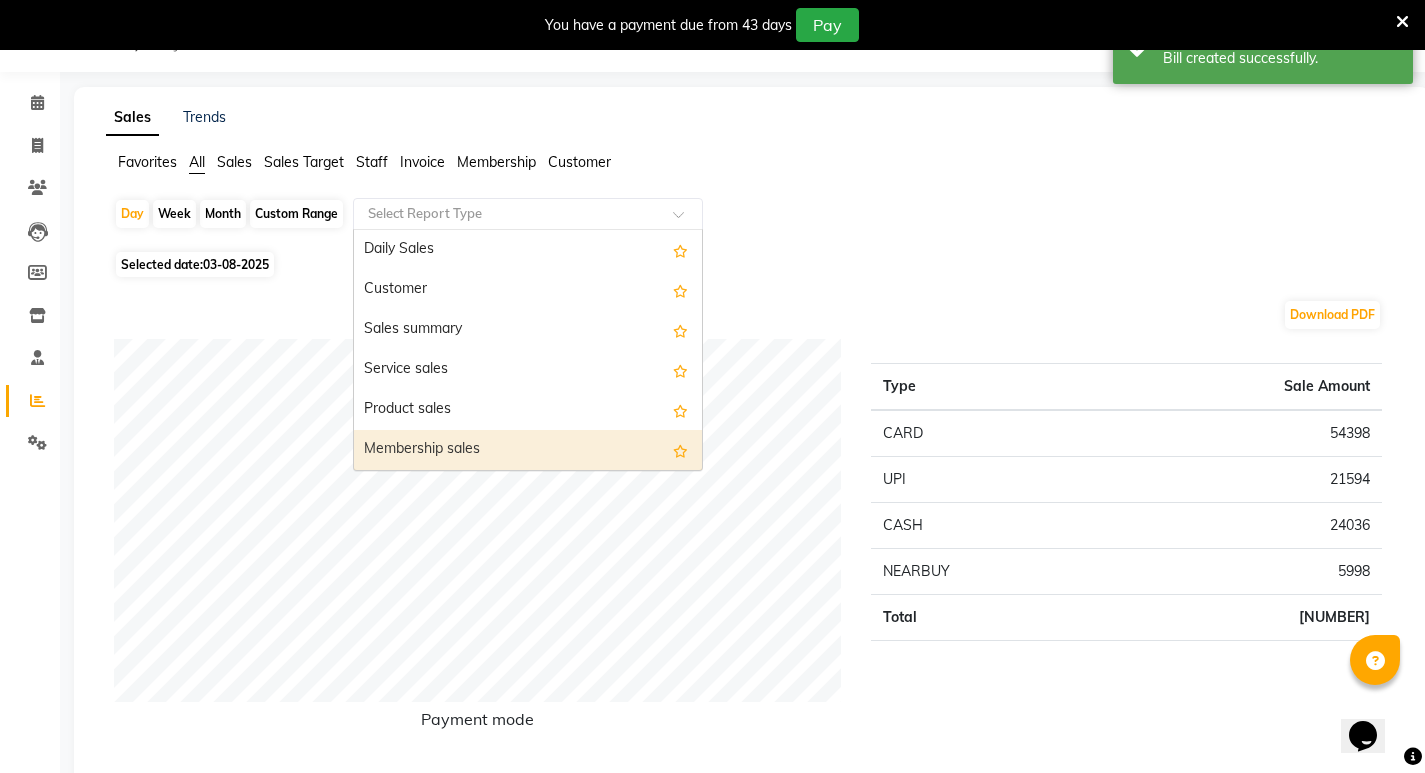 click on "Membership sales" at bounding box center (528, 450) 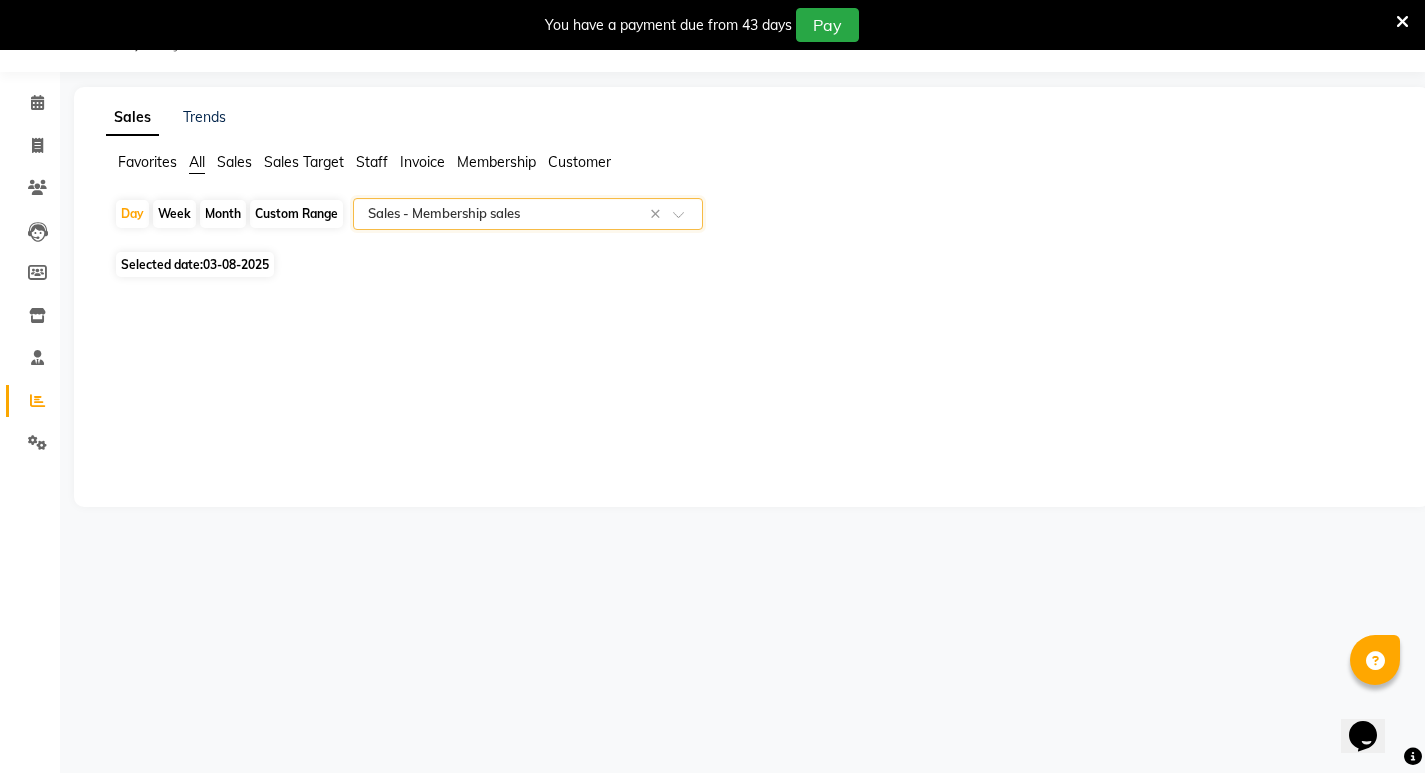 click on "Staff" 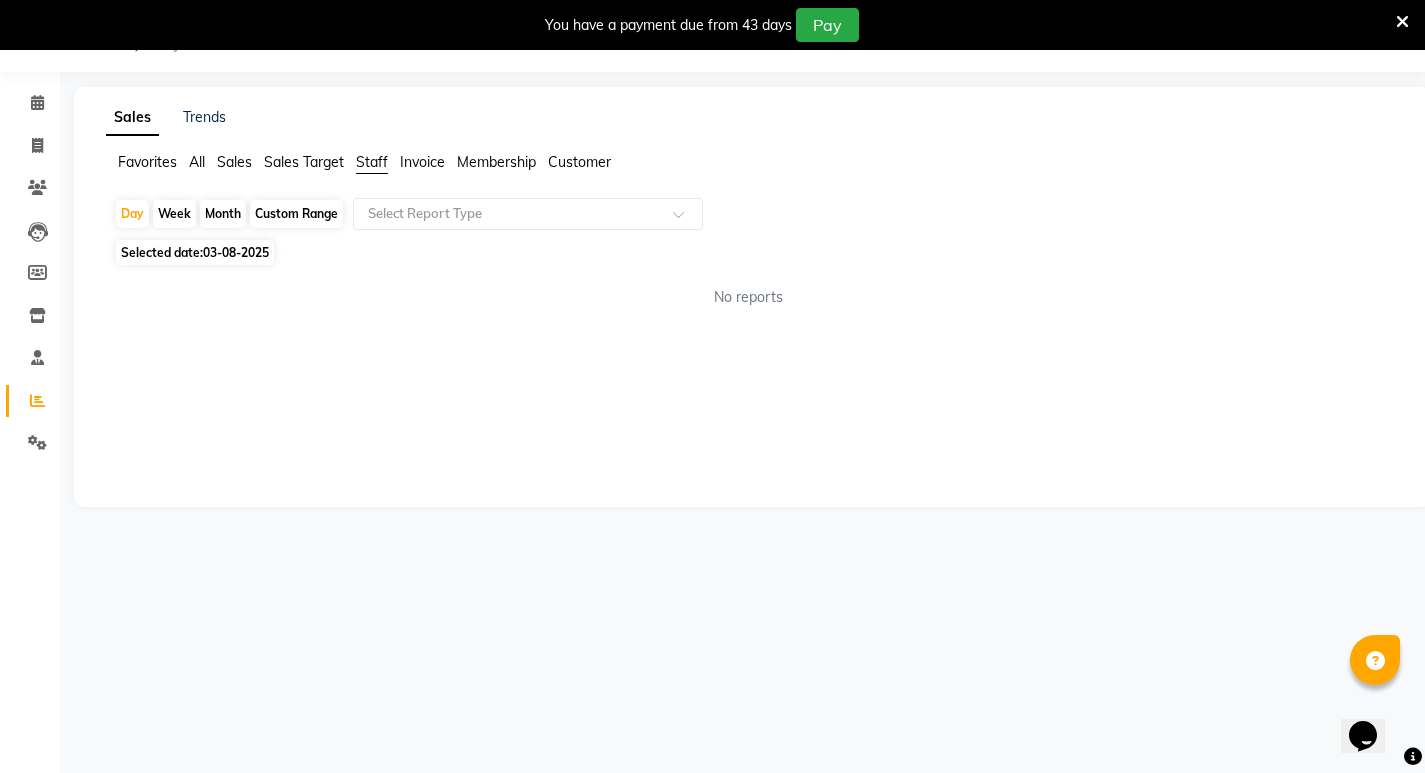 click on "Staff" 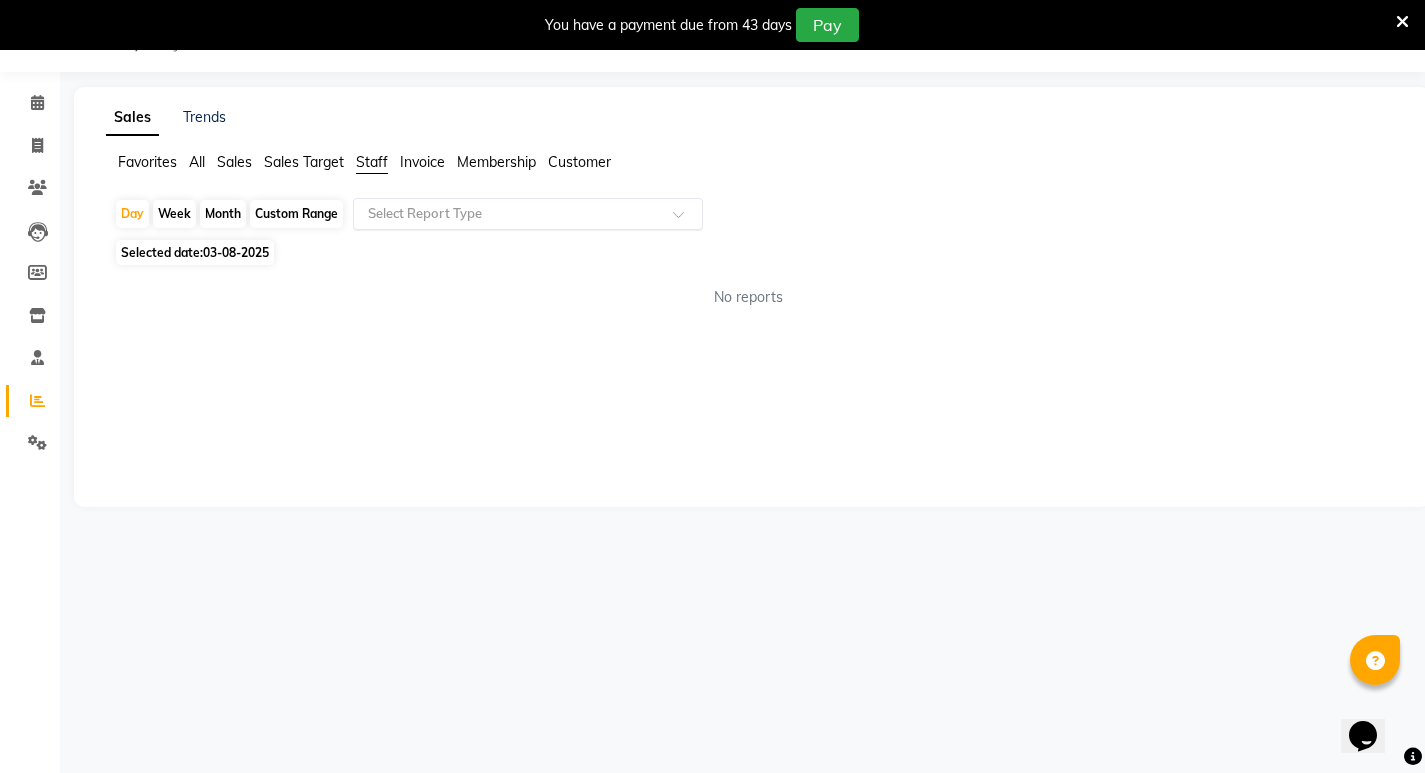 click 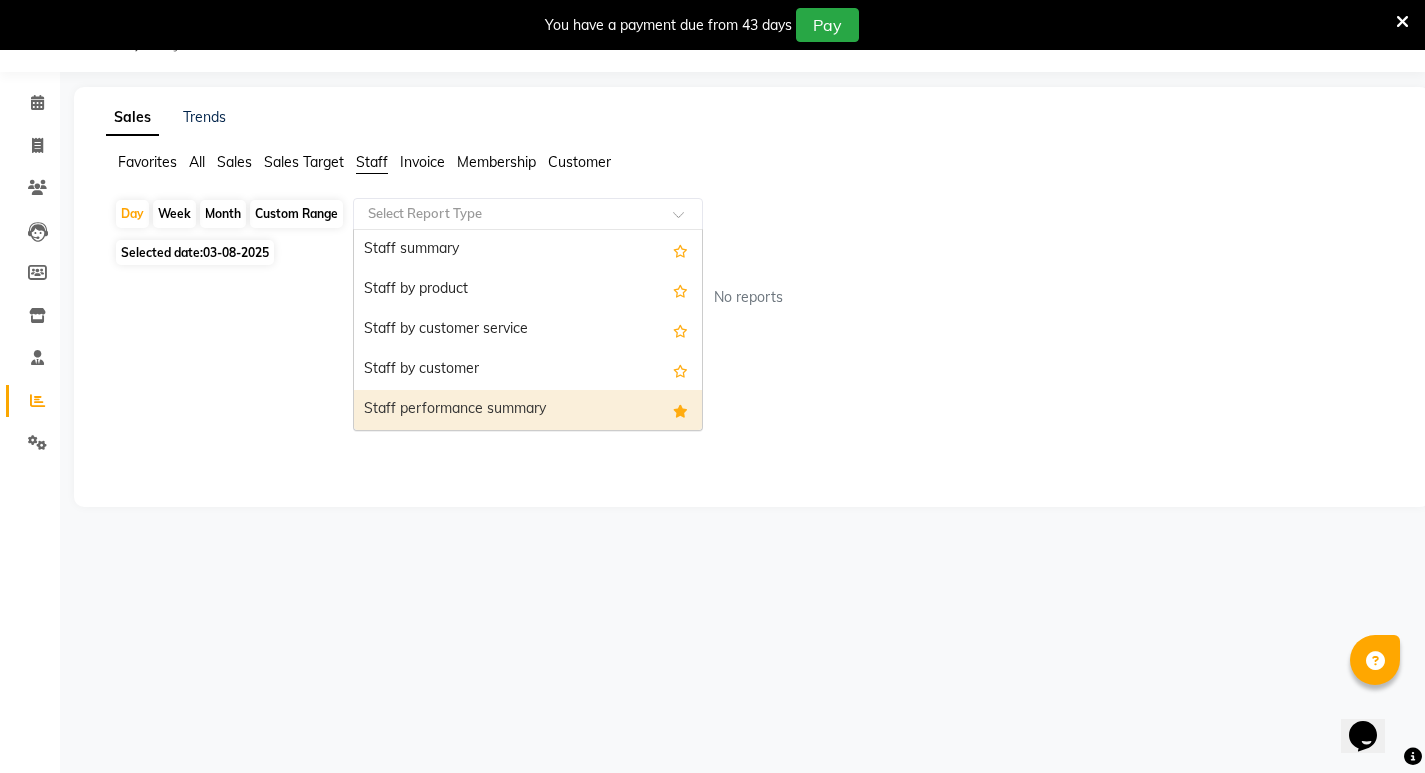 click on "Staff performance summary" at bounding box center [528, 410] 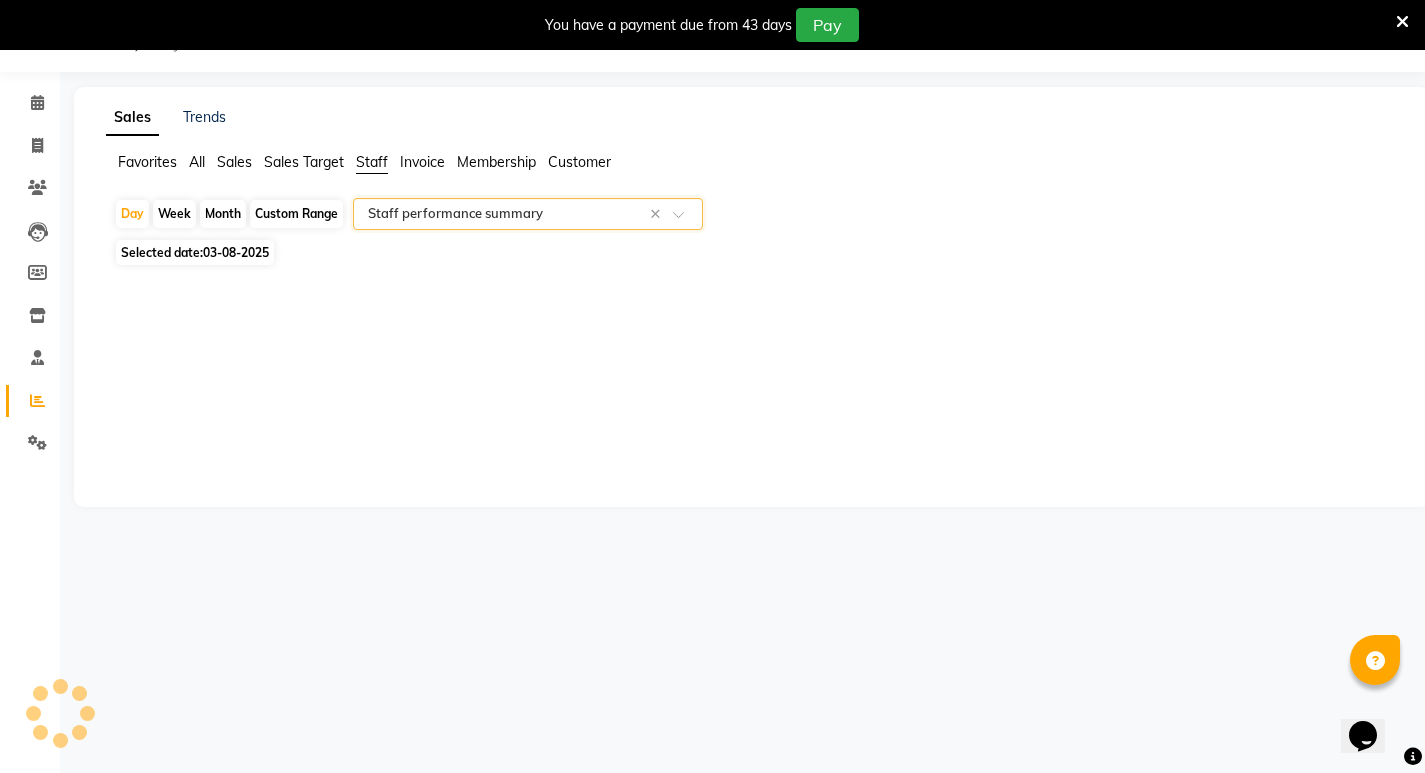 click on "Month" 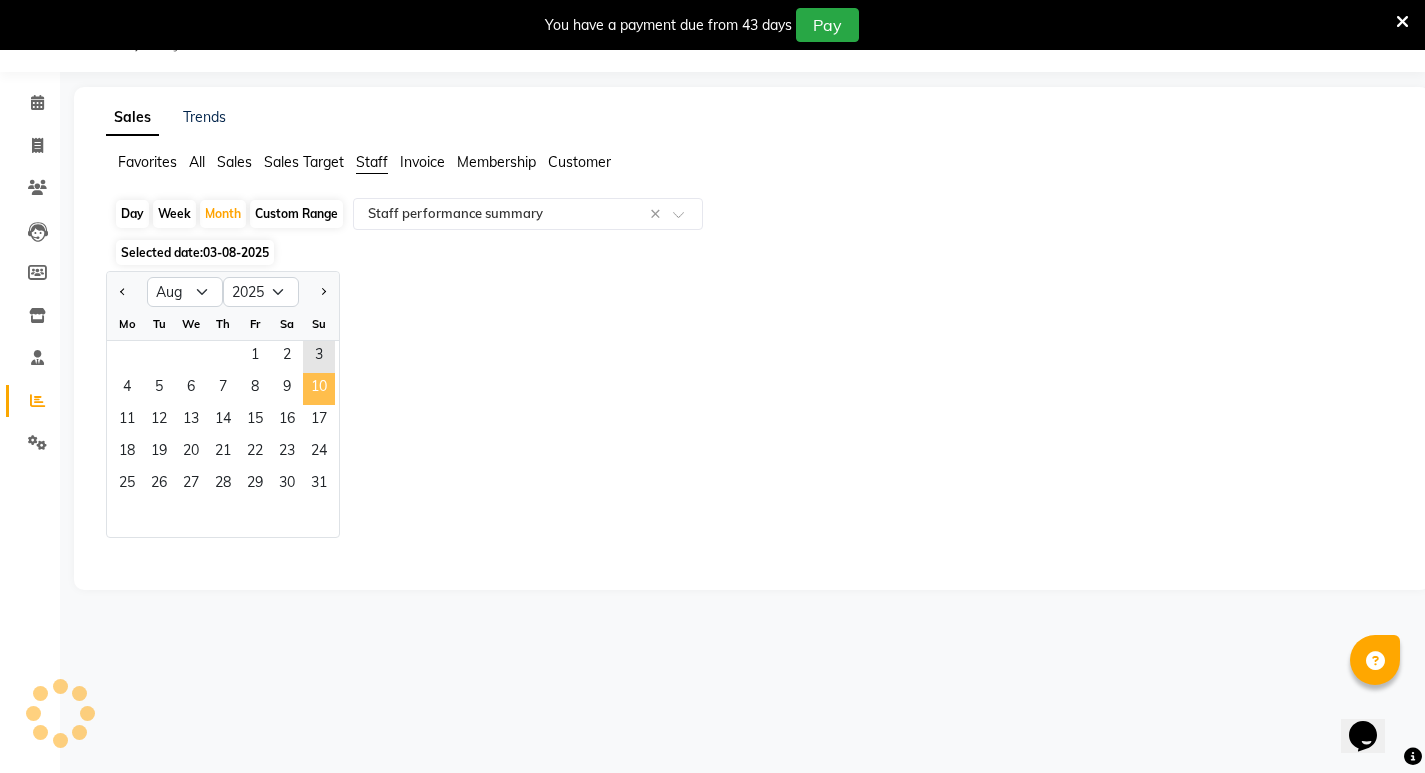 drag, startPoint x: 258, startPoint y: 351, endPoint x: 325, endPoint y: 393, distance: 79.07591 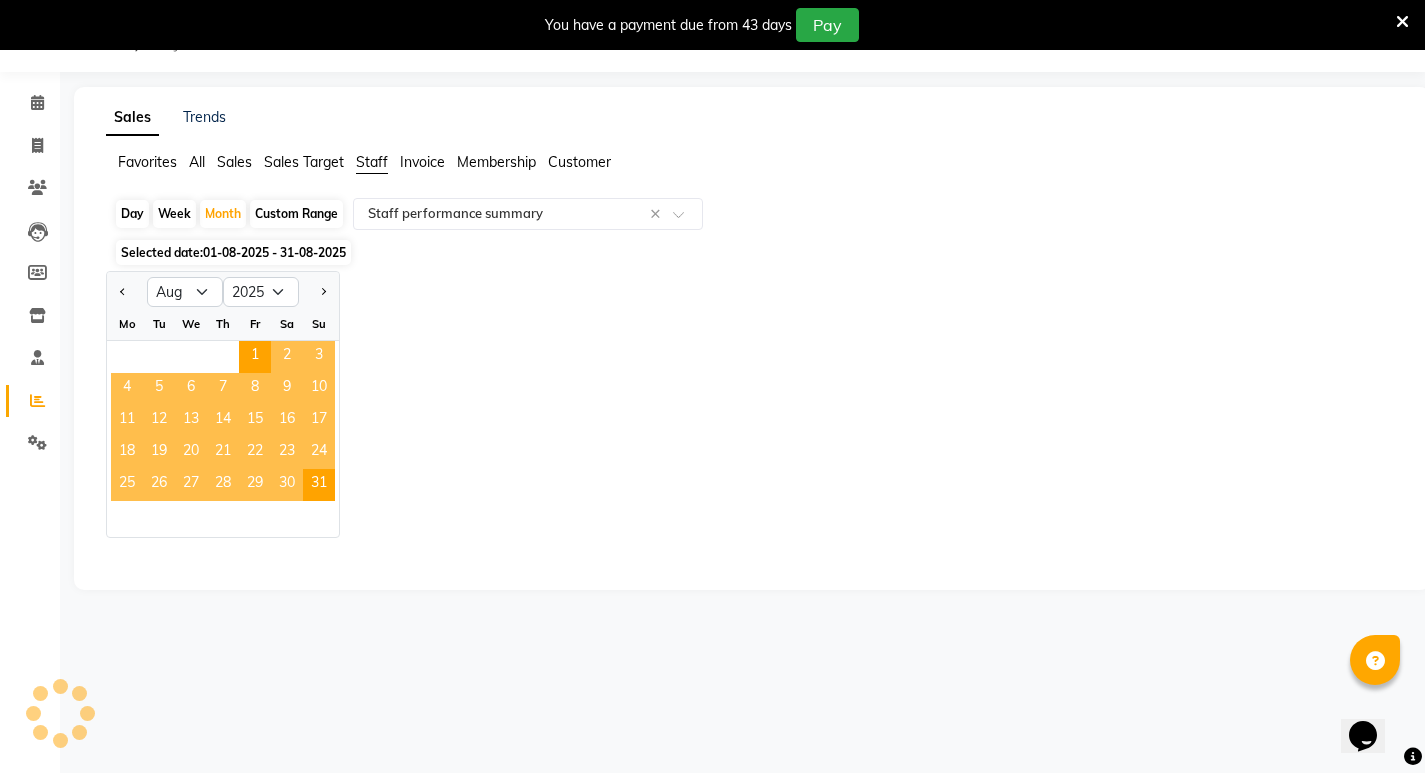 select on "full_report" 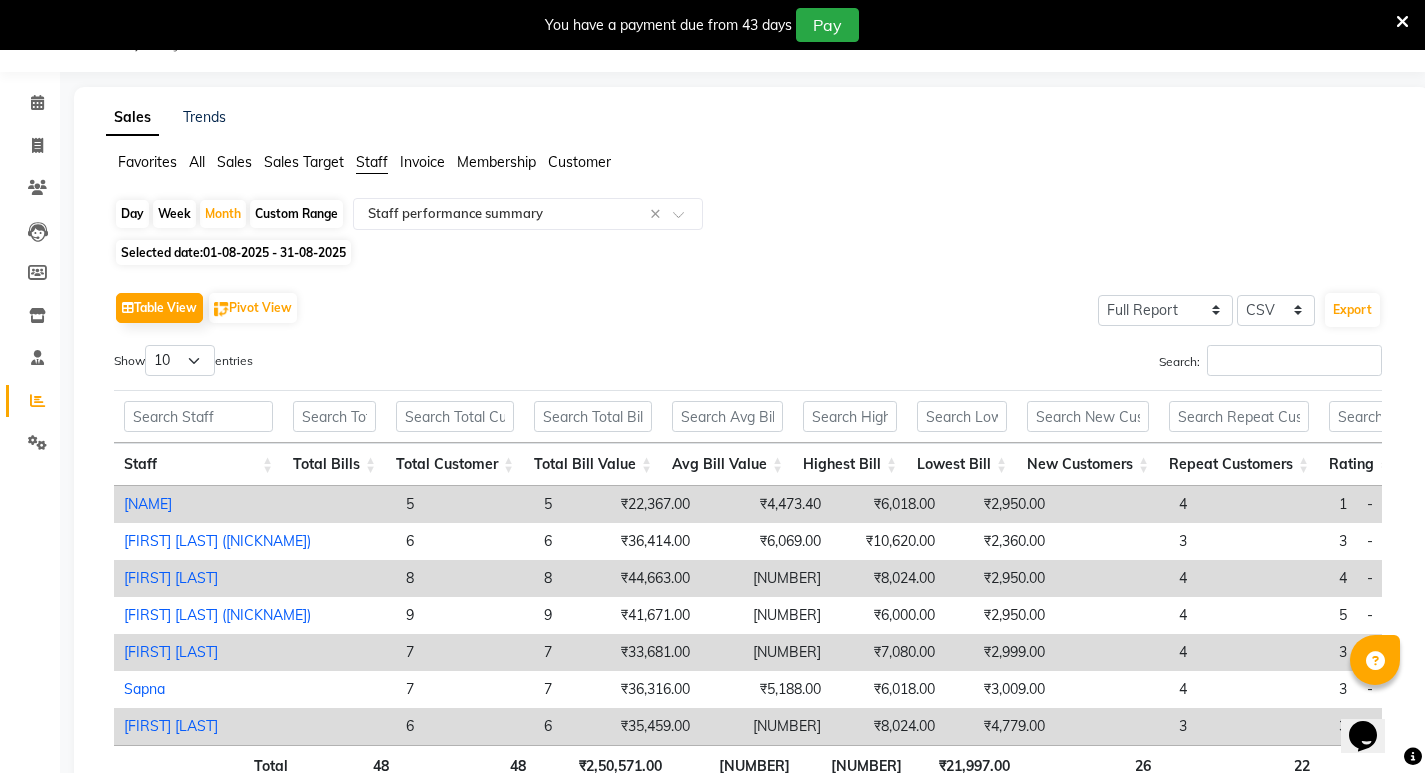 scroll, scrollTop: 203, scrollLeft: 0, axis: vertical 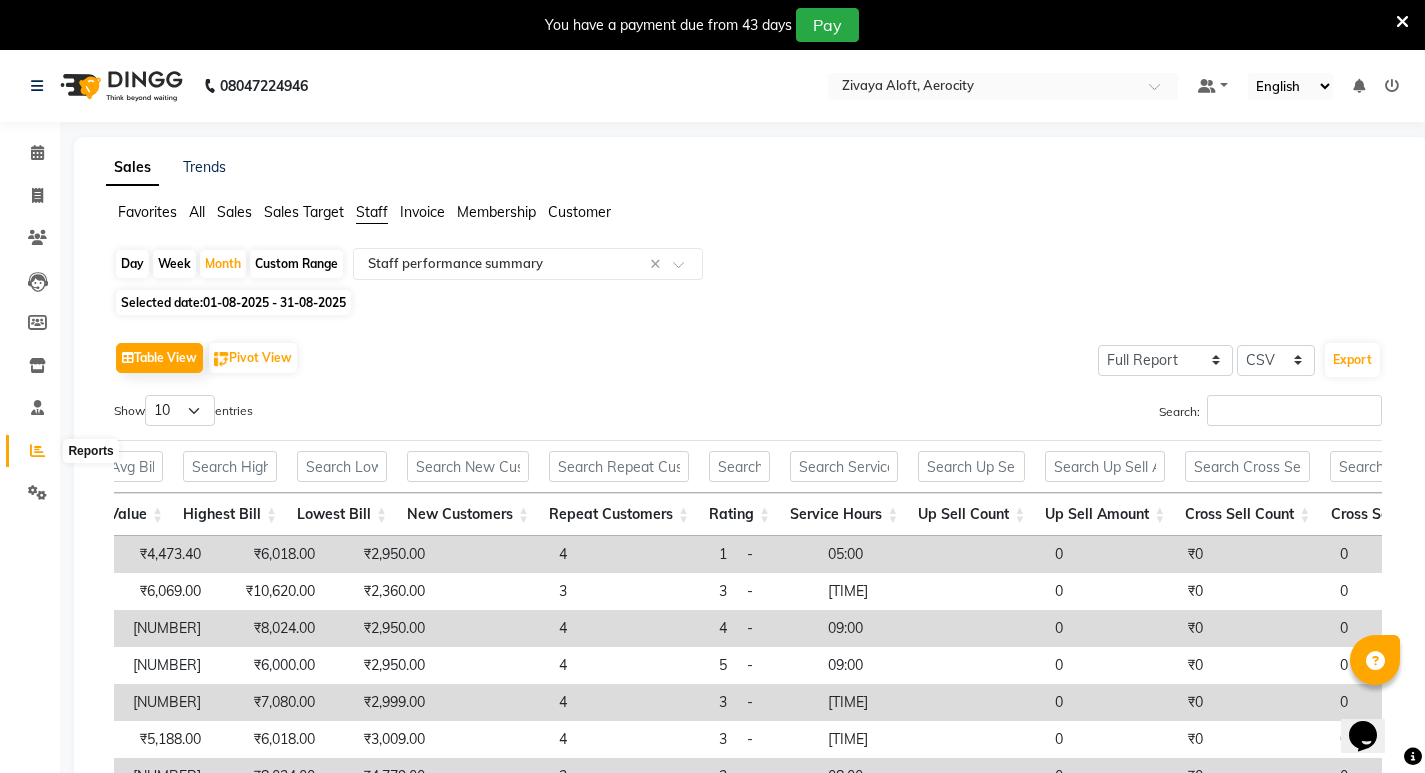 click 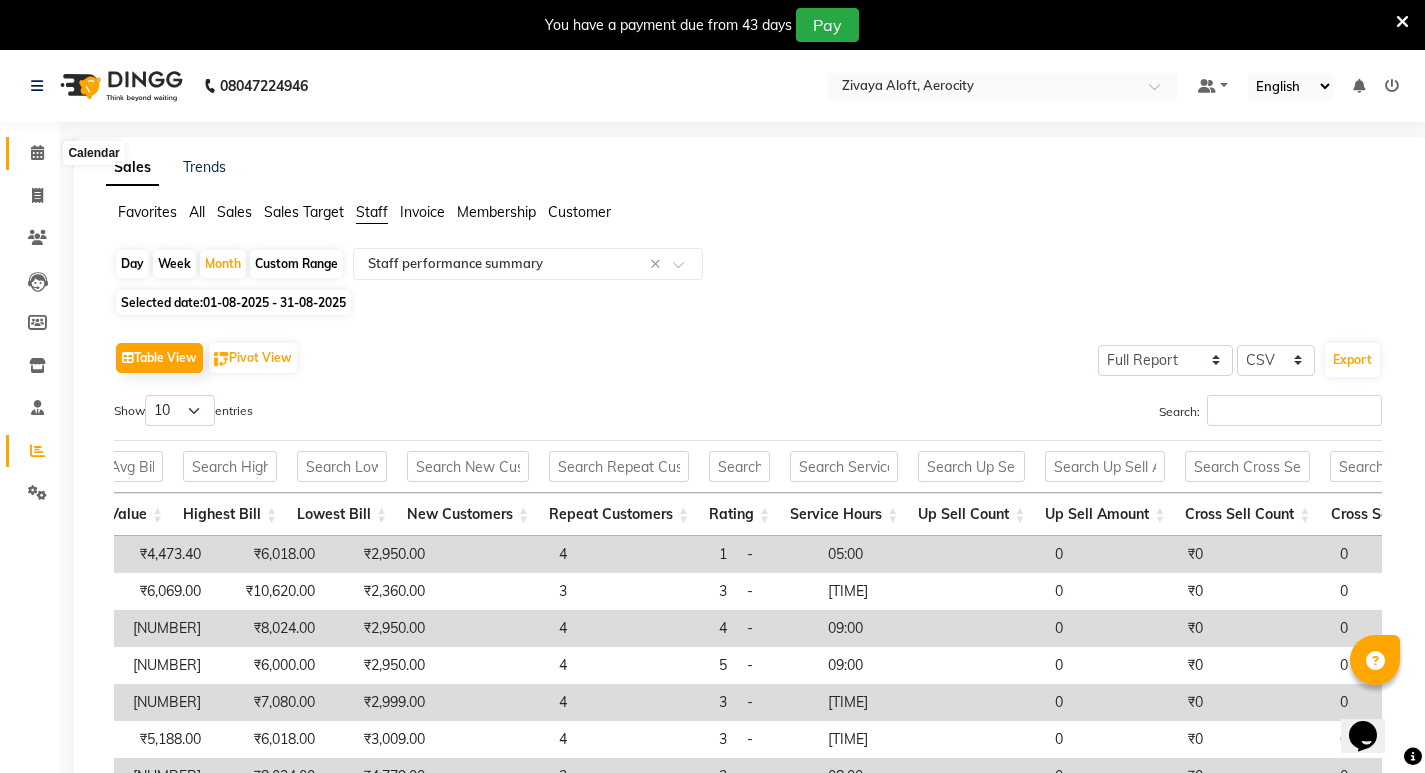 click 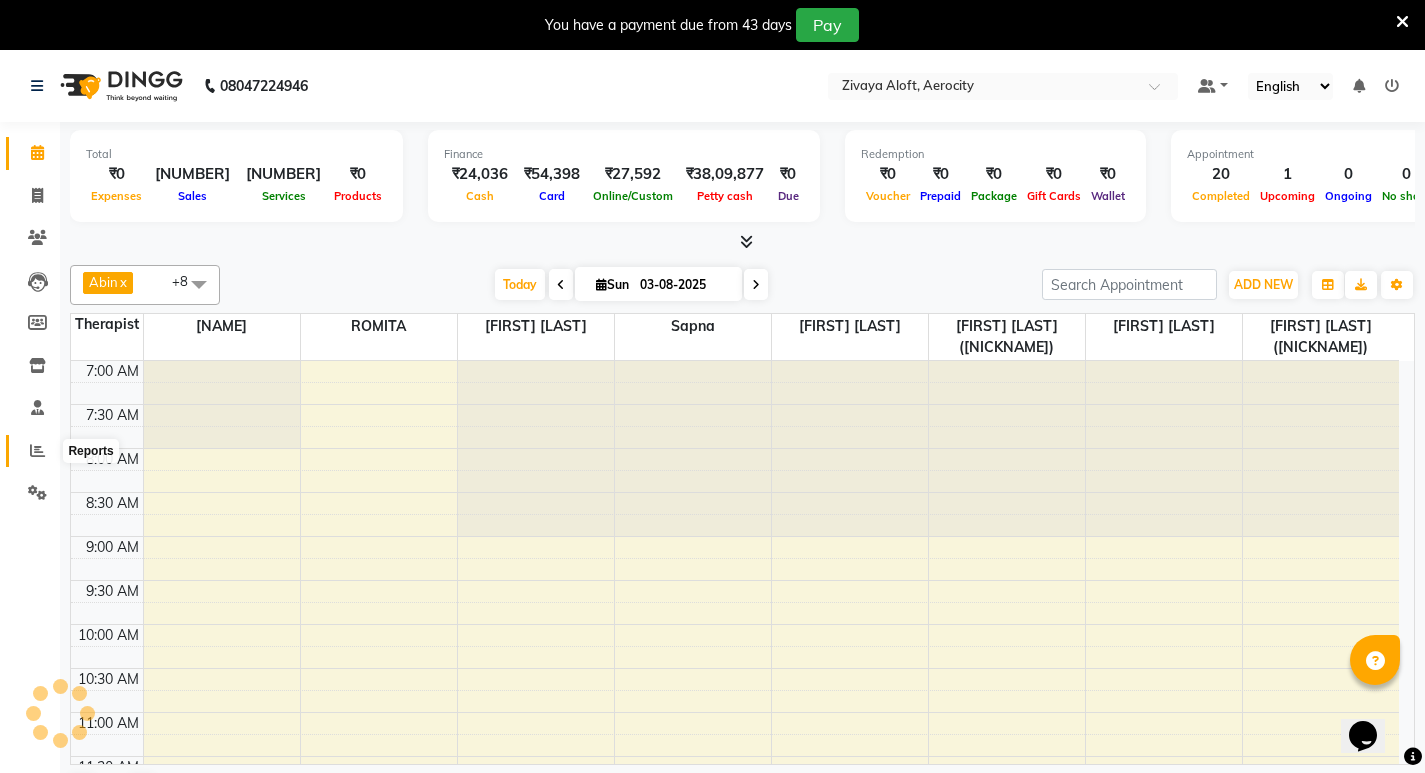 click 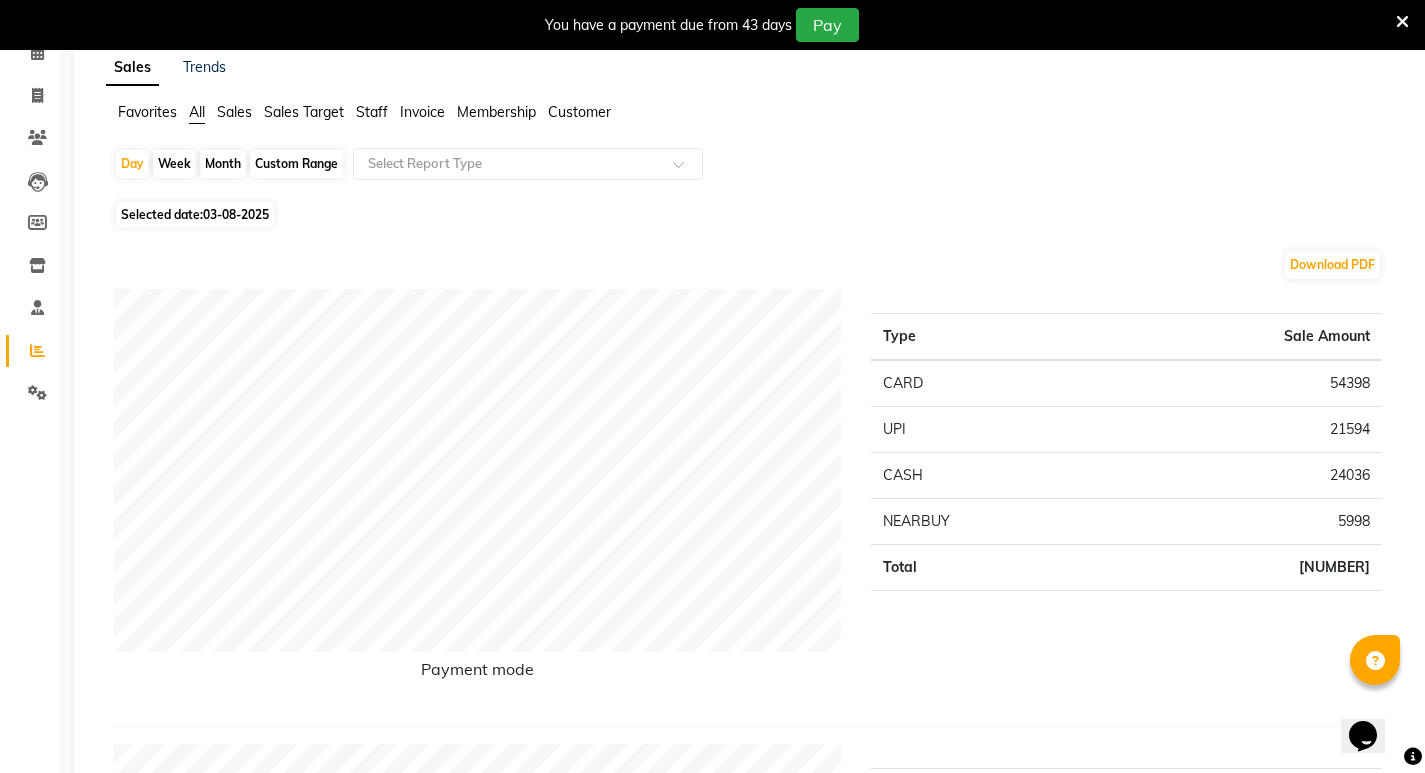 click on "03-08-2025" 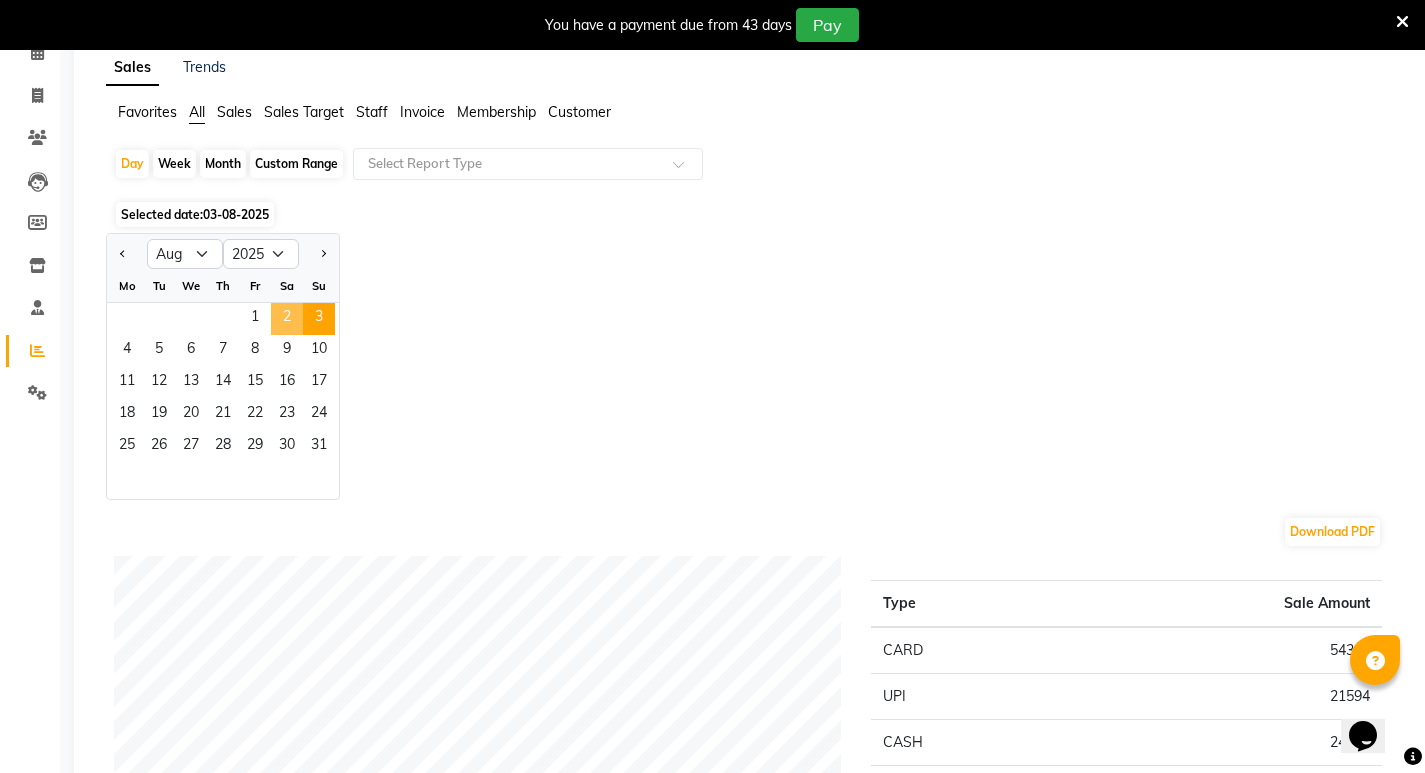click on "2" 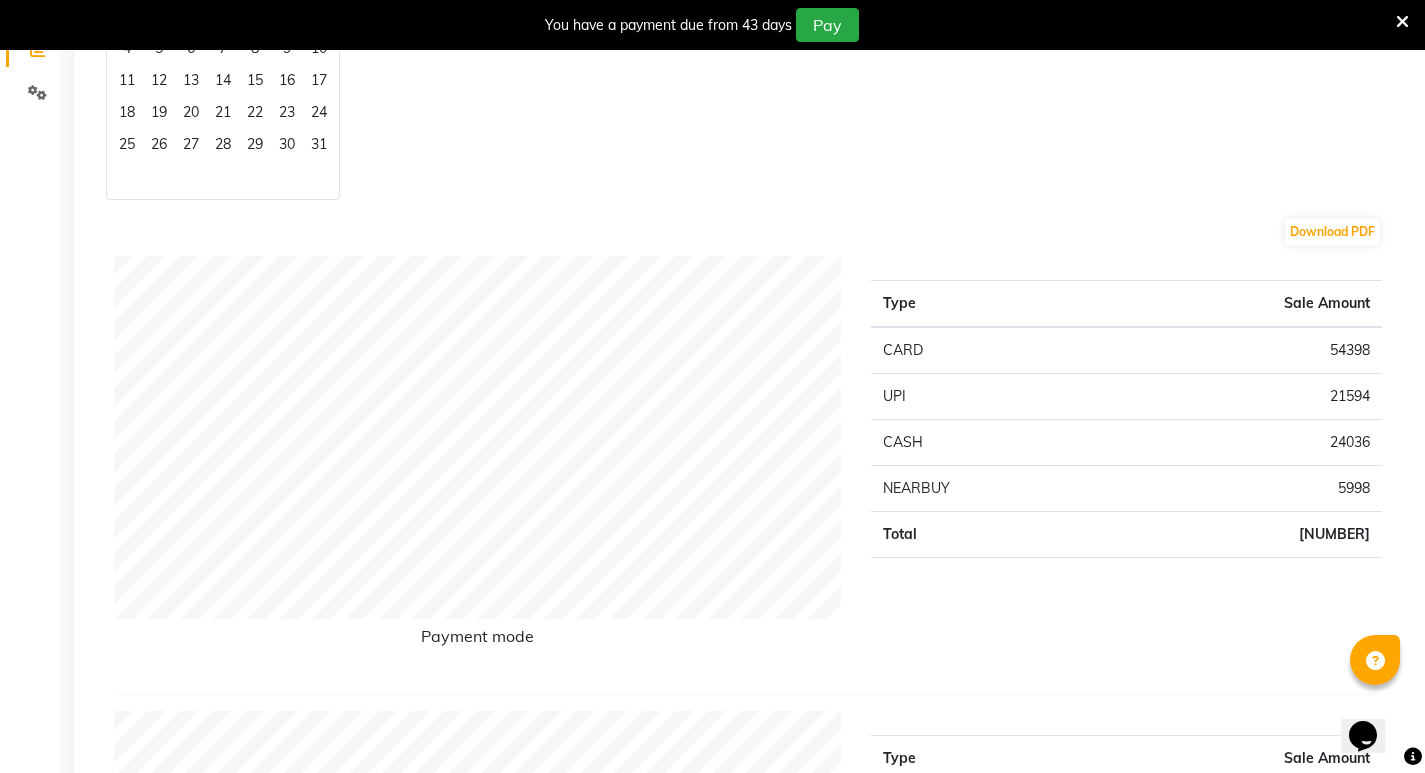 scroll, scrollTop: 200, scrollLeft: 0, axis: vertical 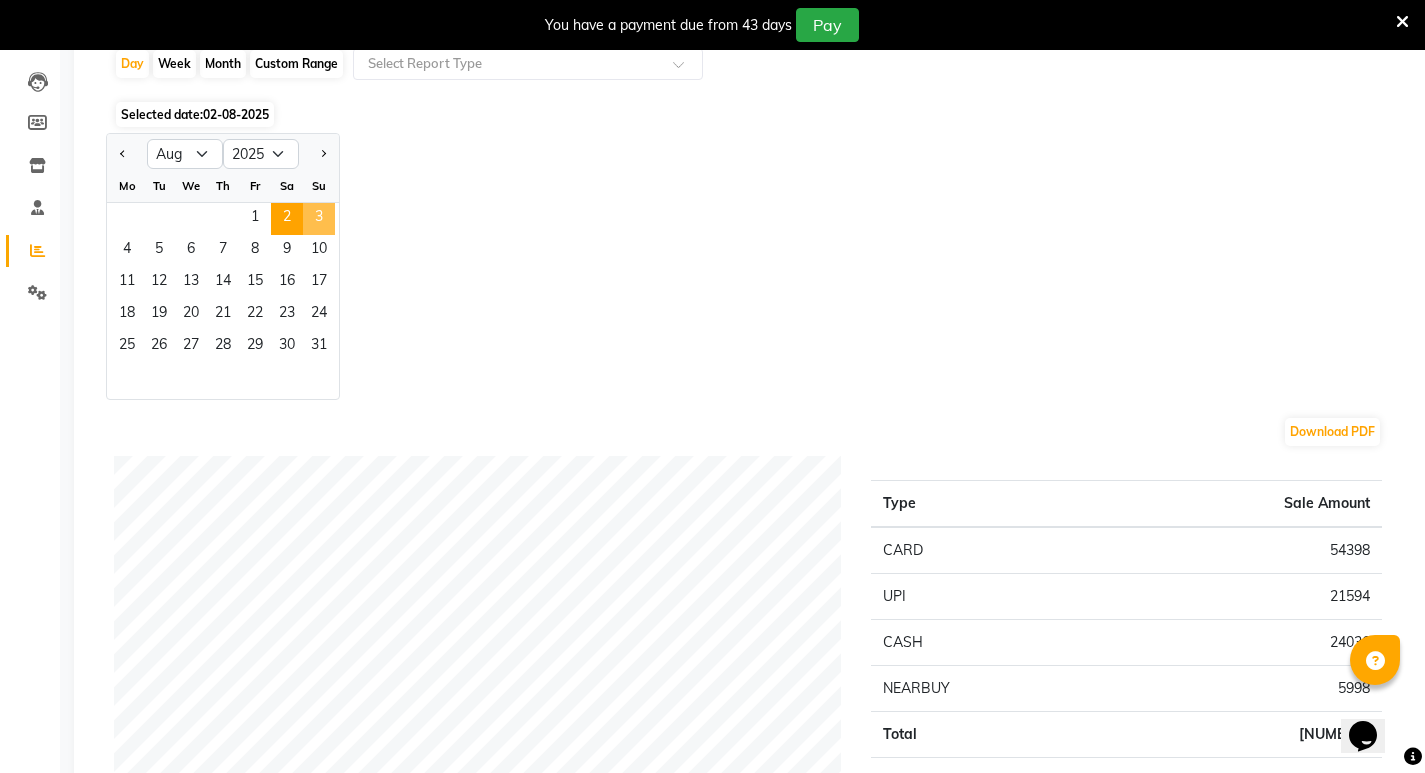 click on "3" 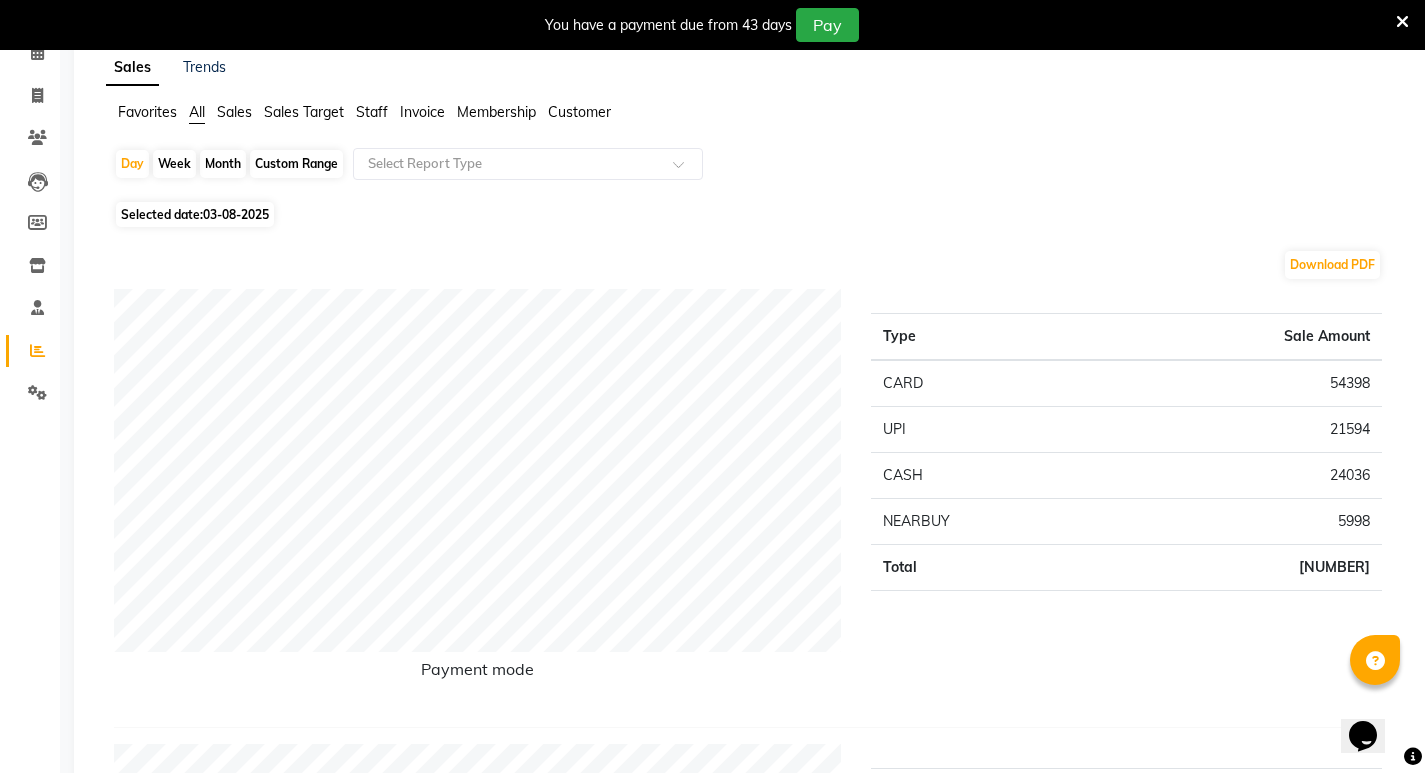scroll, scrollTop: 0, scrollLeft: 0, axis: both 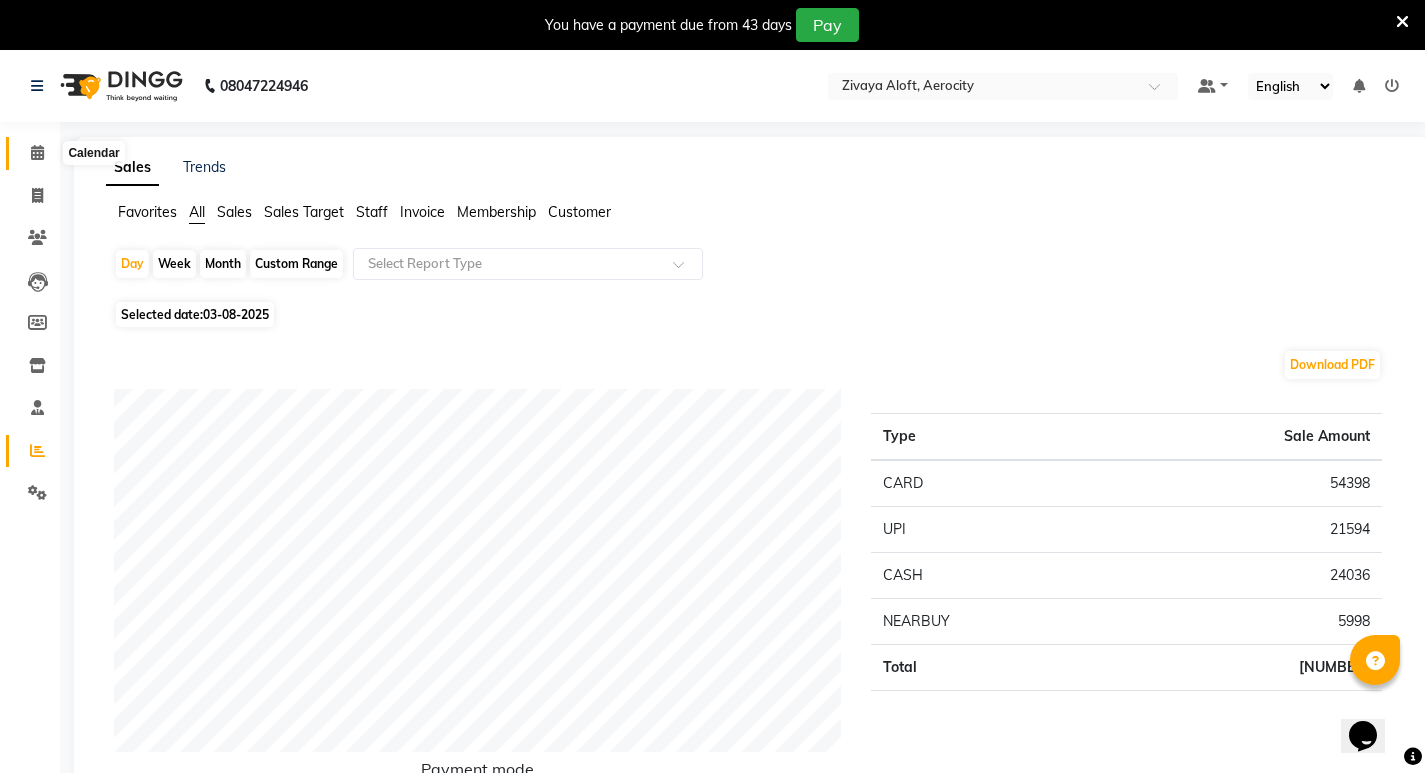 click 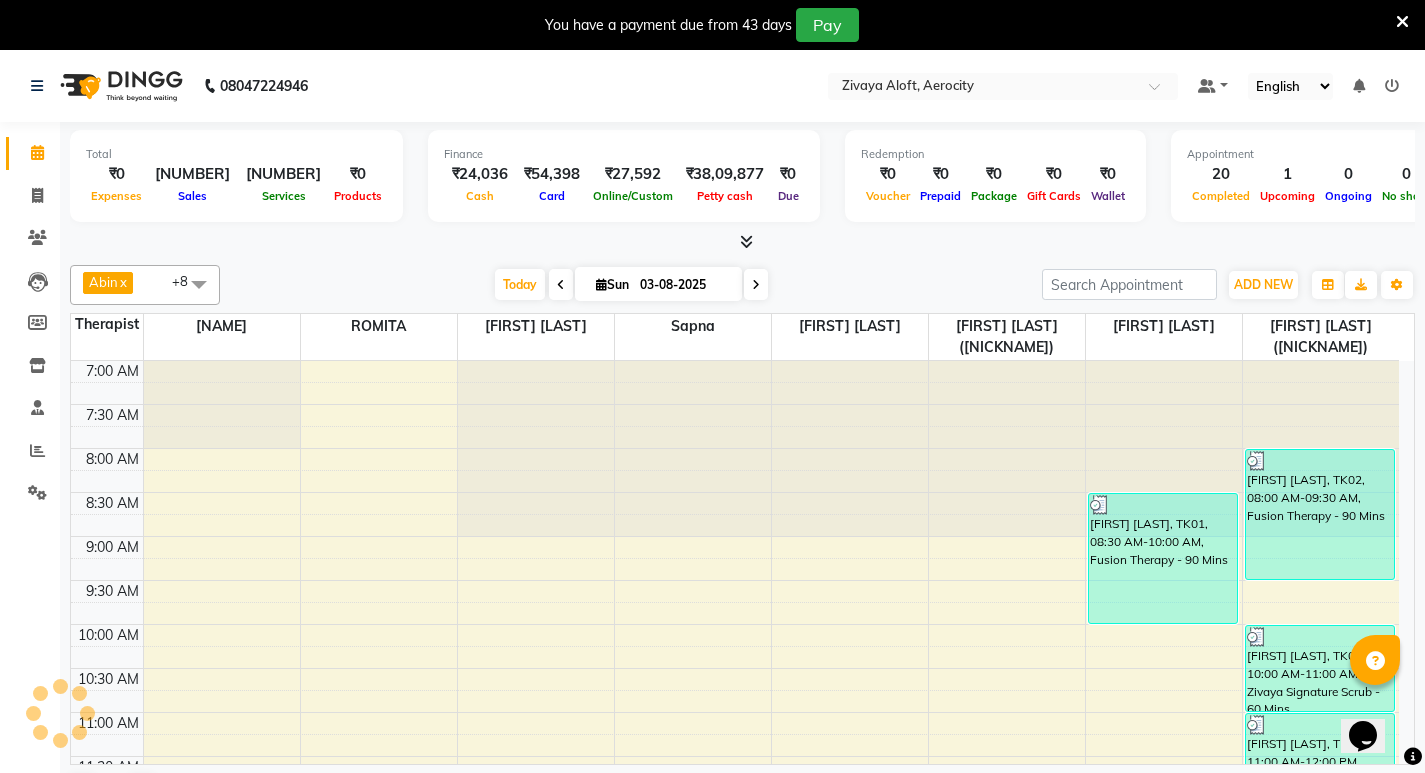 scroll, scrollTop: 0, scrollLeft: 0, axis: both 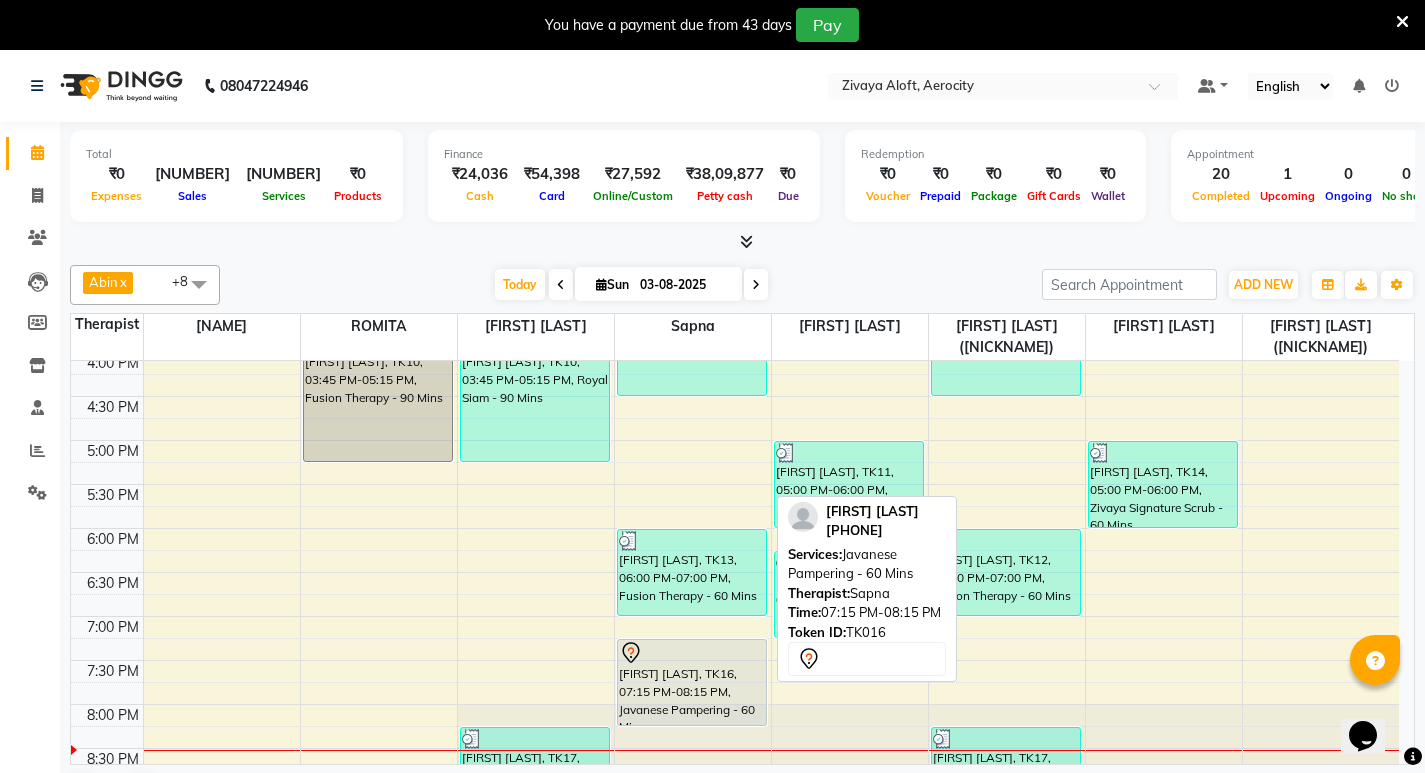 click on "[FIRST] [LAST], TK16, 07:15 PM-08:15 PM, Javanese Pampering - 60 Mins" at bounding box center [692, 682] 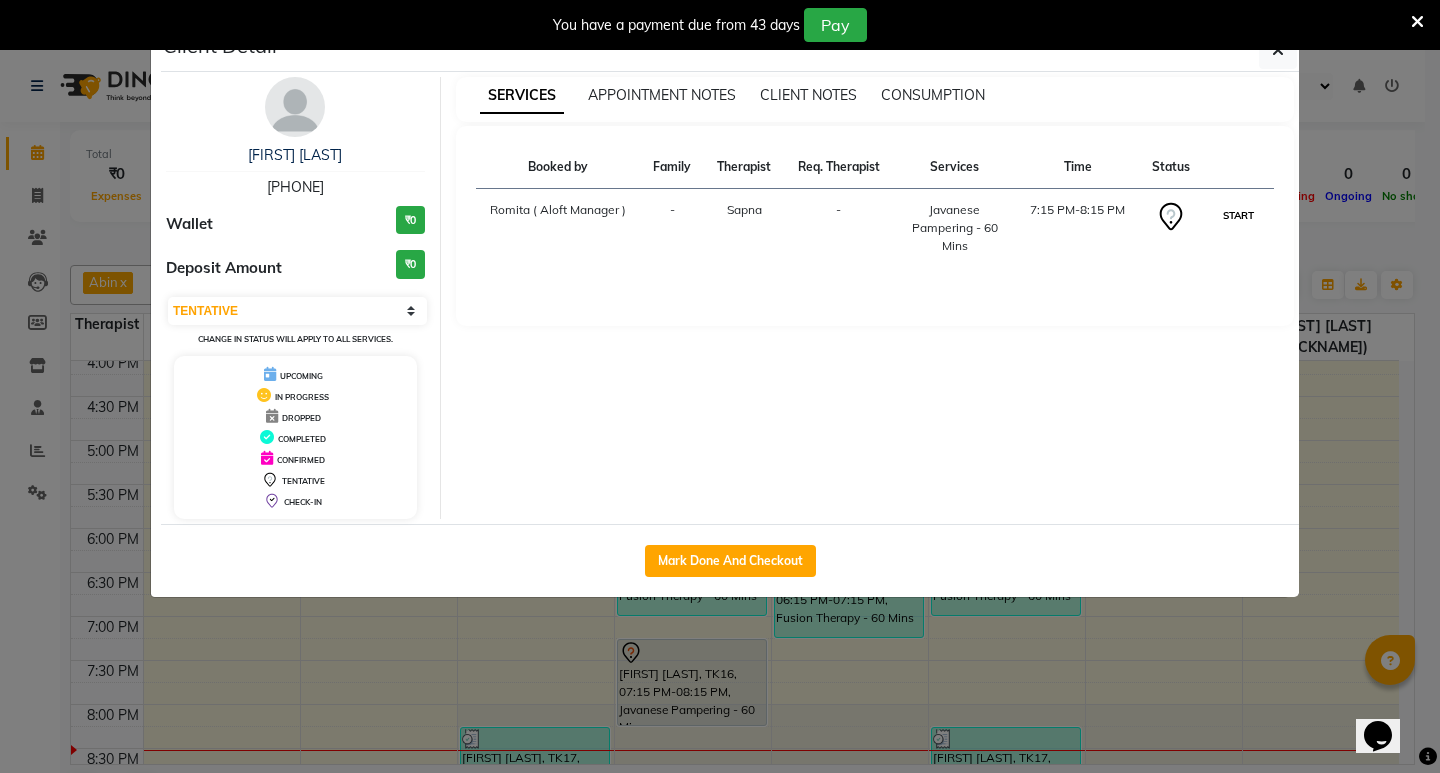 click on "START" at bounding box center [1238, 215] 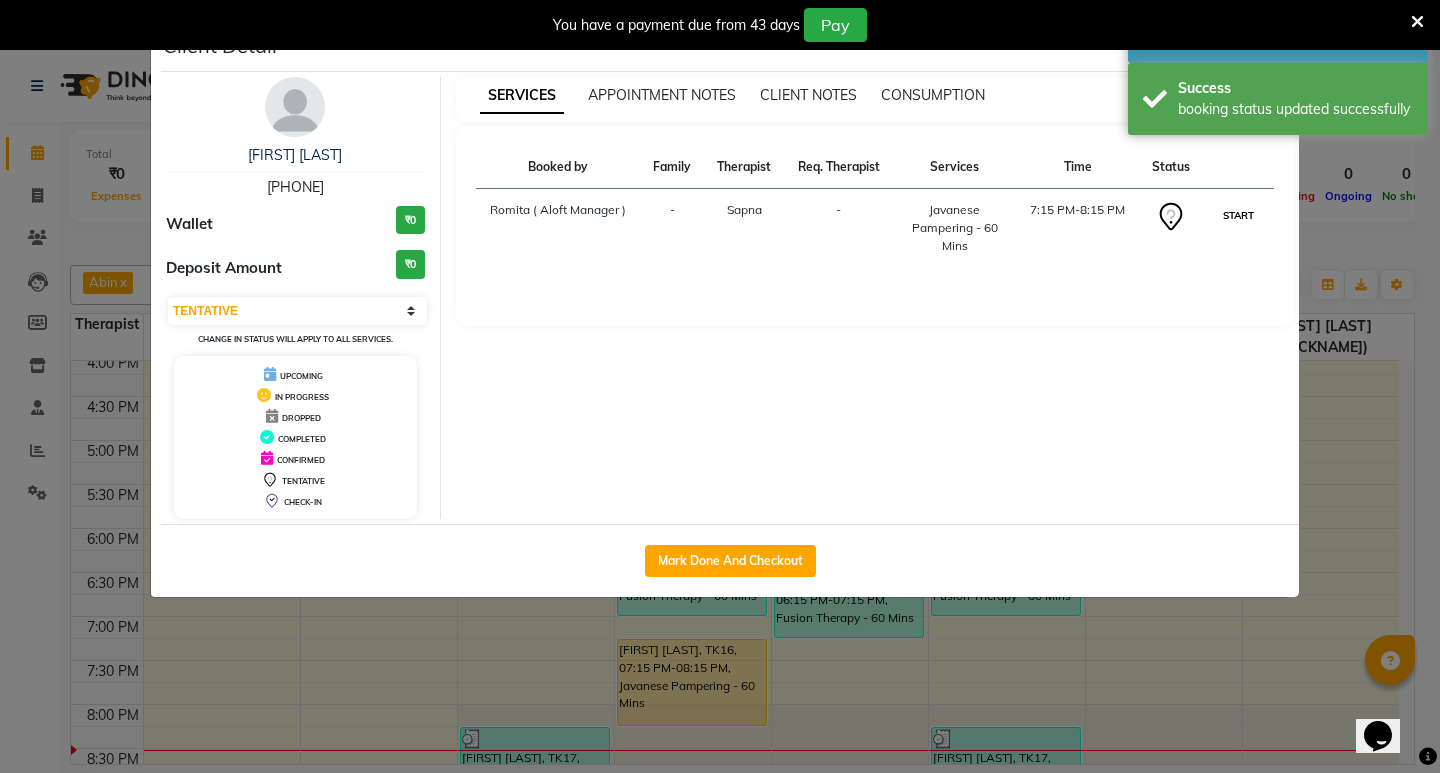 click on "START" at bounding box center [1238, 215] 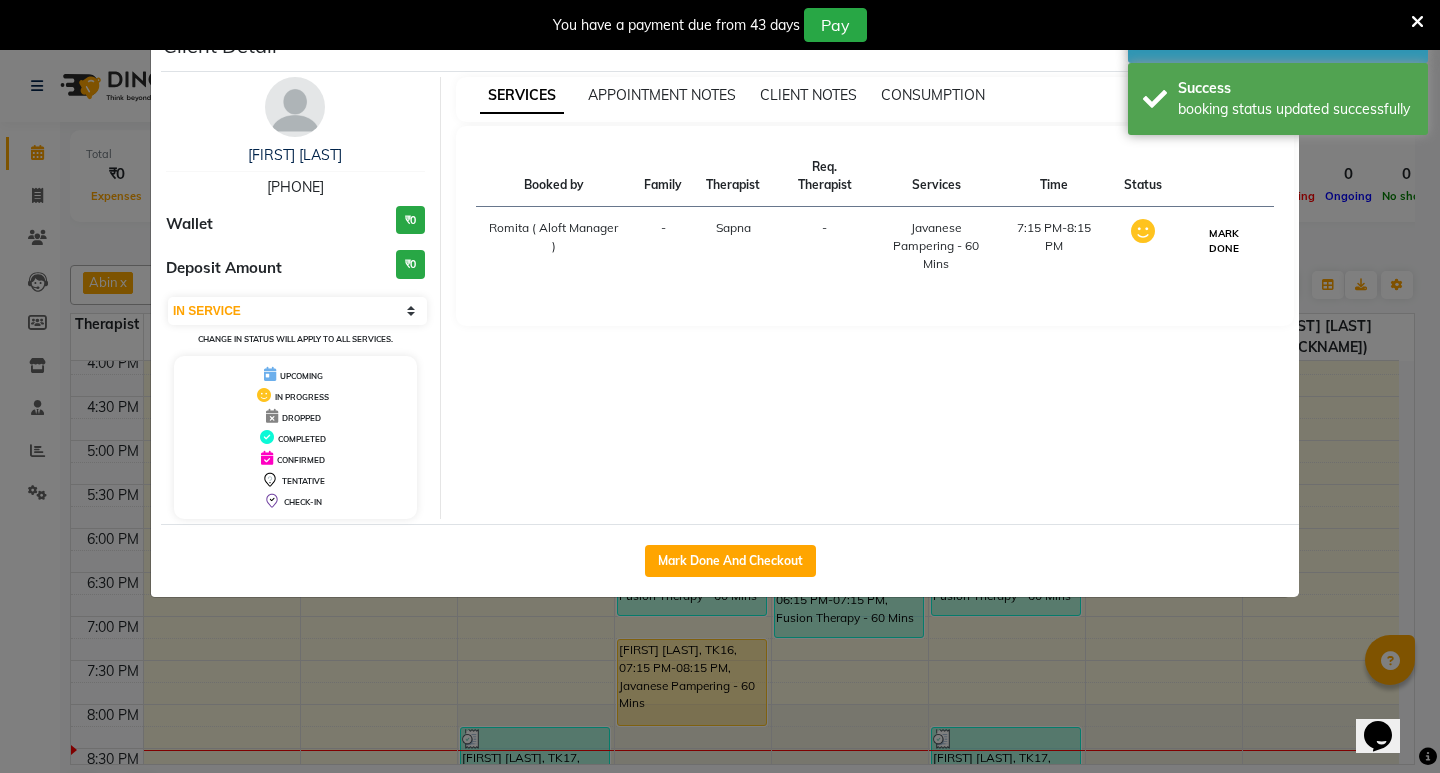 click on "MARK DONE" at bounding box center [1224, 241] 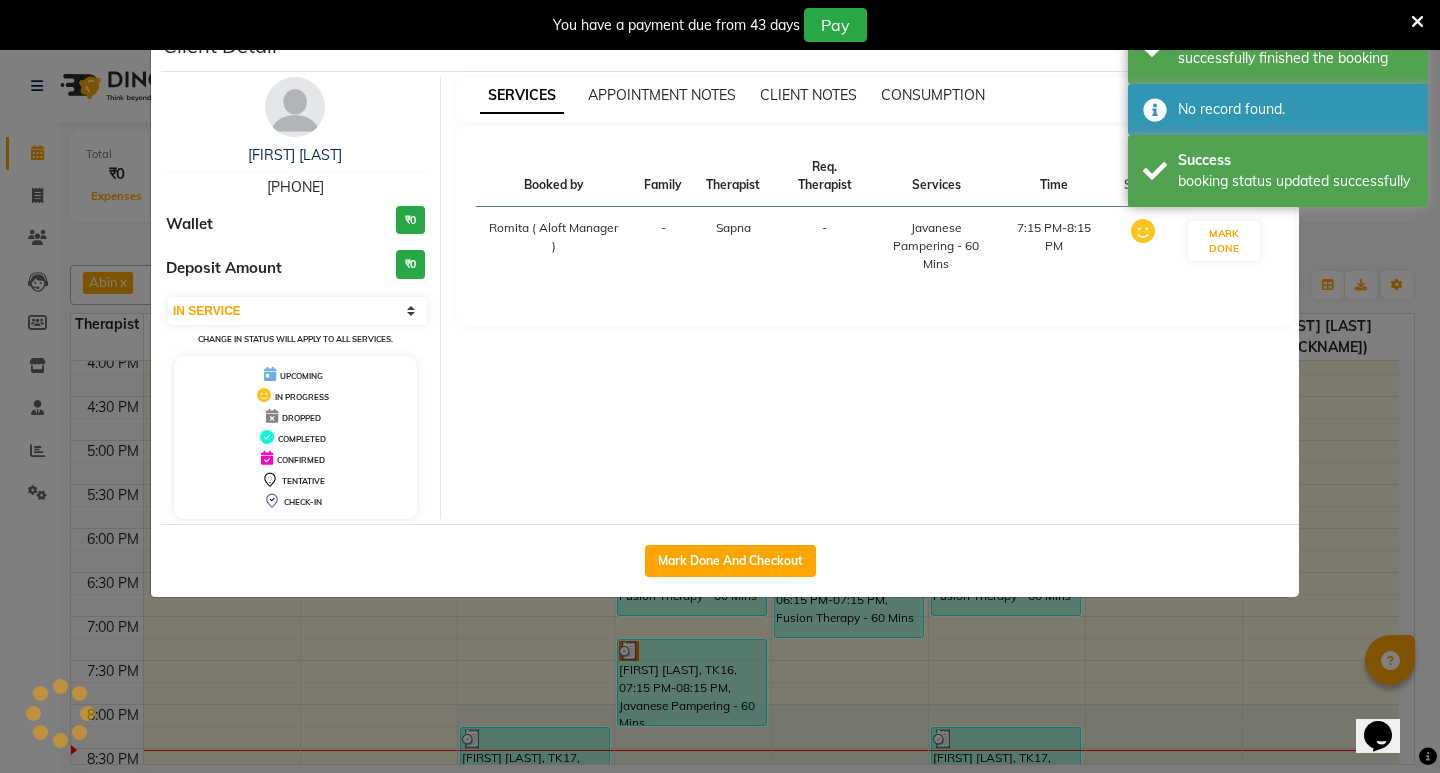 select on "3" 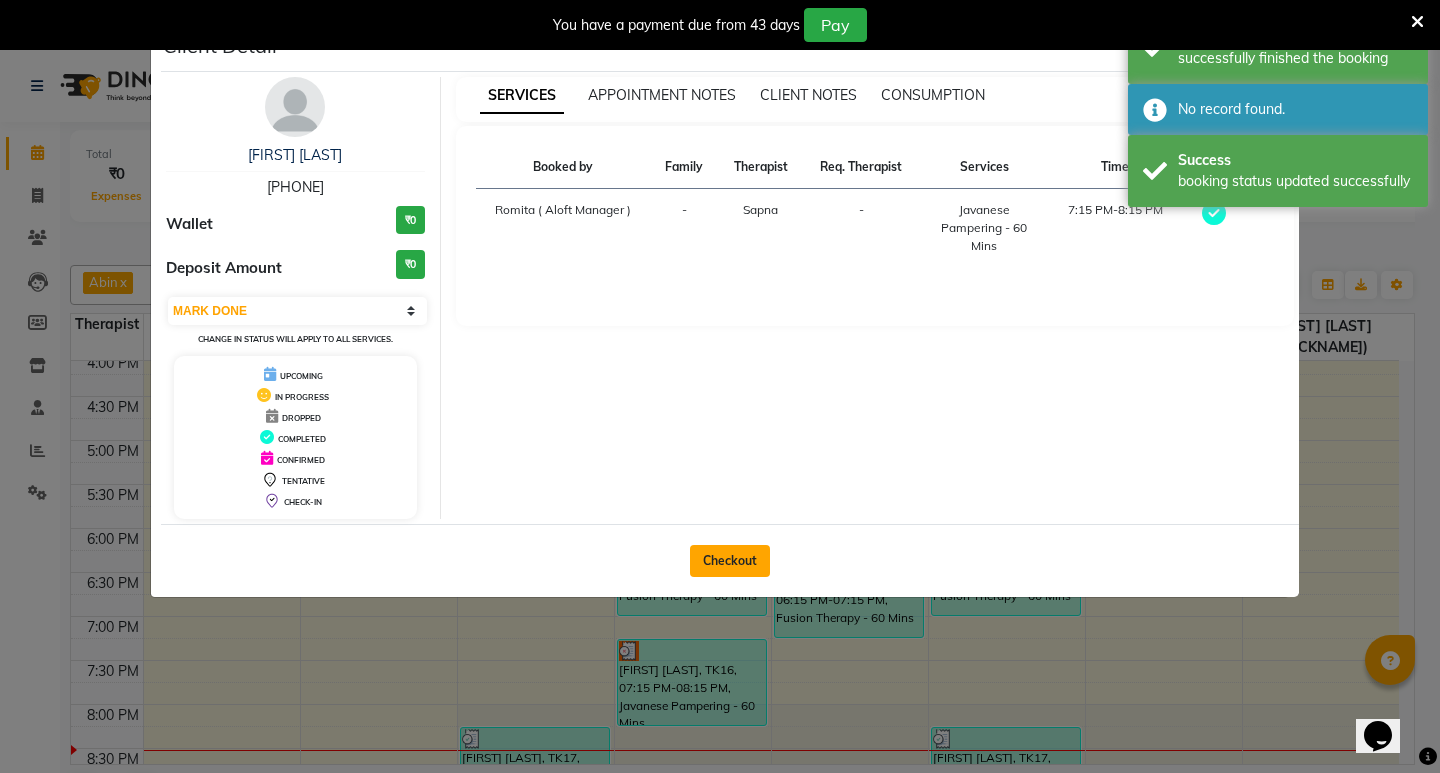 click on "Checkout" 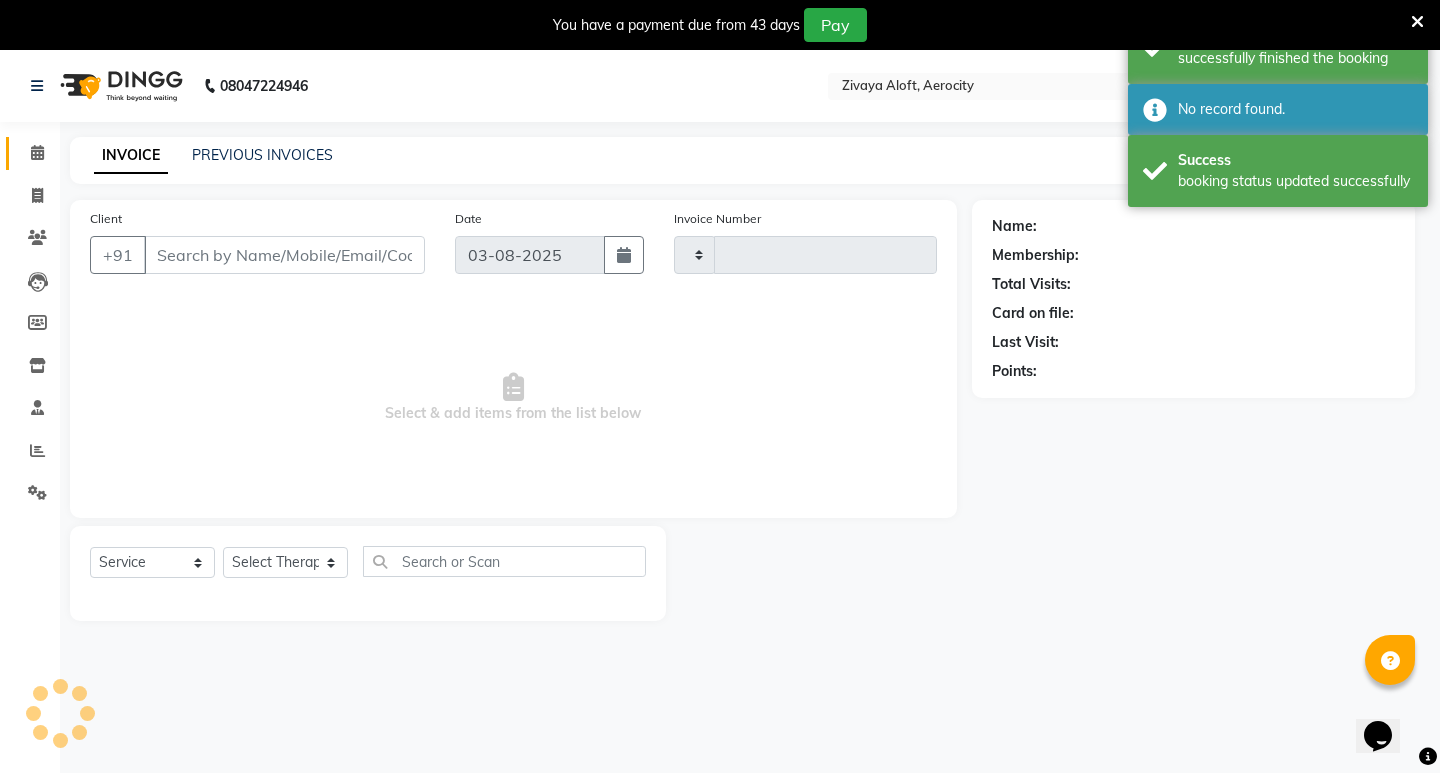 type on "1298" 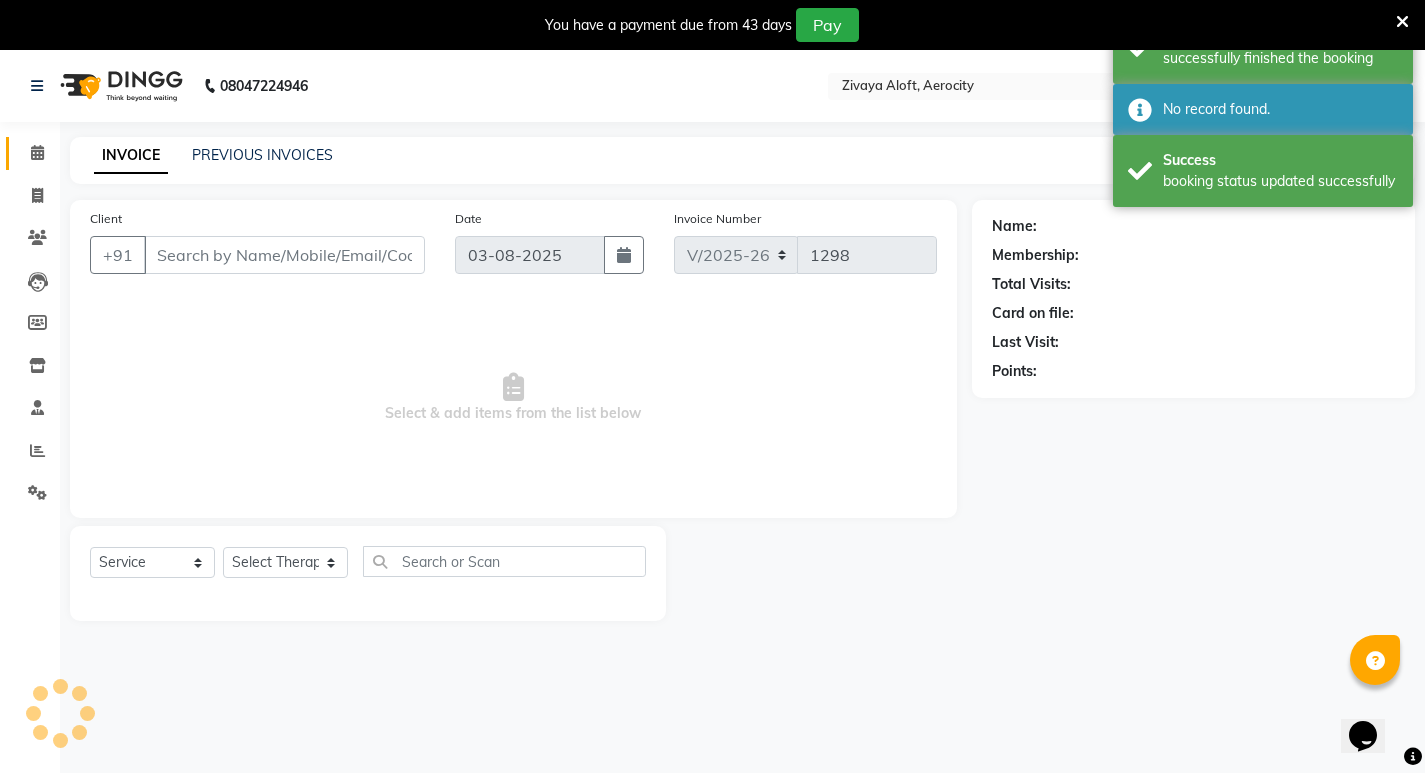 type on "[PHONE]" 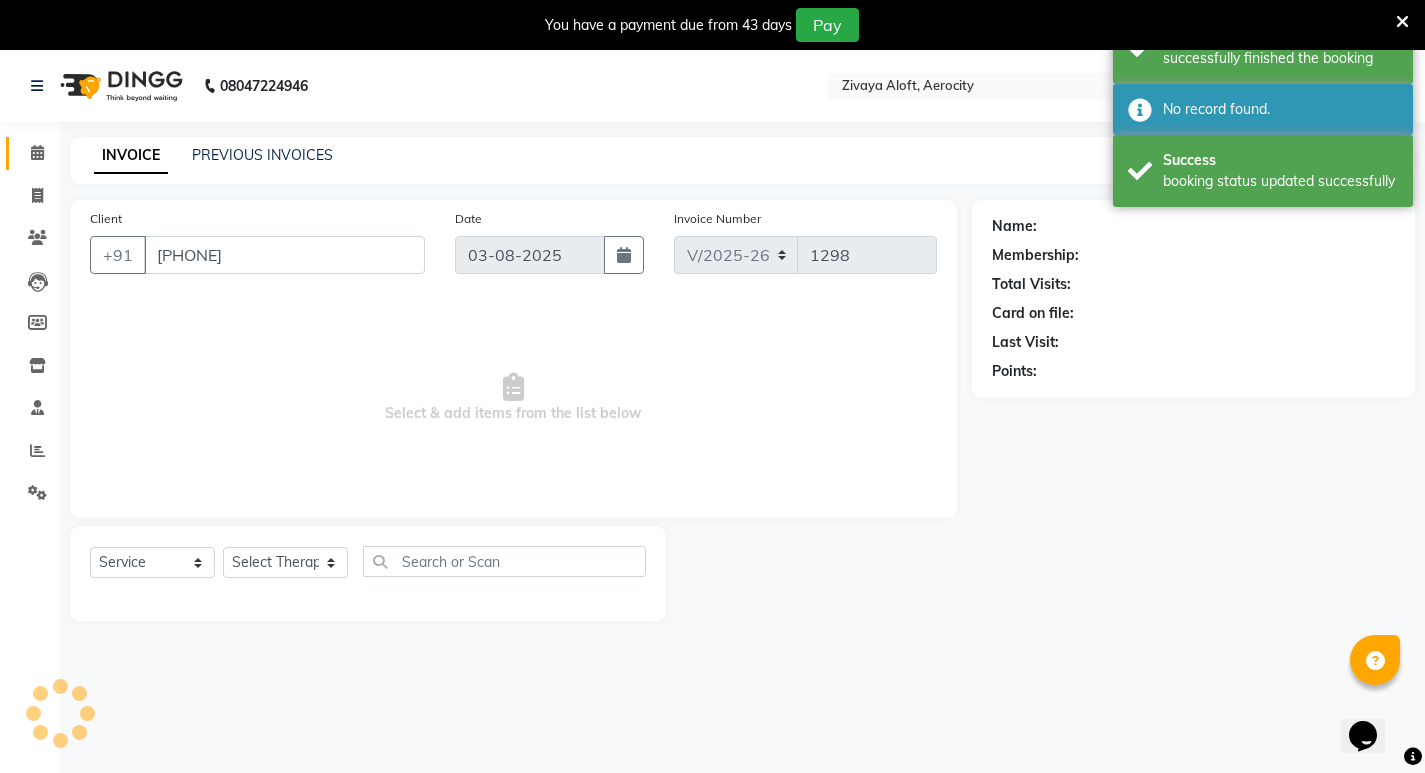 select on "48457" 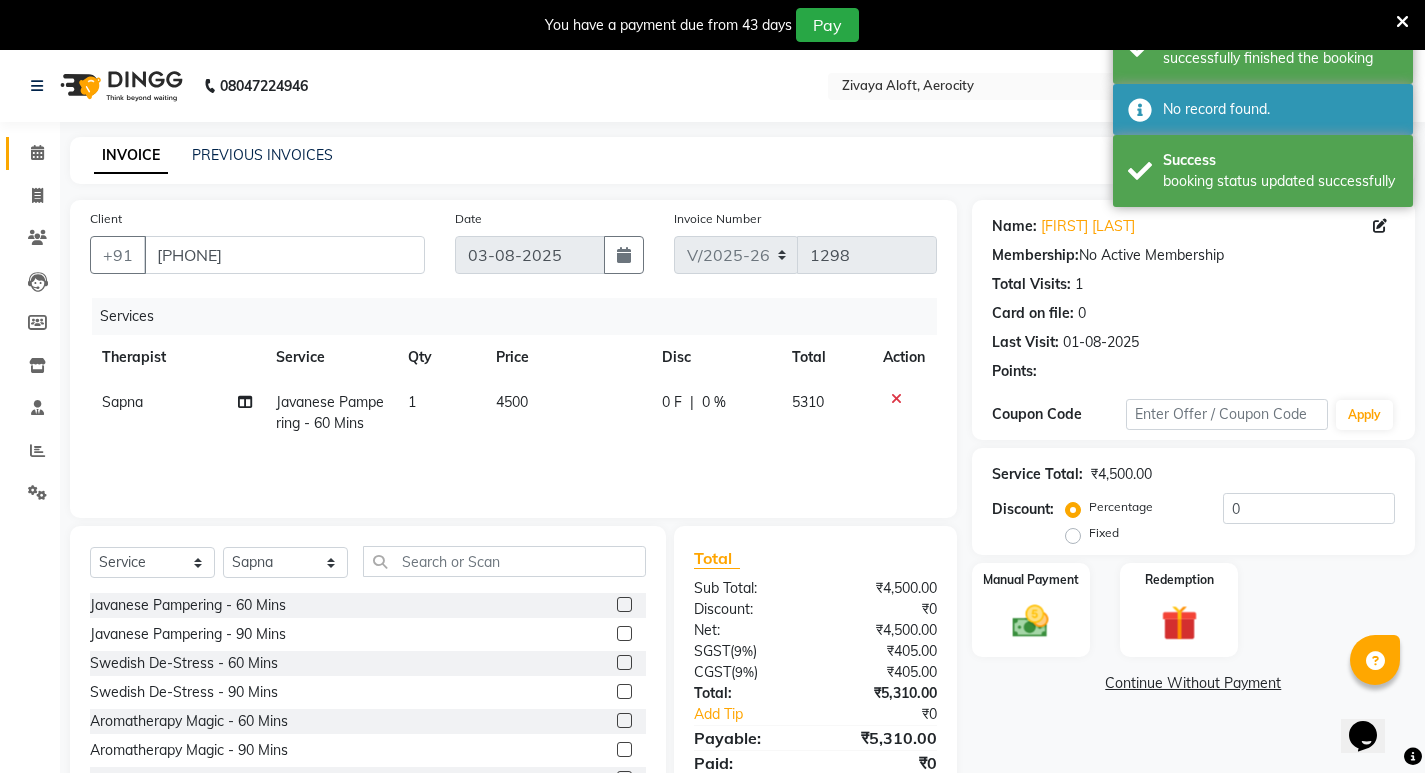 scroll, scrollTop: 78, scrollLeft: 0, axis: vertical 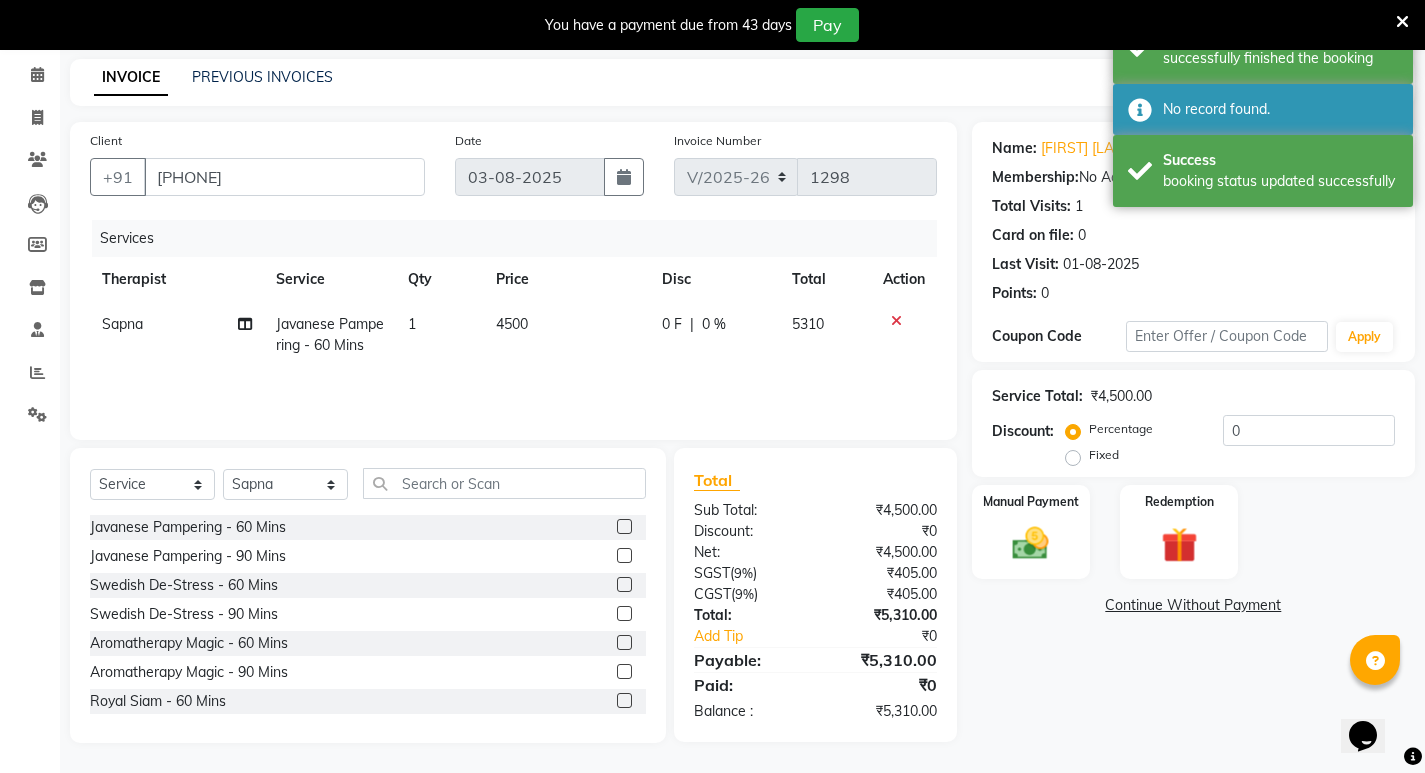 click on "0 F | 0 %" 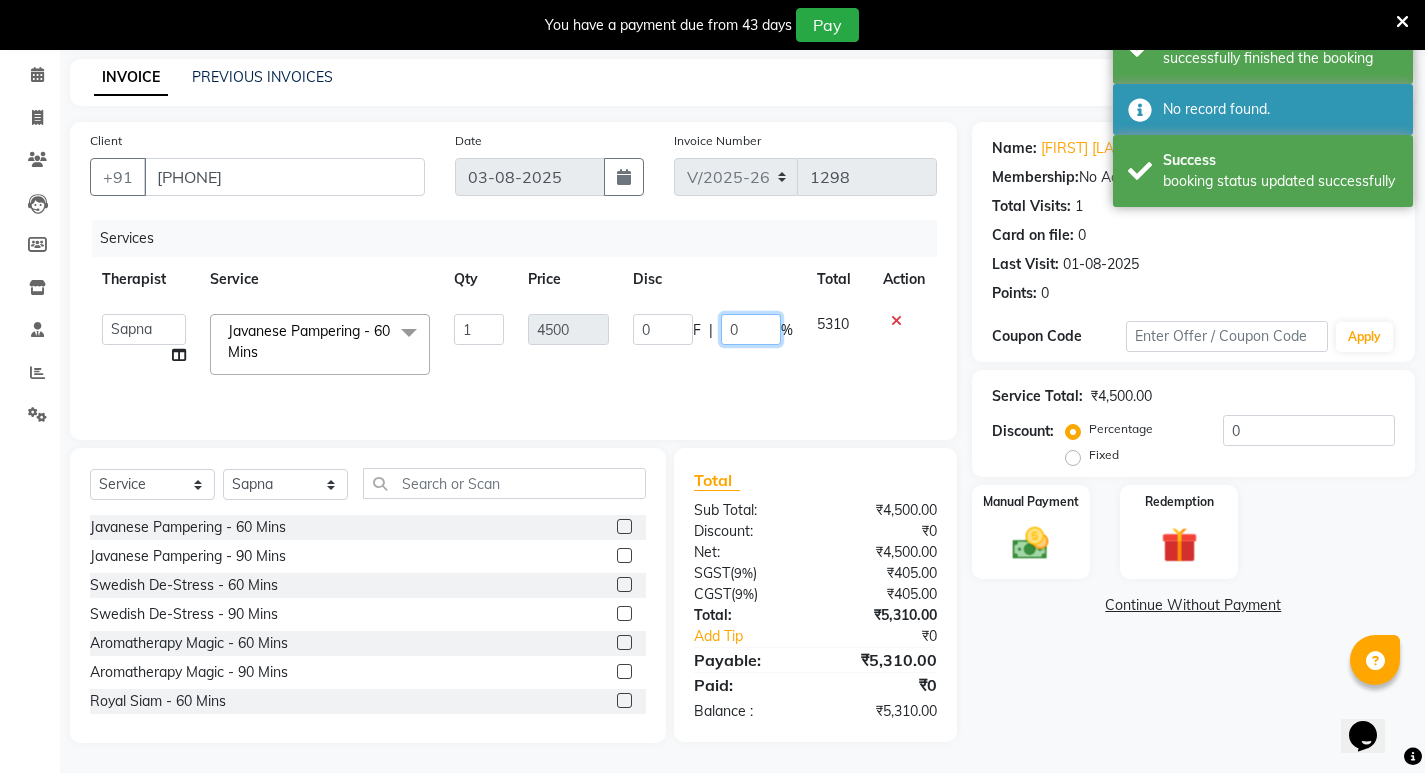 click on "0" 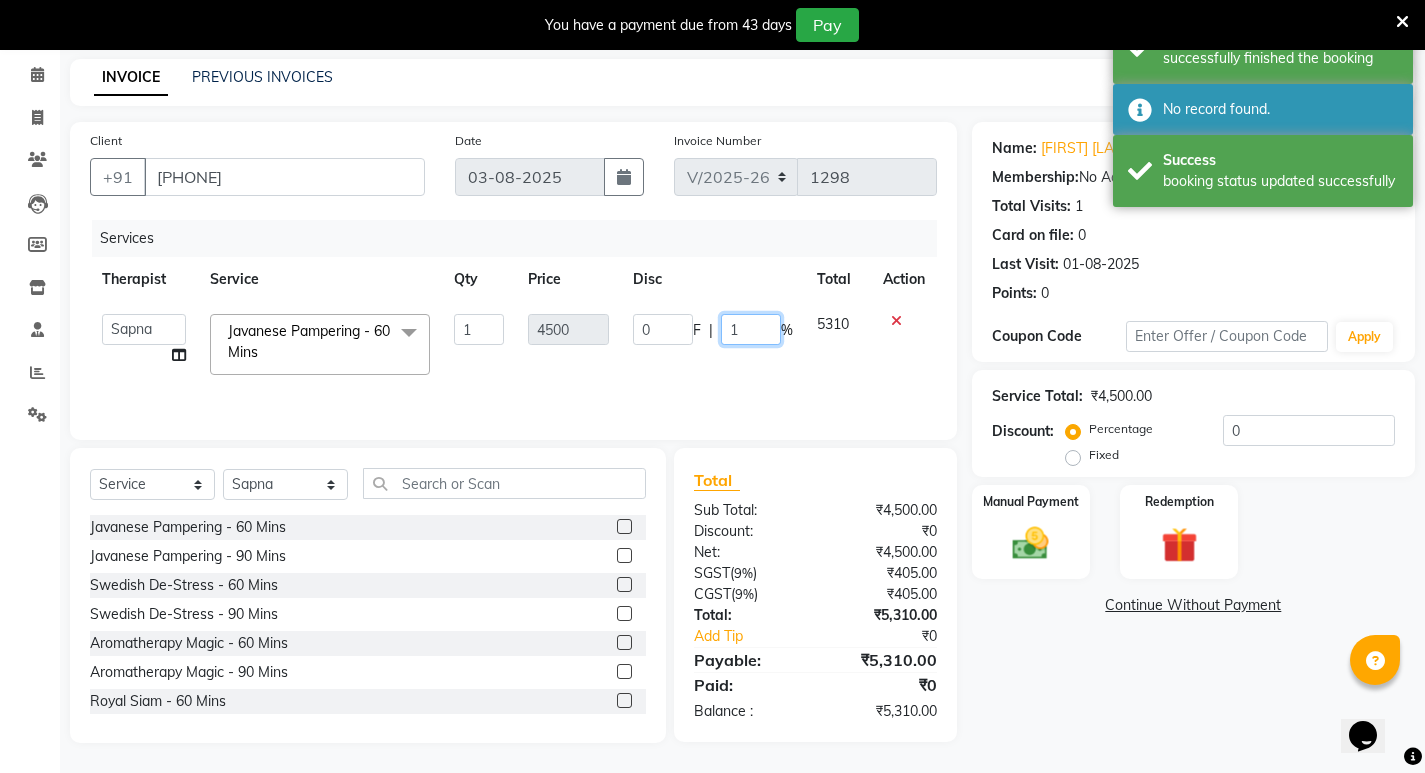 type on "15" 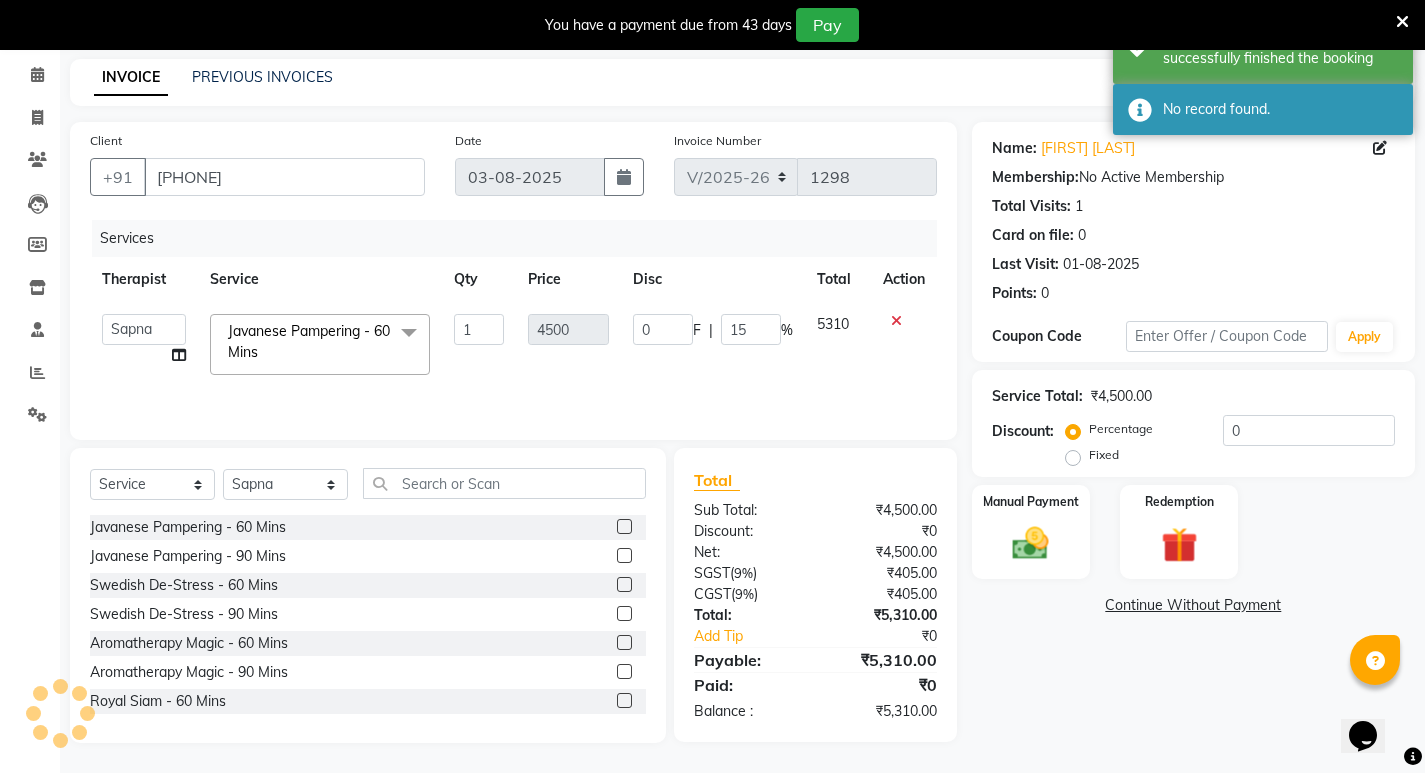 click on "Name: [FIRST] [LAST] Membership:  No Active Membership  Total Visits:  1 Card on file:  0 Last Visit:   01-08-2025 Points:   0  Coupon Code Apply Service Total:  ₹4,500.00  Discount:  Percentage   Fixed  0 Manual Payment Redemption  Continue Without Payment" 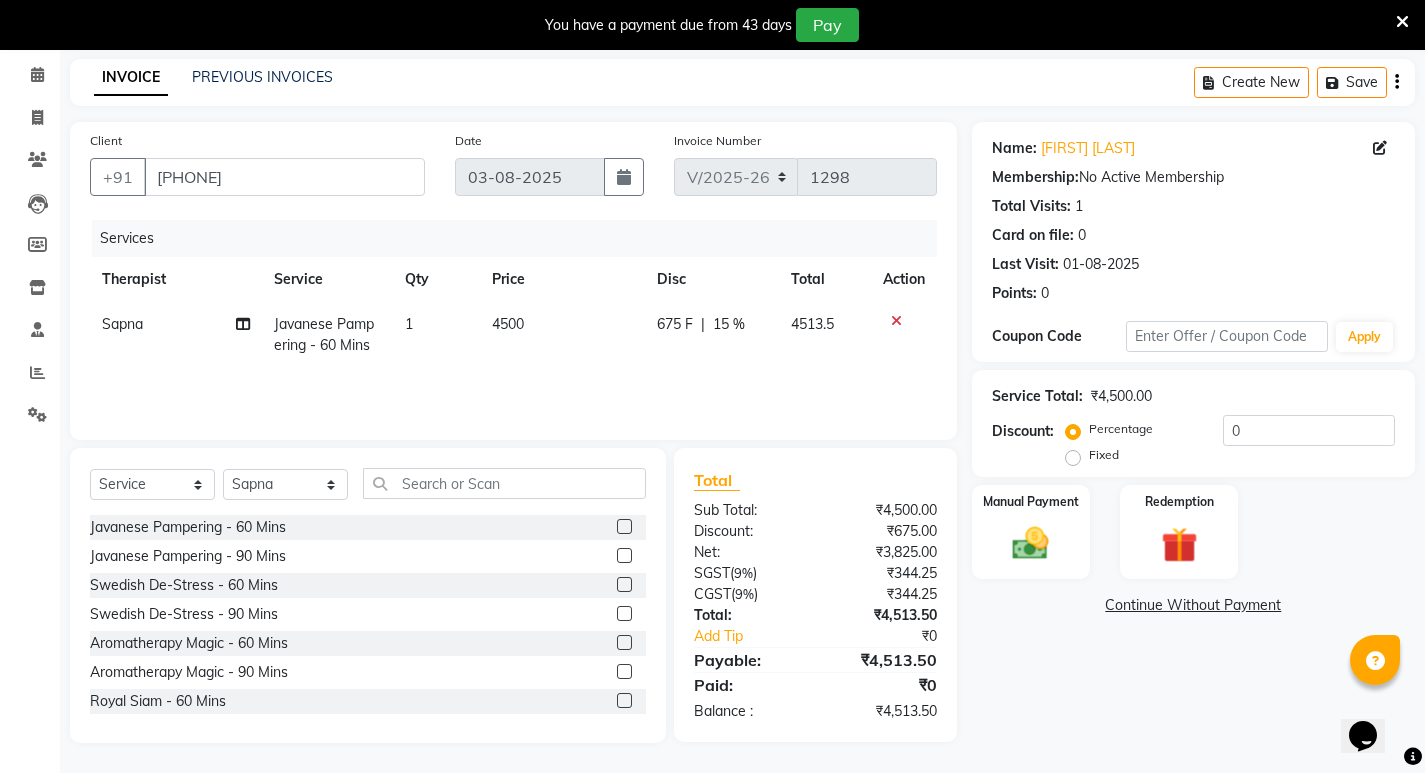 click on "15 %" 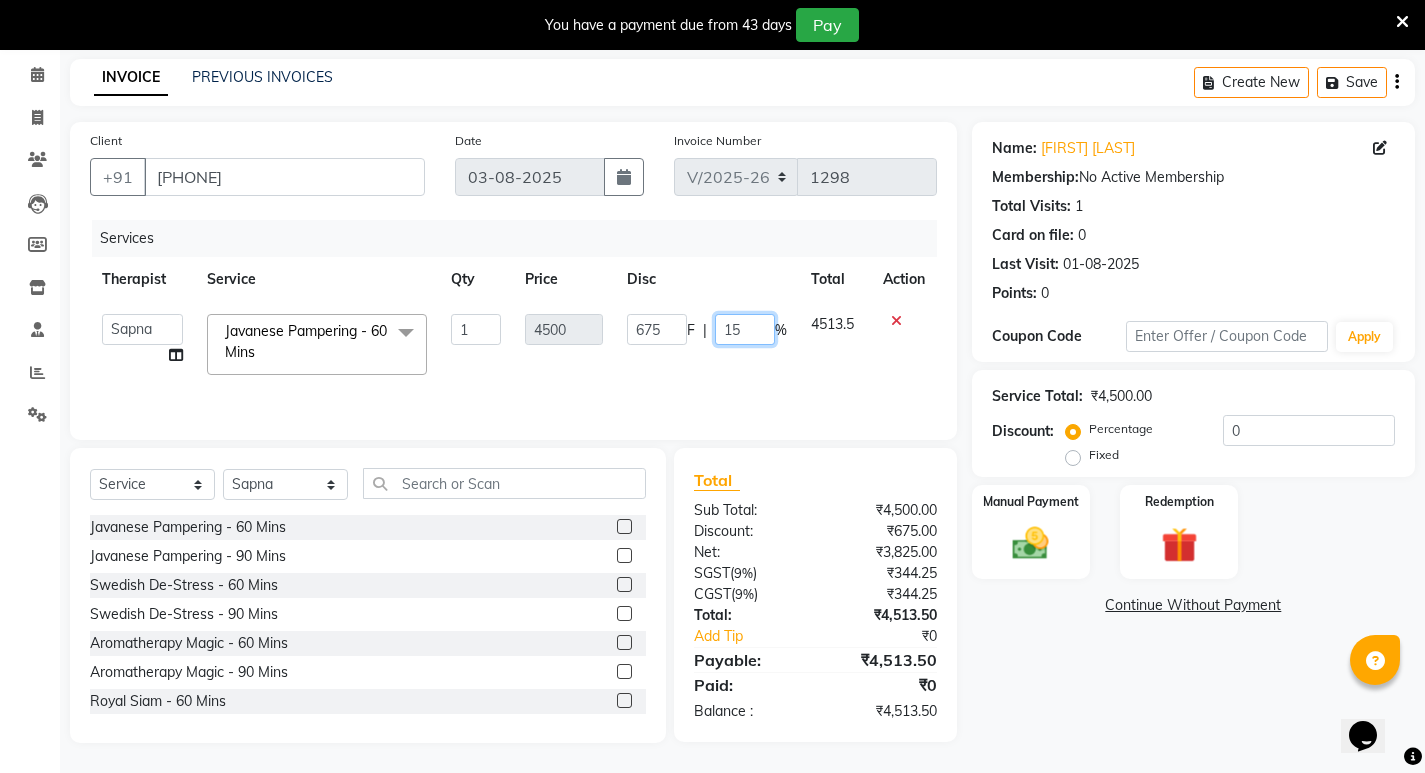 click on "15" 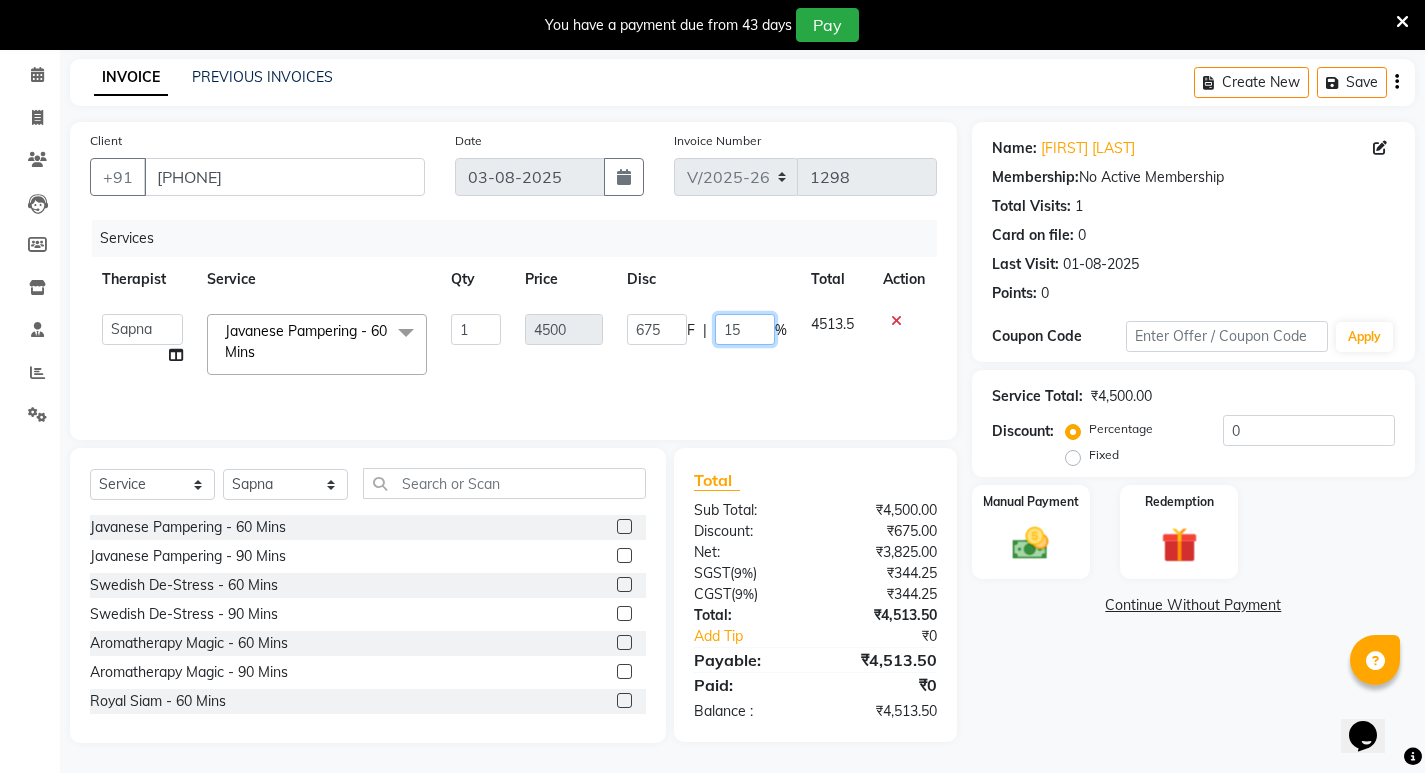 type on "1" 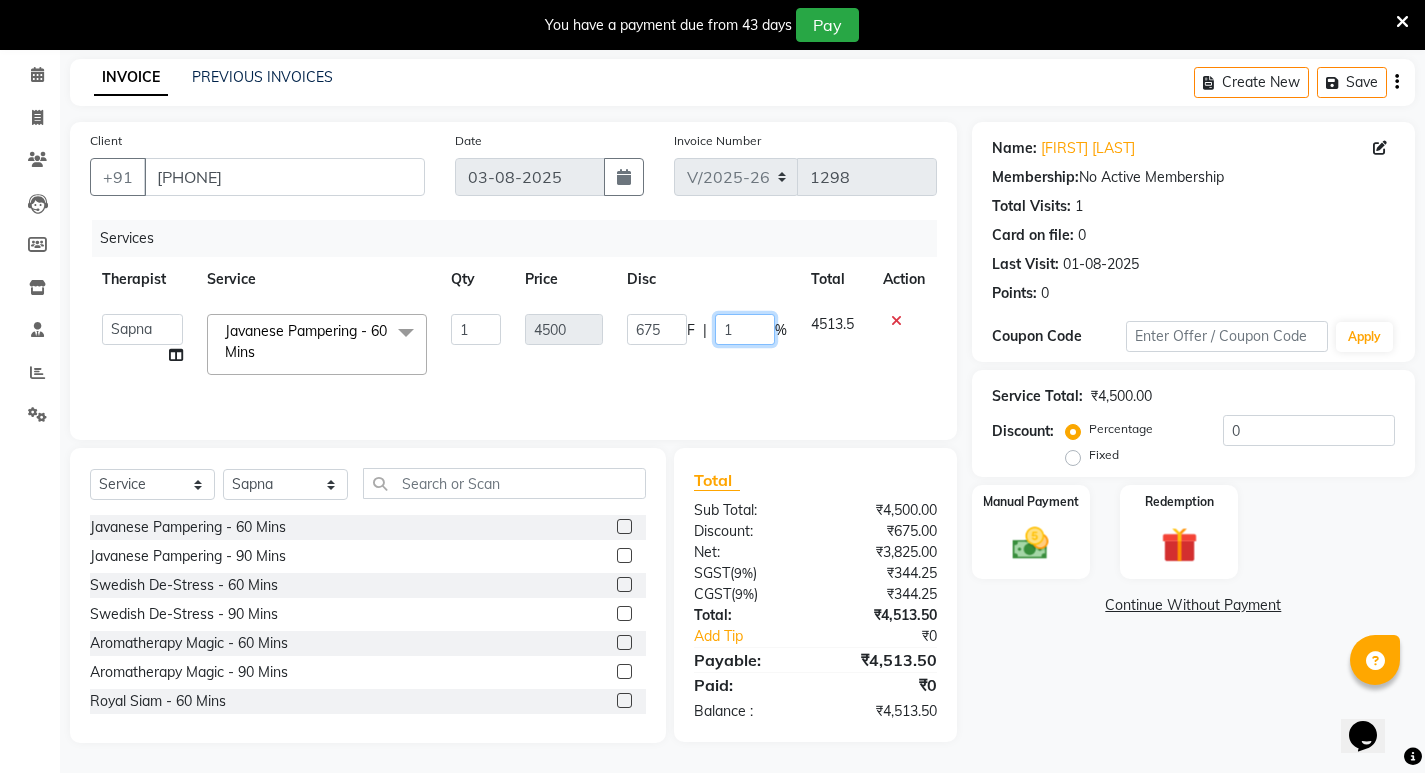 type 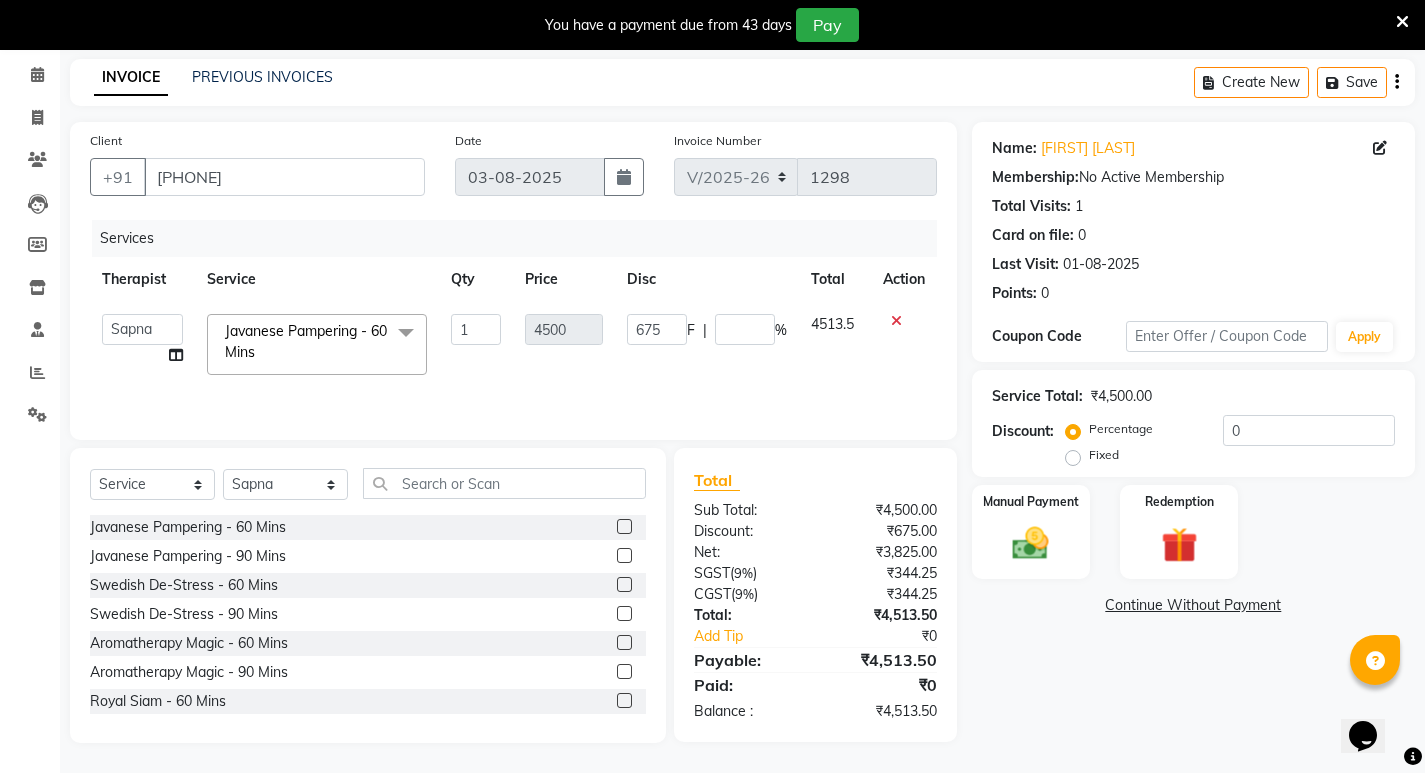 click on "Name: [FIRST] [LAST] Membership:  No Active Membership  Total Visits:  1 Card on file:  0 Last Visit:   01-08-2025 Points:   0  Coupon Code Apply Service Total:  ₹4,500.00  Discount:  Percentage   Fixed  0 Manual Payment Redemption  Continue Without Payment" 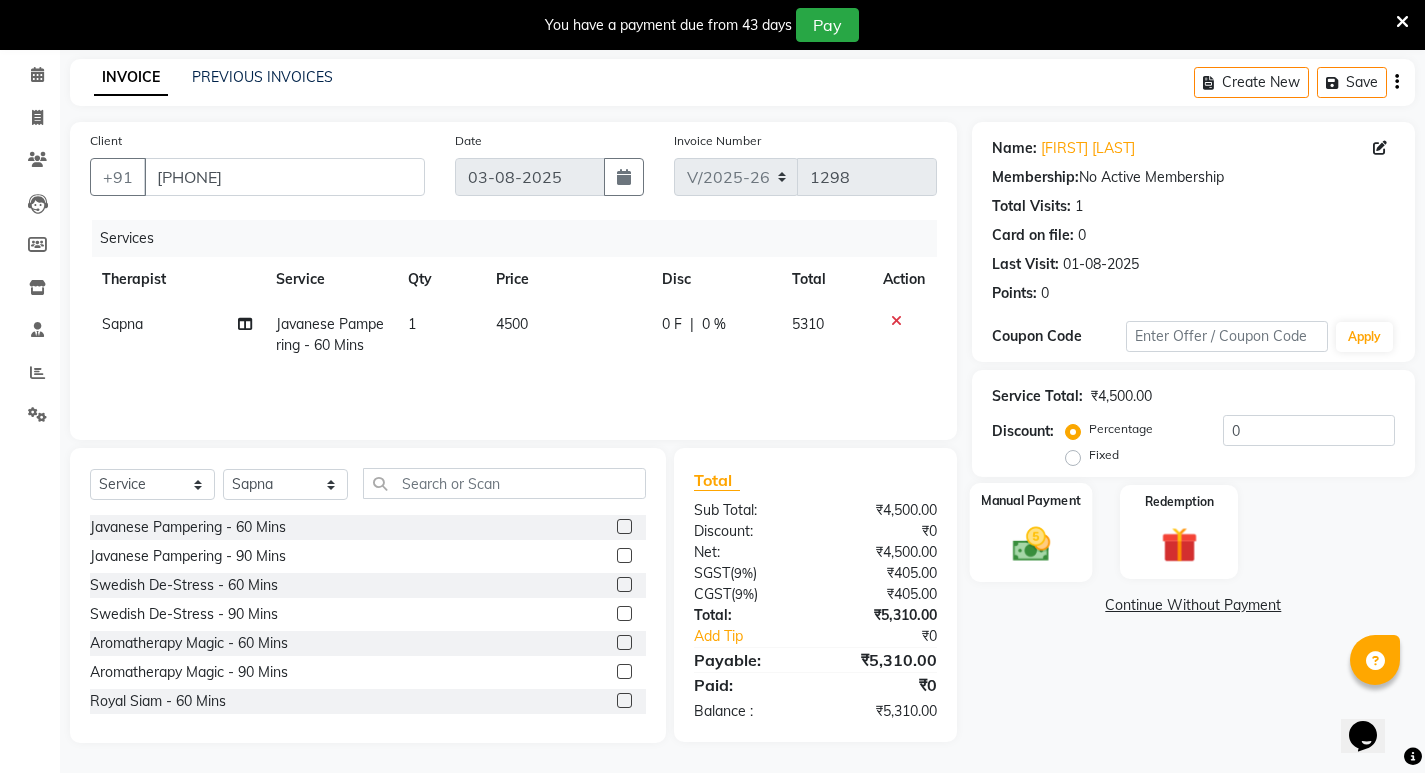 click 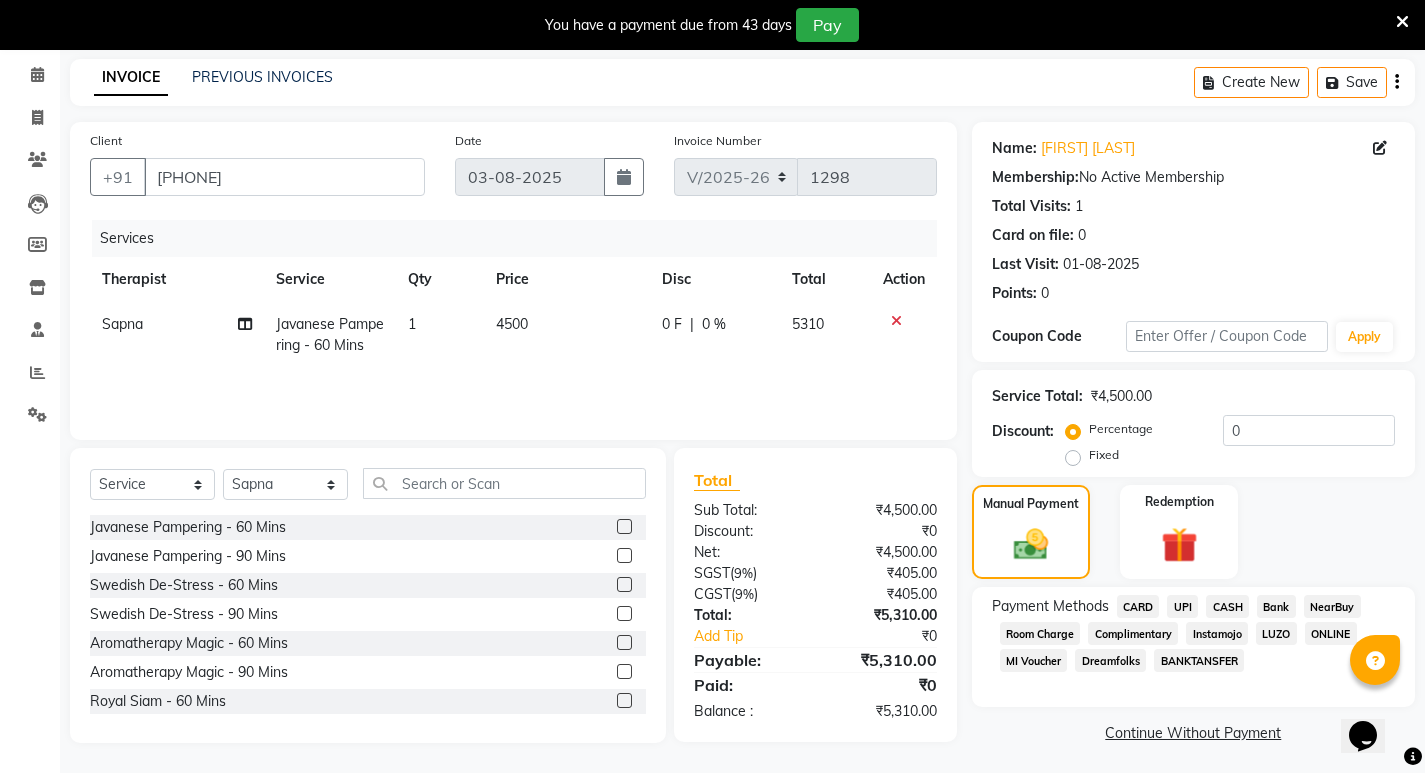 click on "CASH" 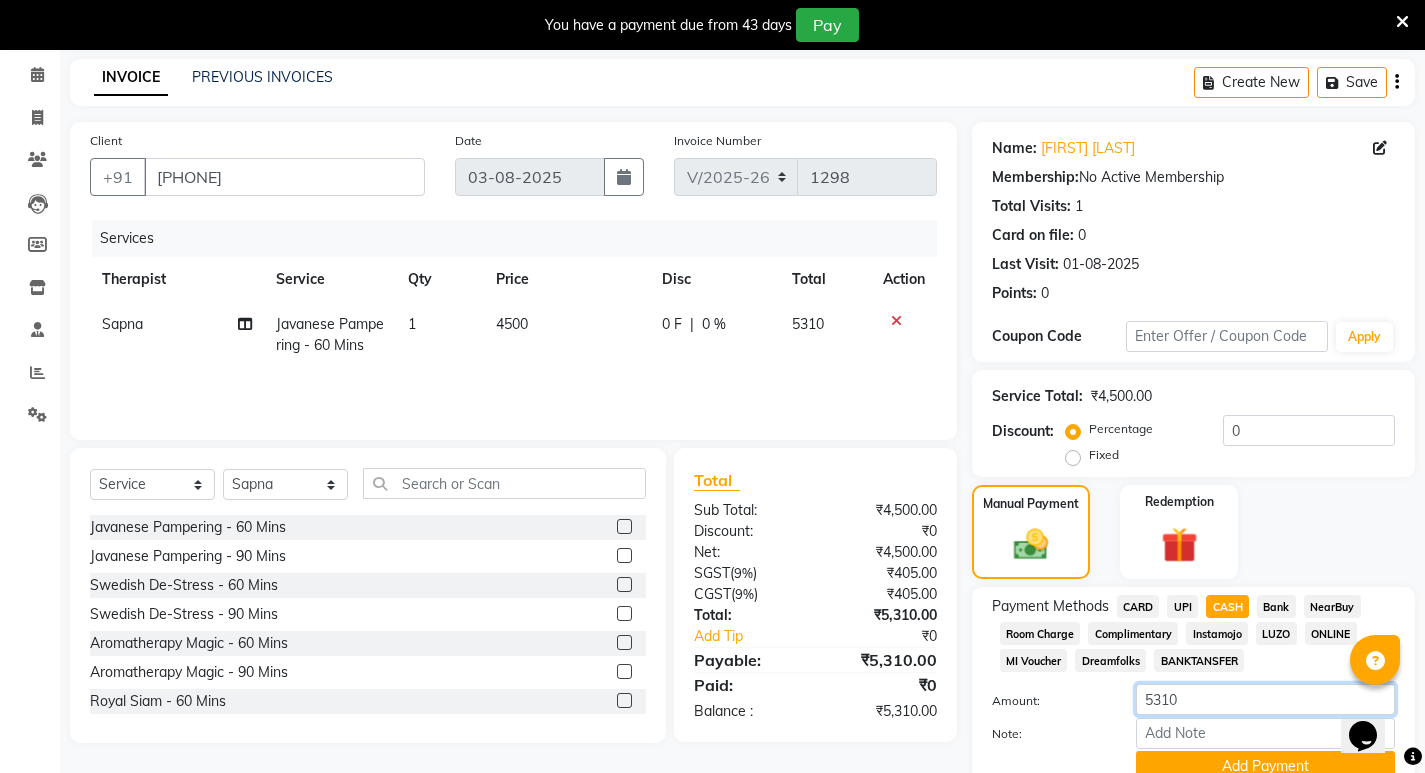 drag, startPoint x: 1184, startPoint y: 693, endPoint x: 1120, endPoint y: 693, distance: 64 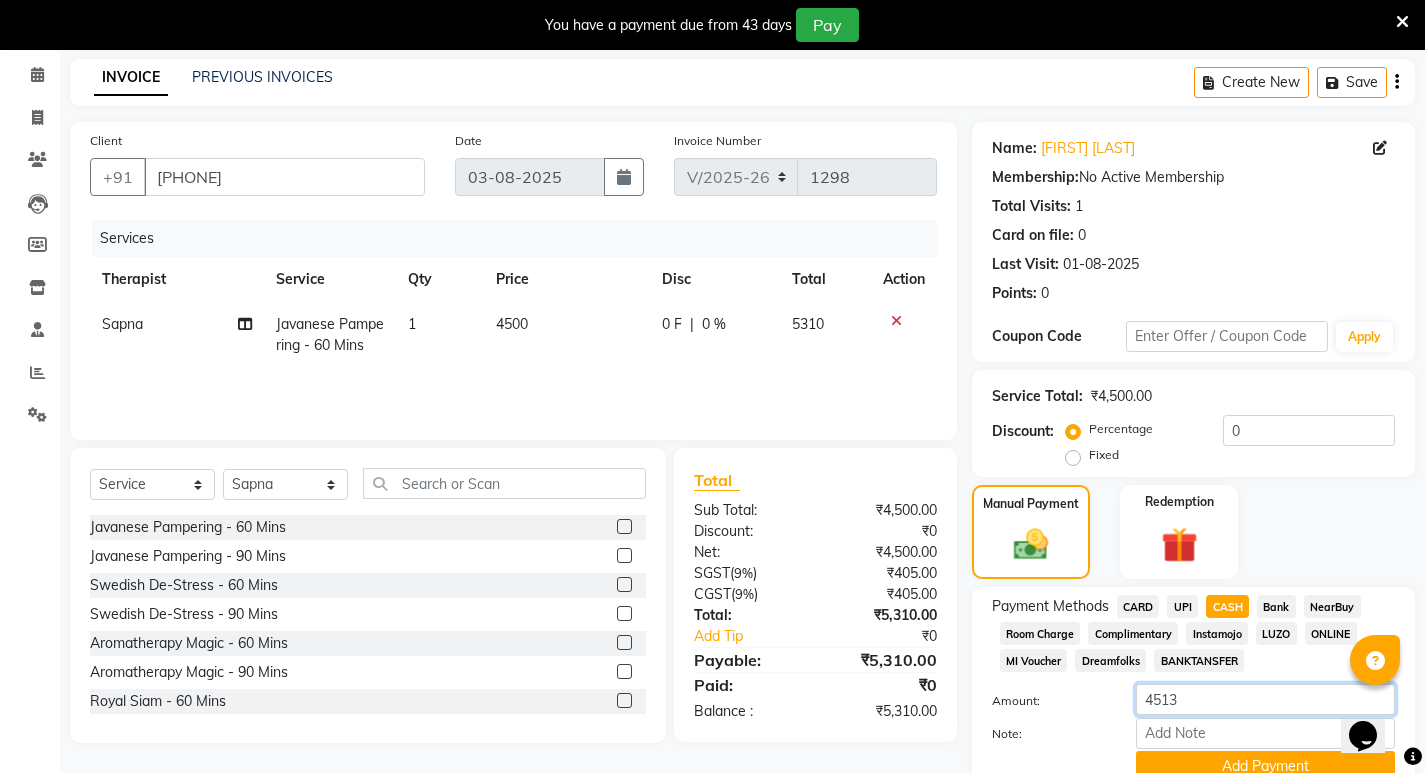 scroll, scrollTop: 166, scrollLeft: 0, axis: vertical 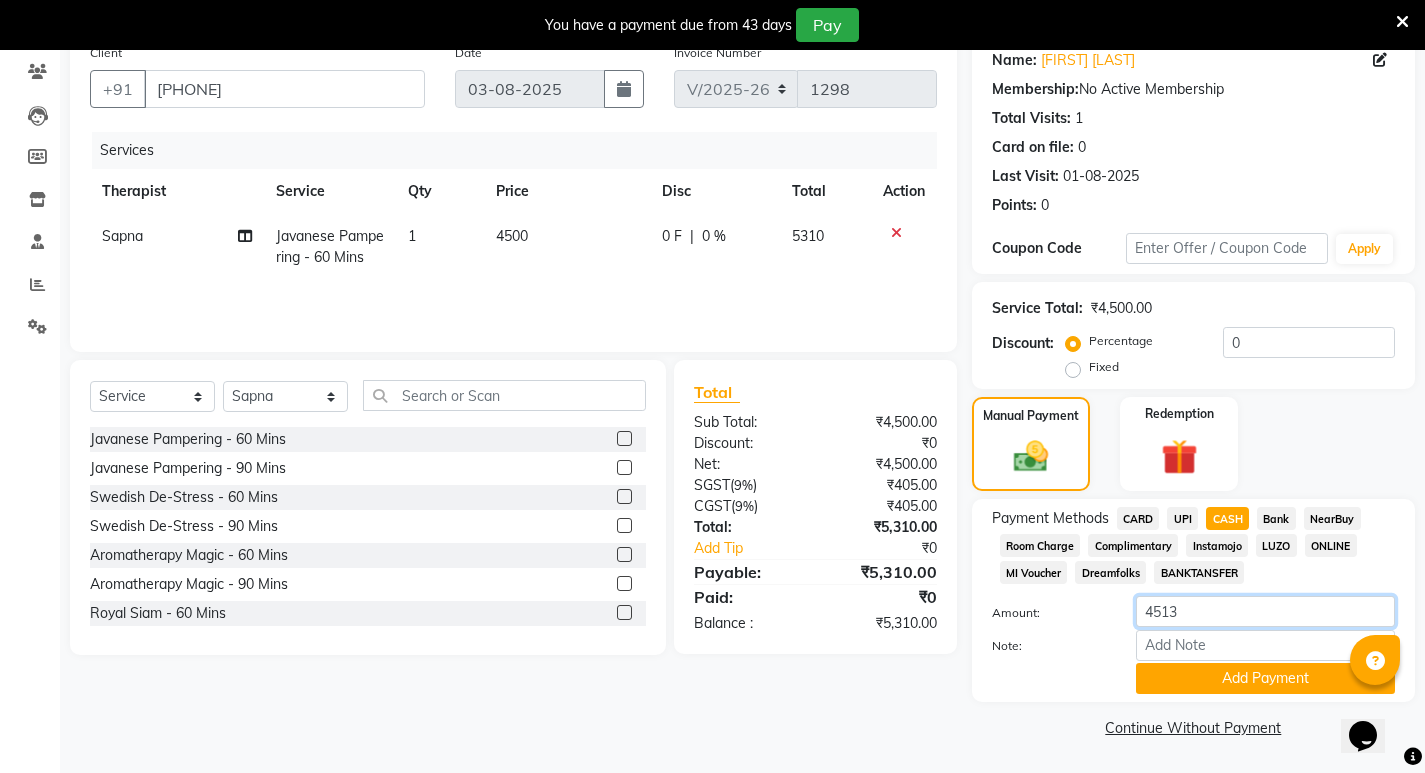 type on "4513" 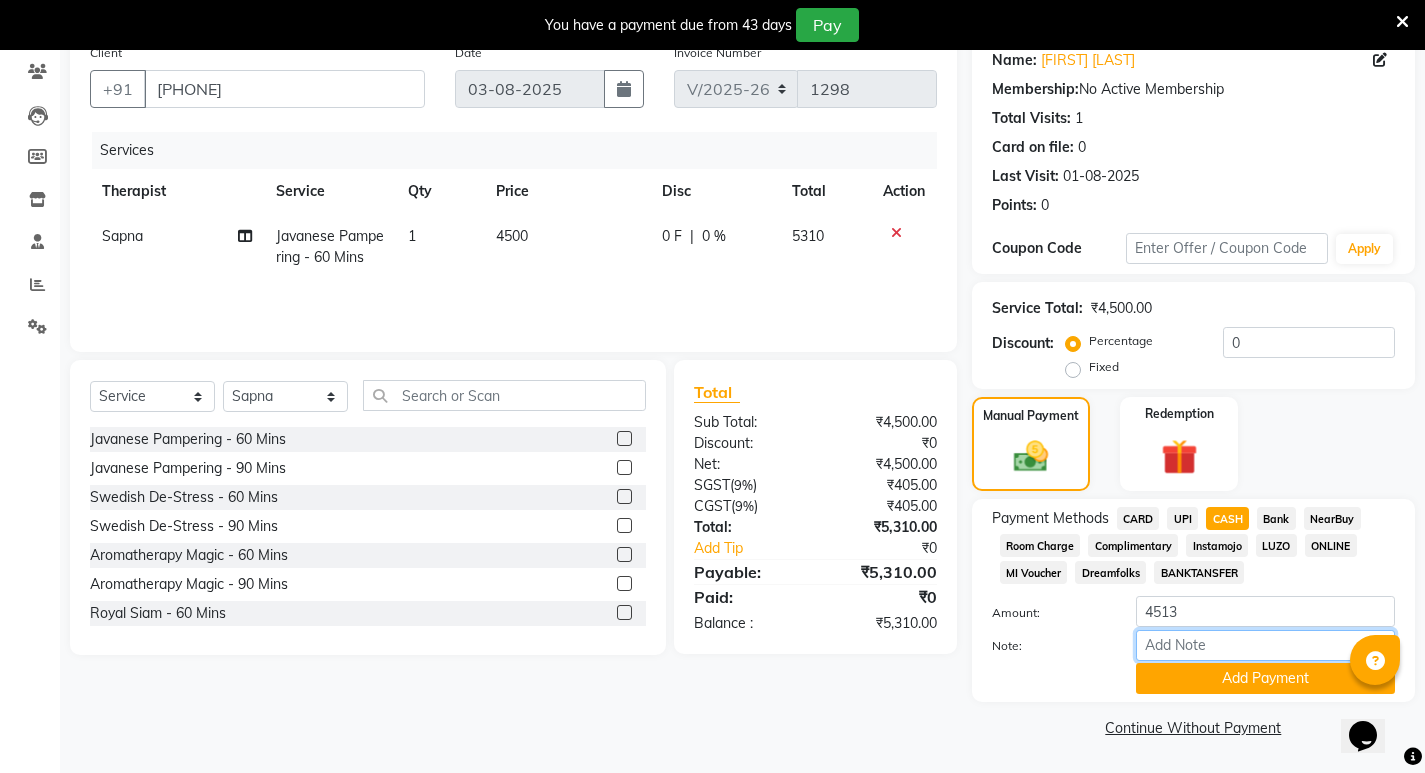 click on "Note:" at bounding box center (1265, 645) 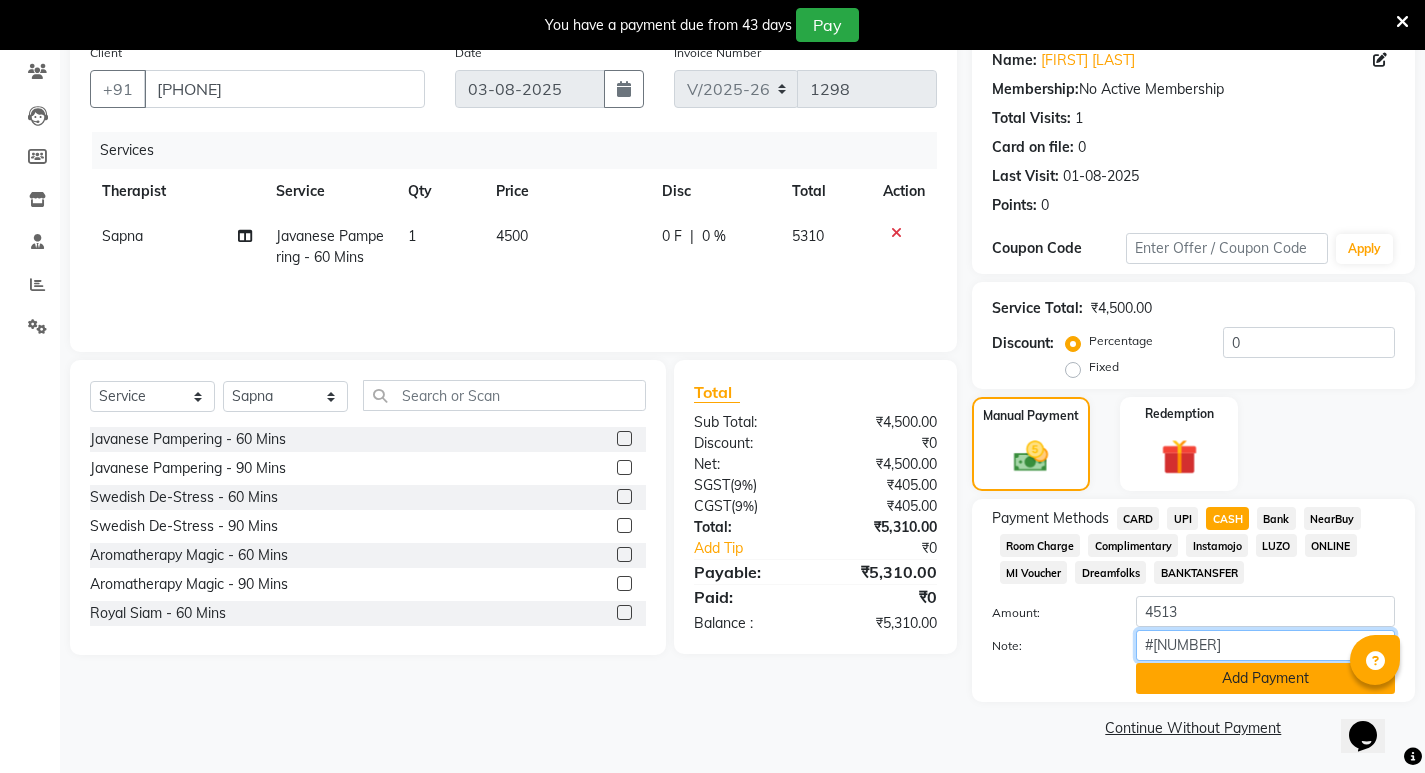 type on "#[NUMBER]" 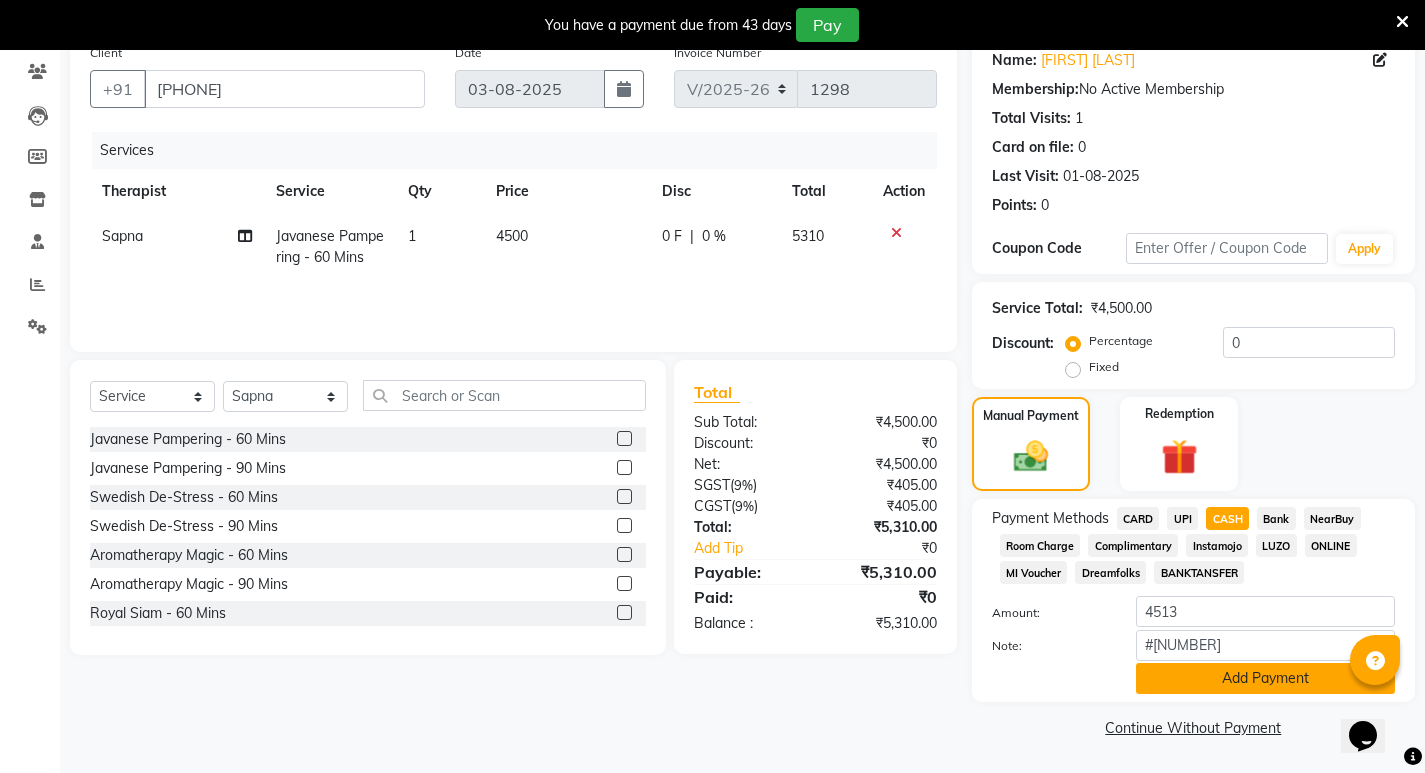 click on "Add Payment" 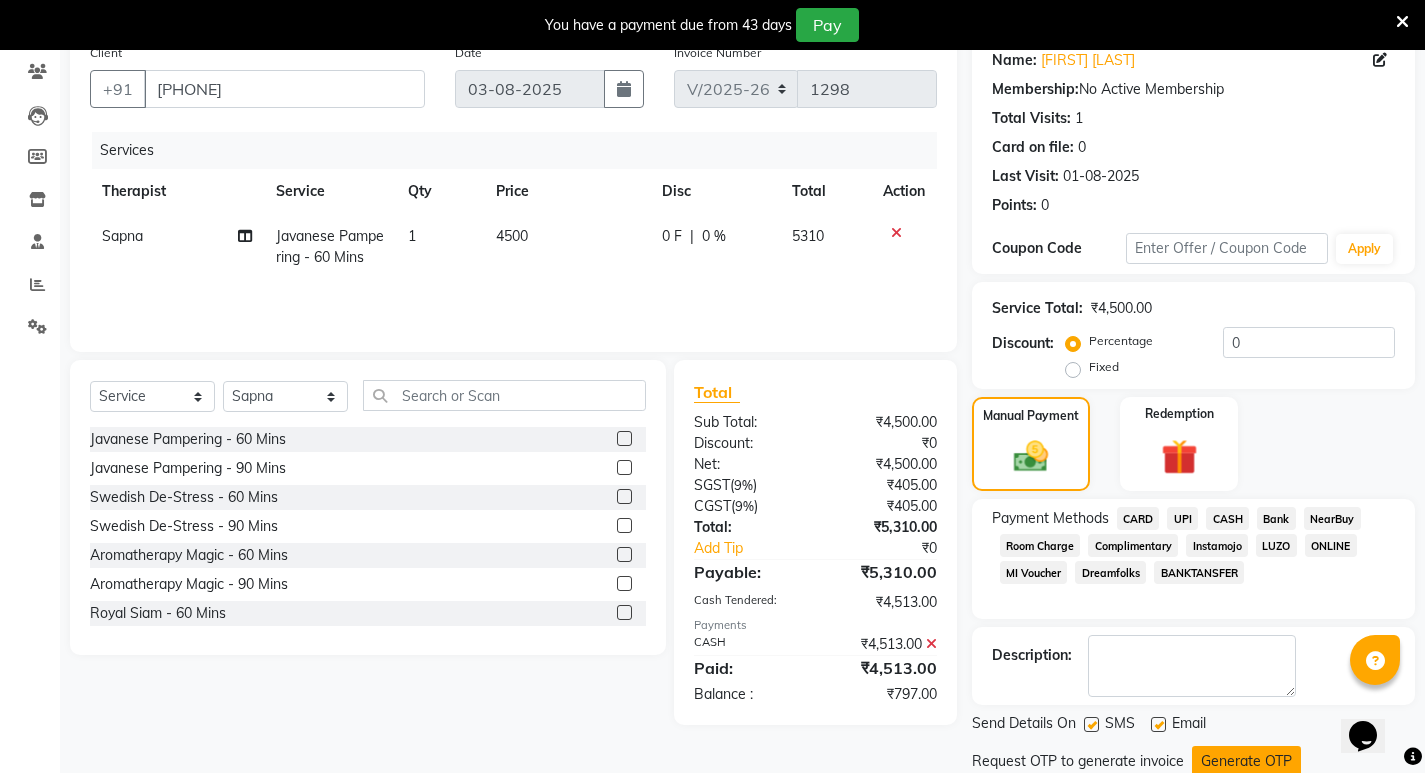 scroll, scrollTop: 235, scrollLeft: 0, axis: vertical 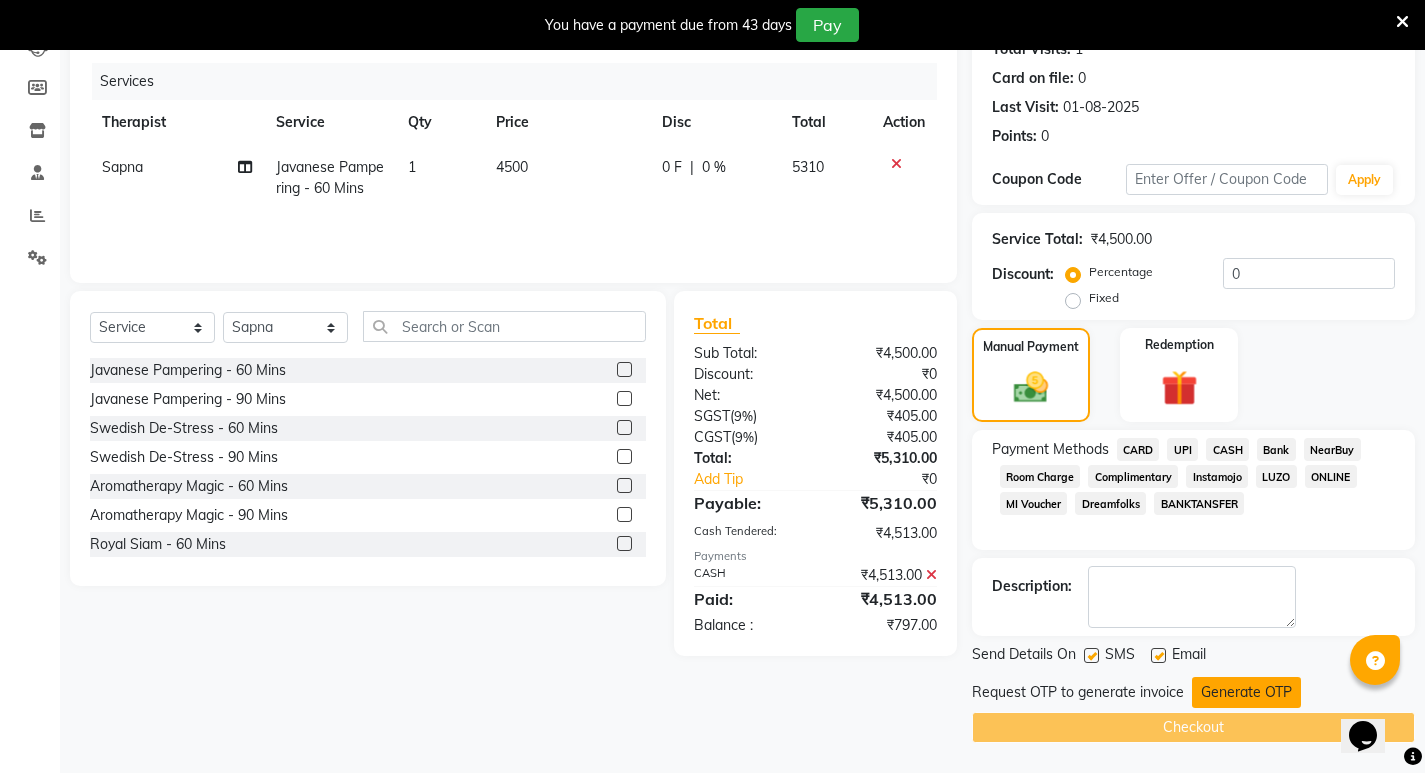 click on "Generate OTP" 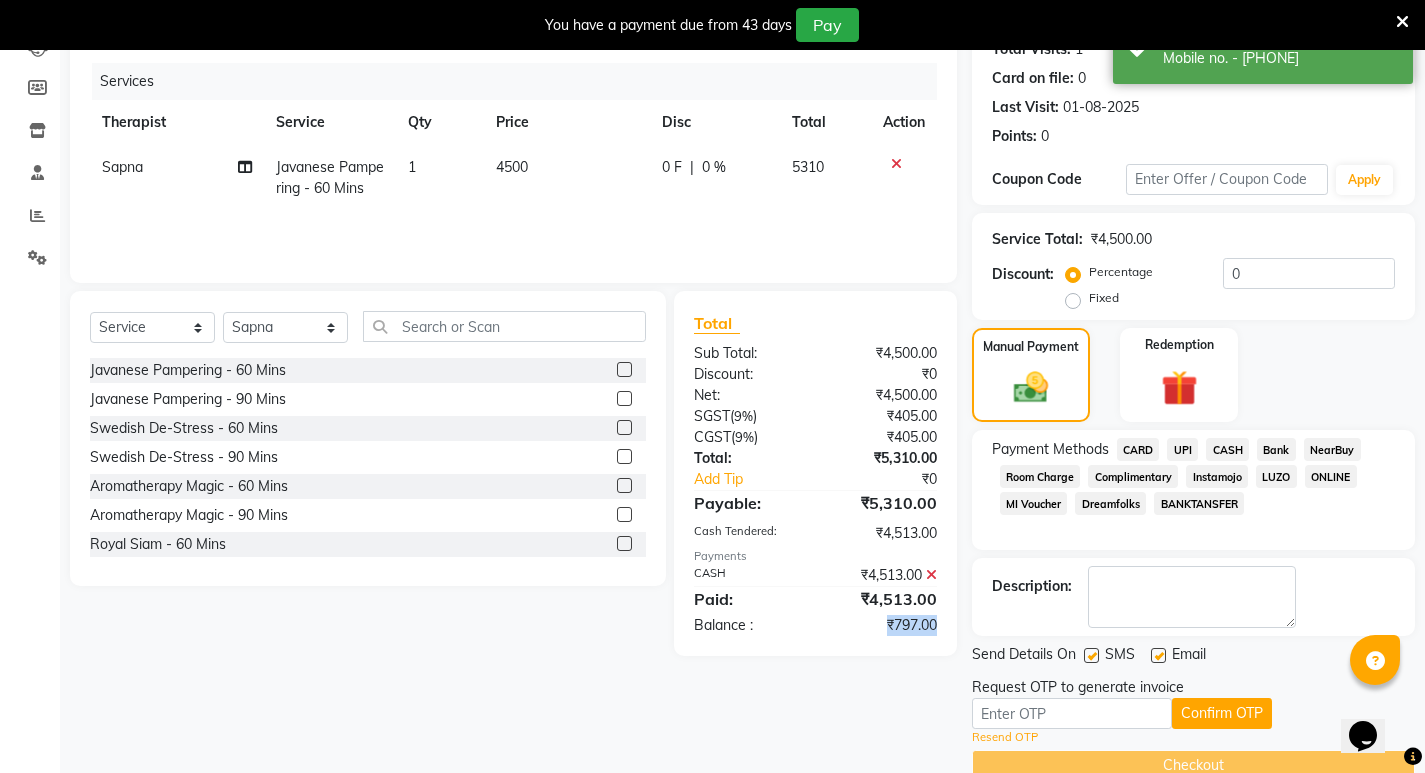 drag, startPoint x: 882, startPoint y: 620, endPoint x: 939, endPoint y: 626, distance: 57.31492 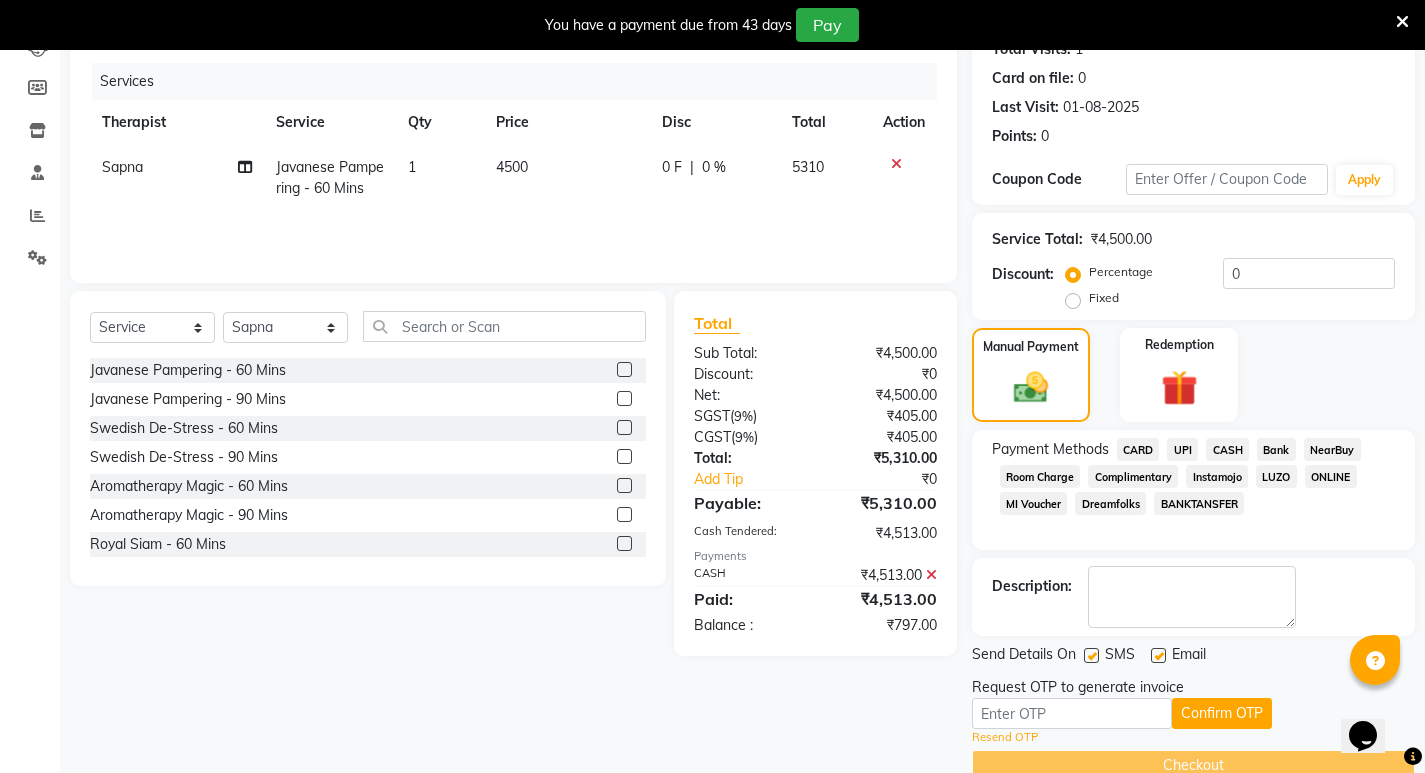 click on "Fixed" 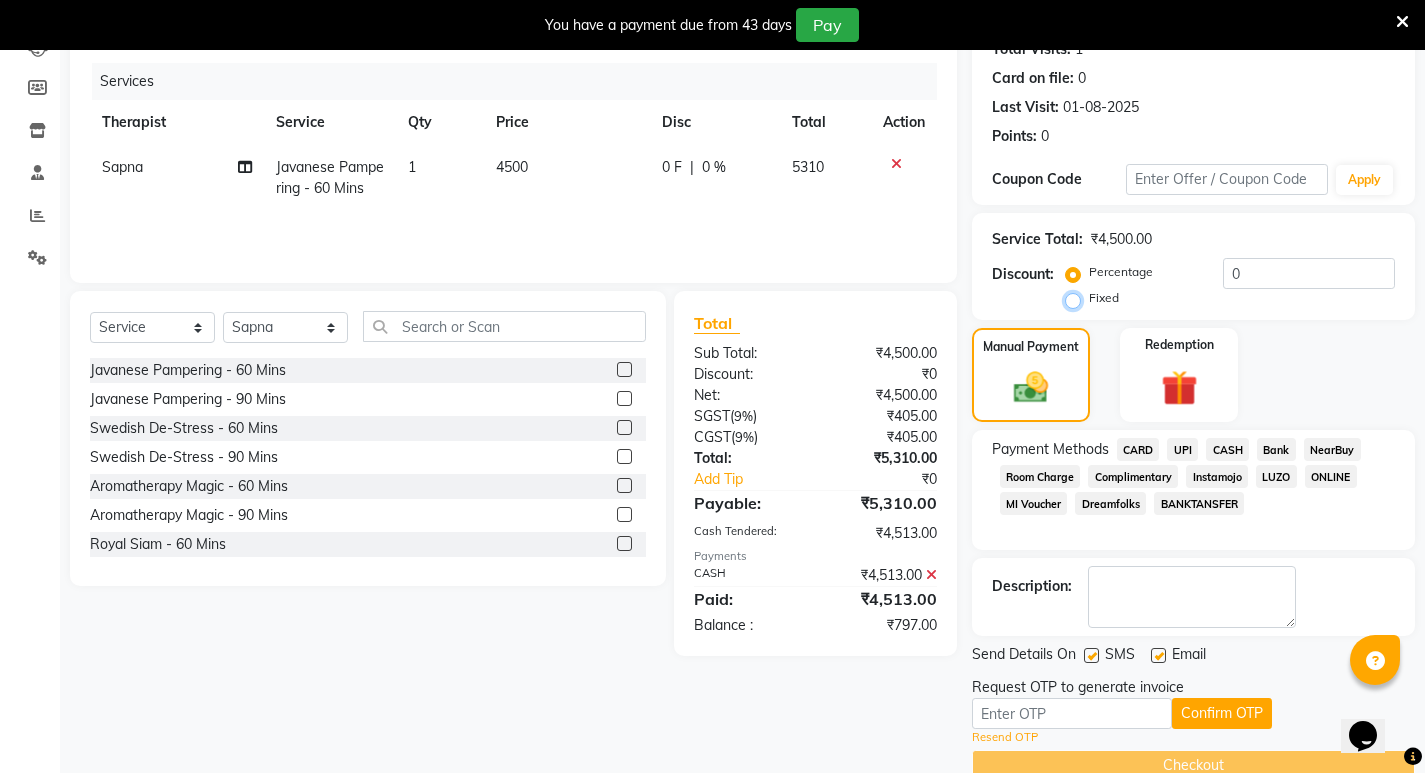 click on "Fixed" at bounding box center (1077, 298) 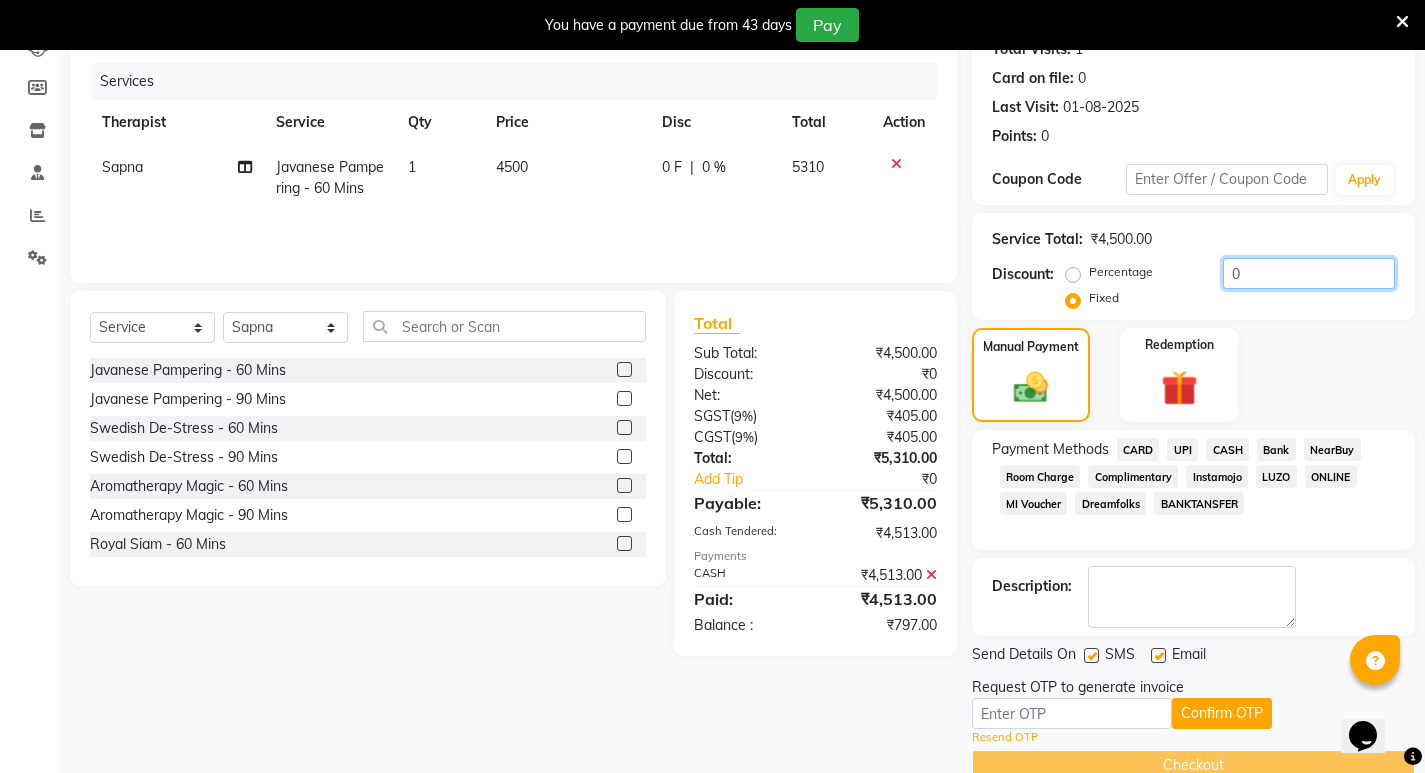 click on "0" 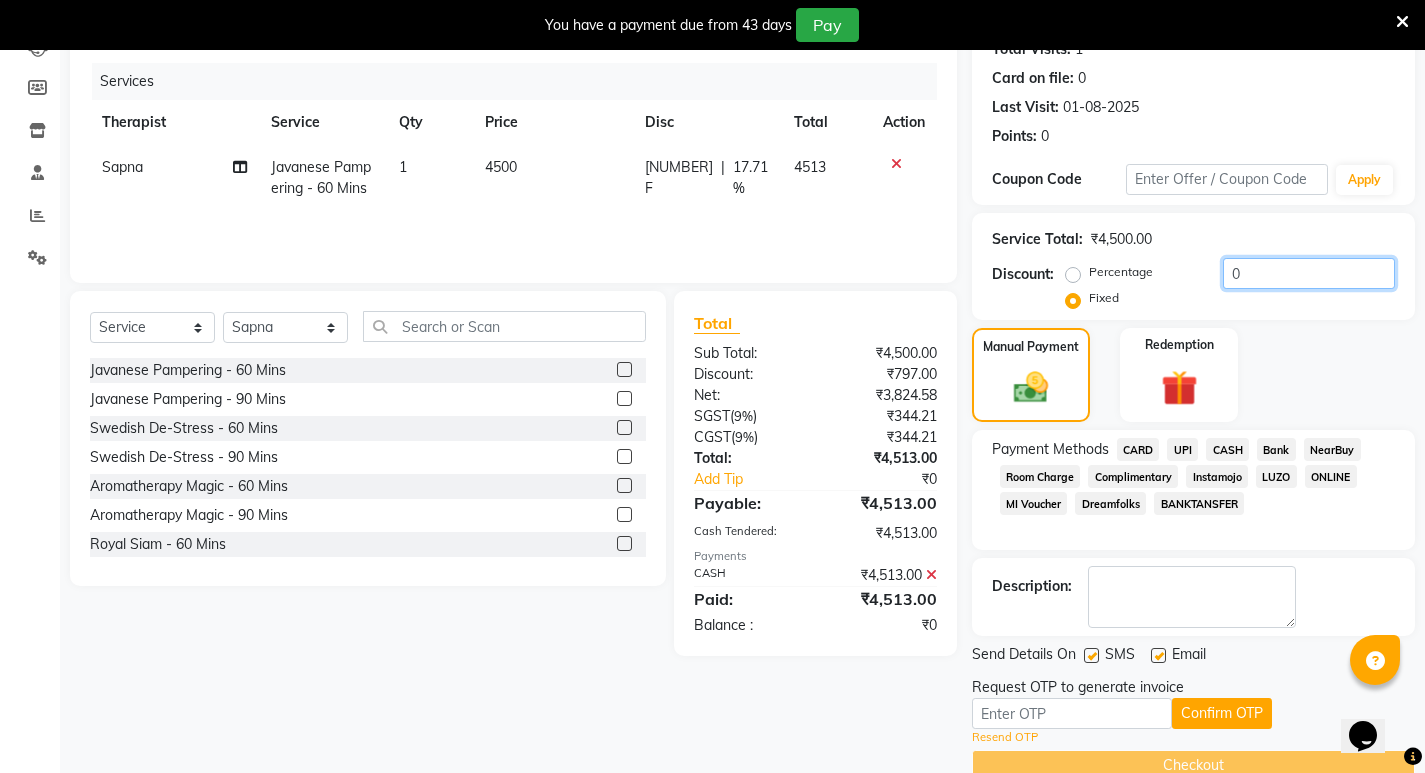scroll, scrollTop: 273, scrollLeft: 0, axis: vertical 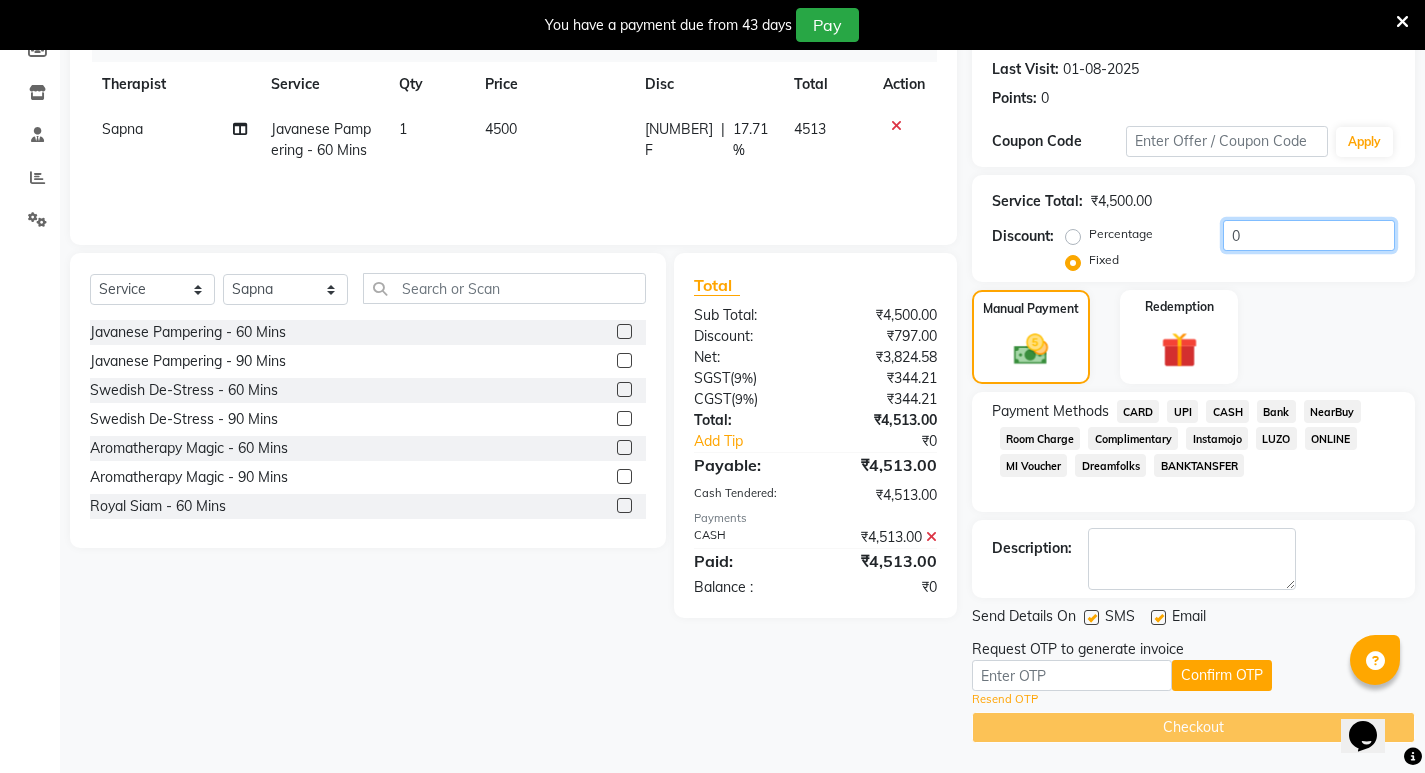 type on "[NUMBER].00" 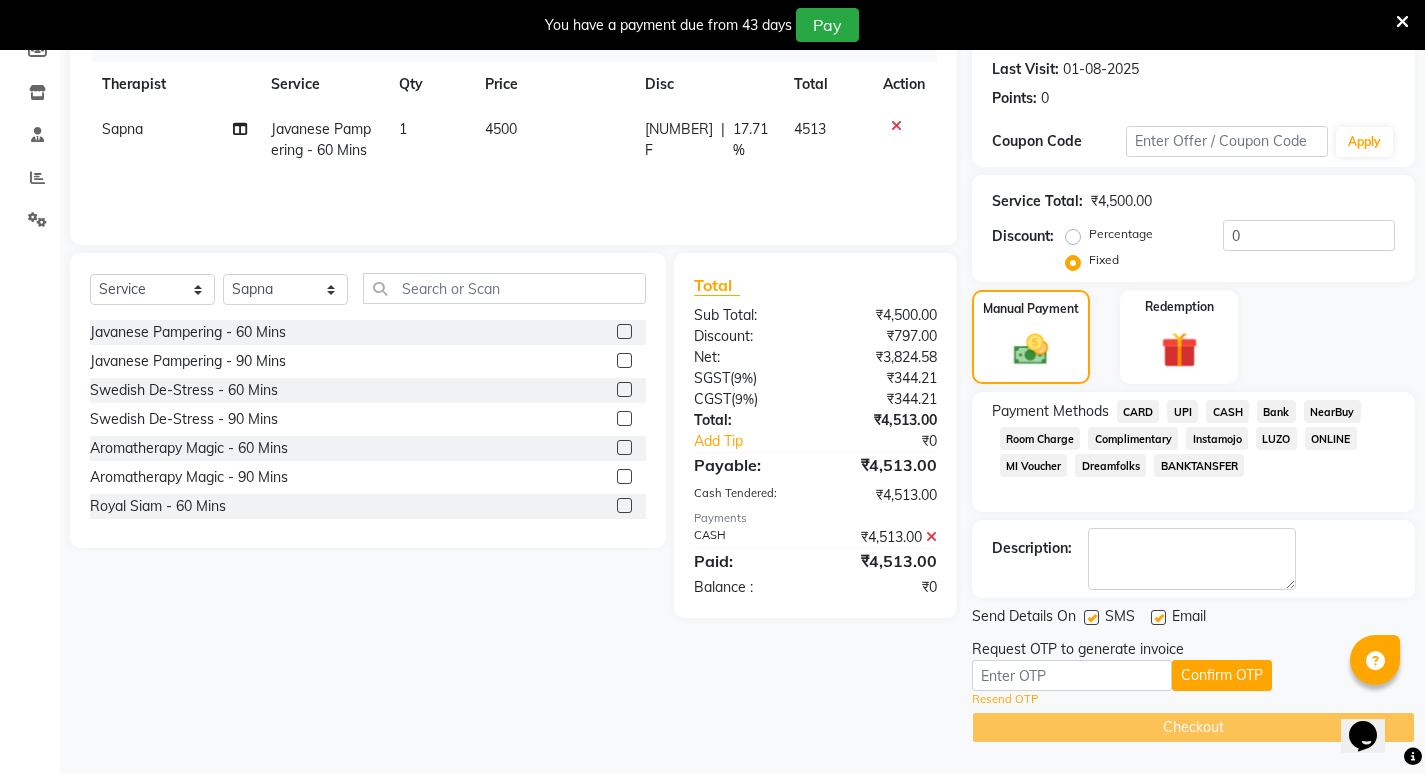 click on "Request OTP to generate invoice" 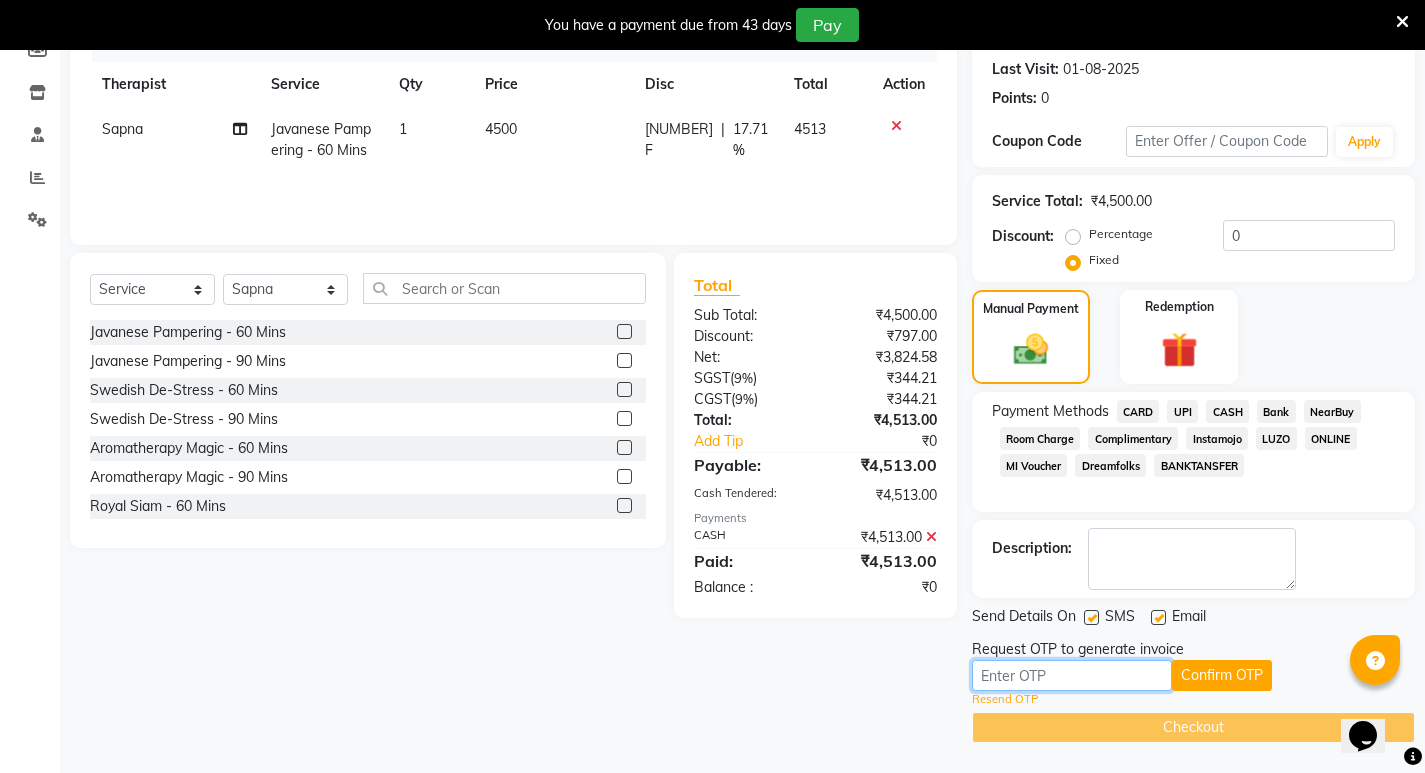 click at bounding box center (1072, 675) 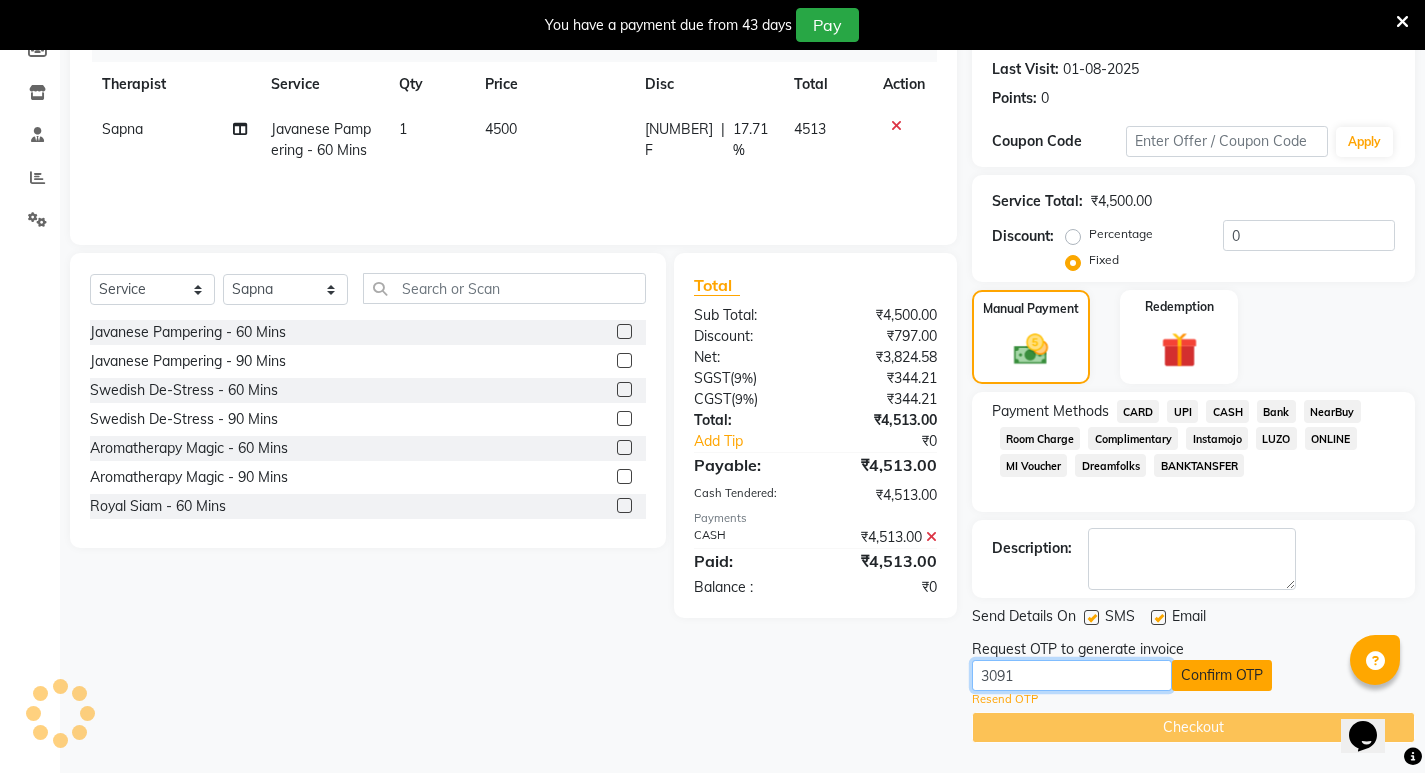 type on "3091" 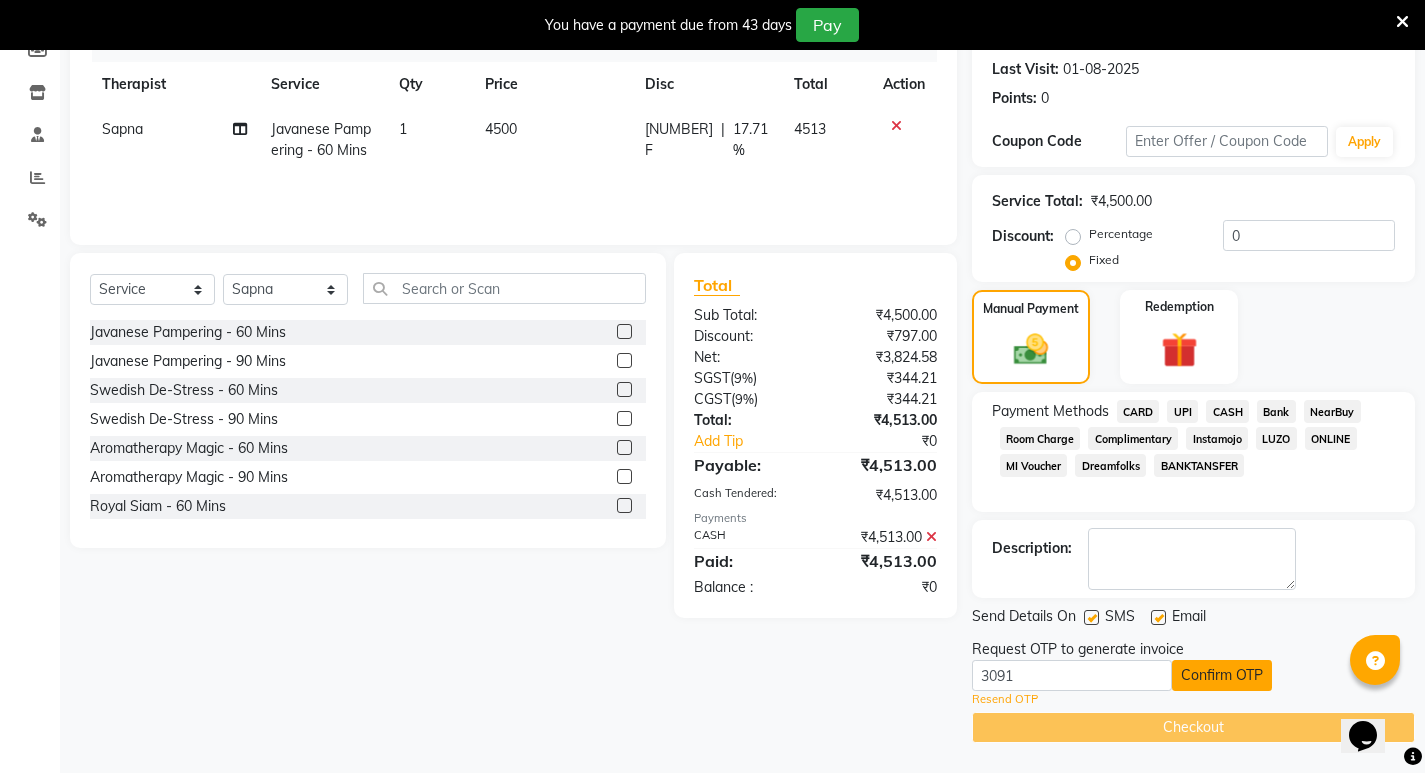 click on "Confirm OTP" 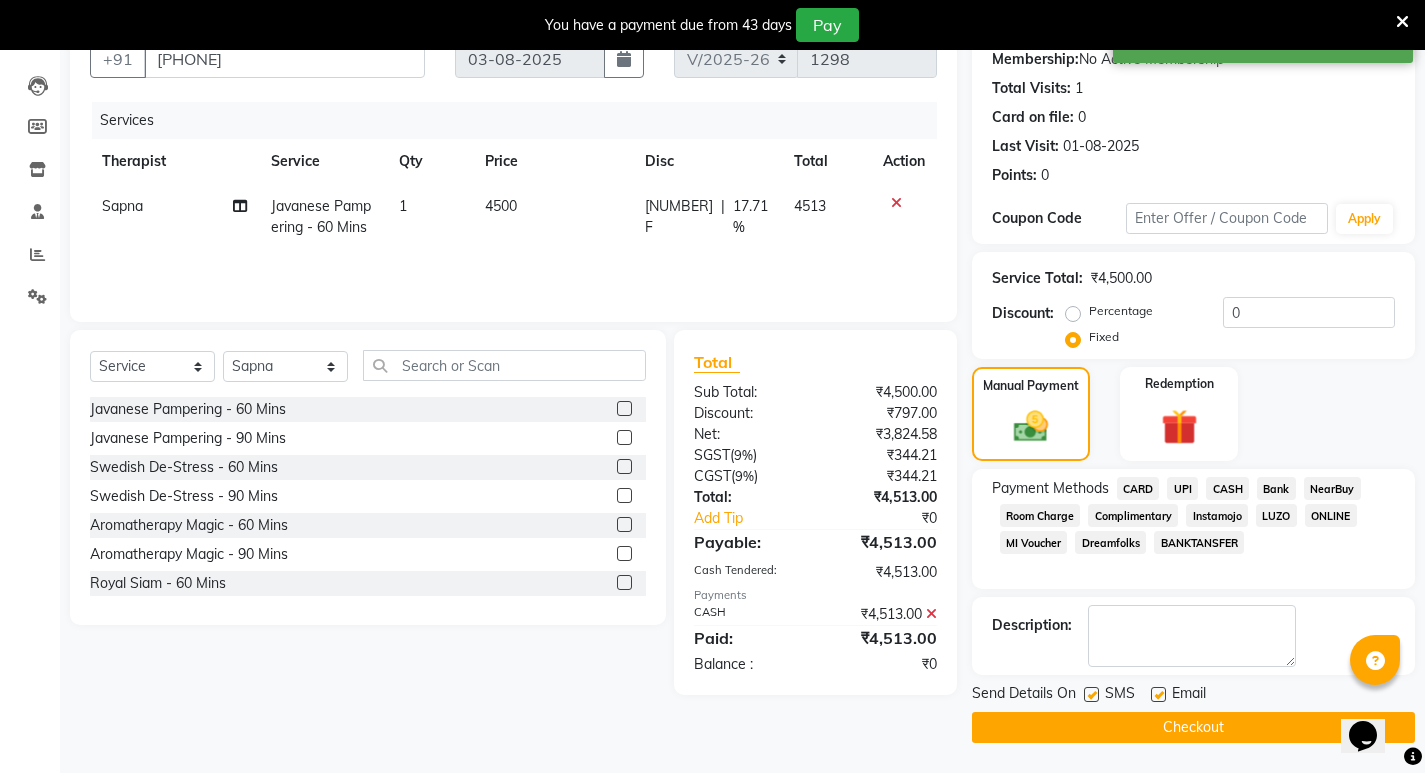 scroll, scrollTop: 196, scrollLeft: 0, axis: vertical 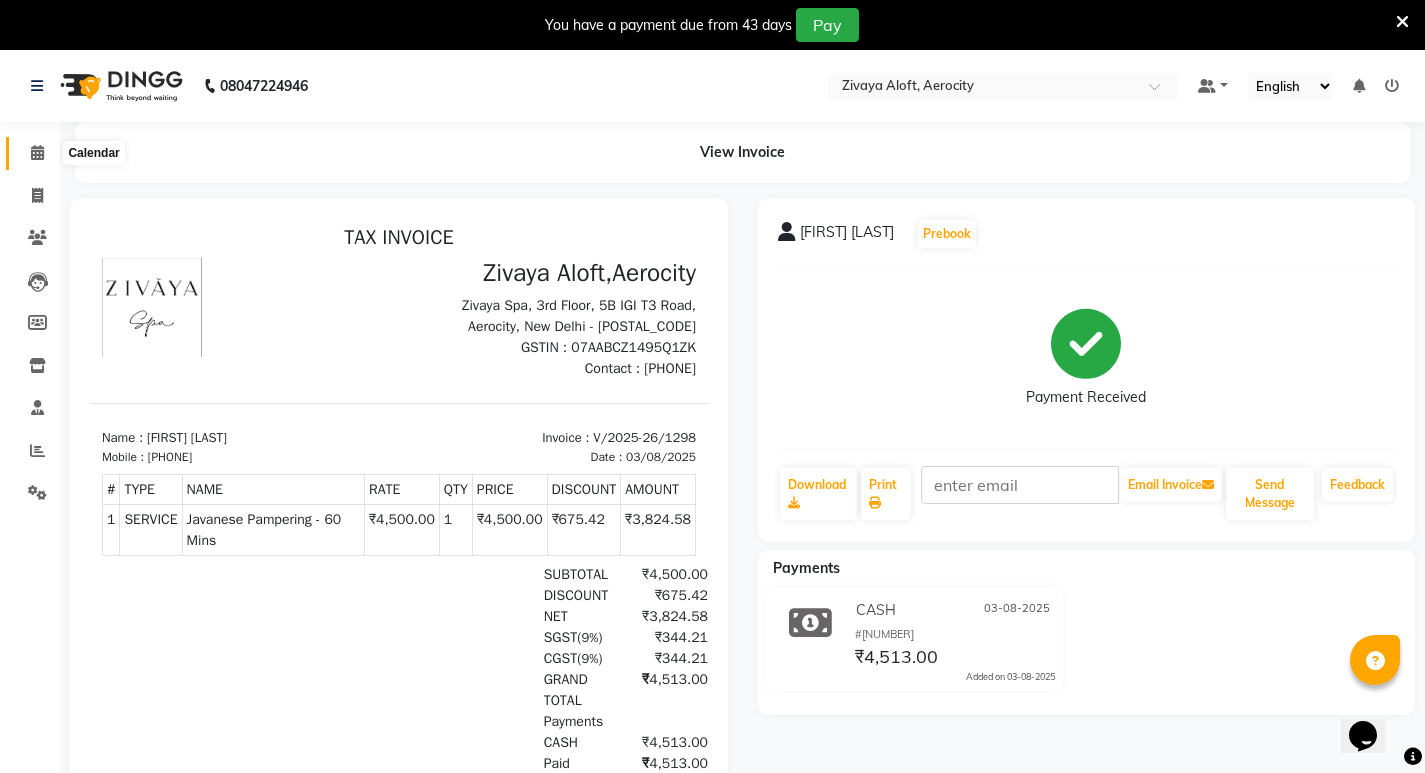 click 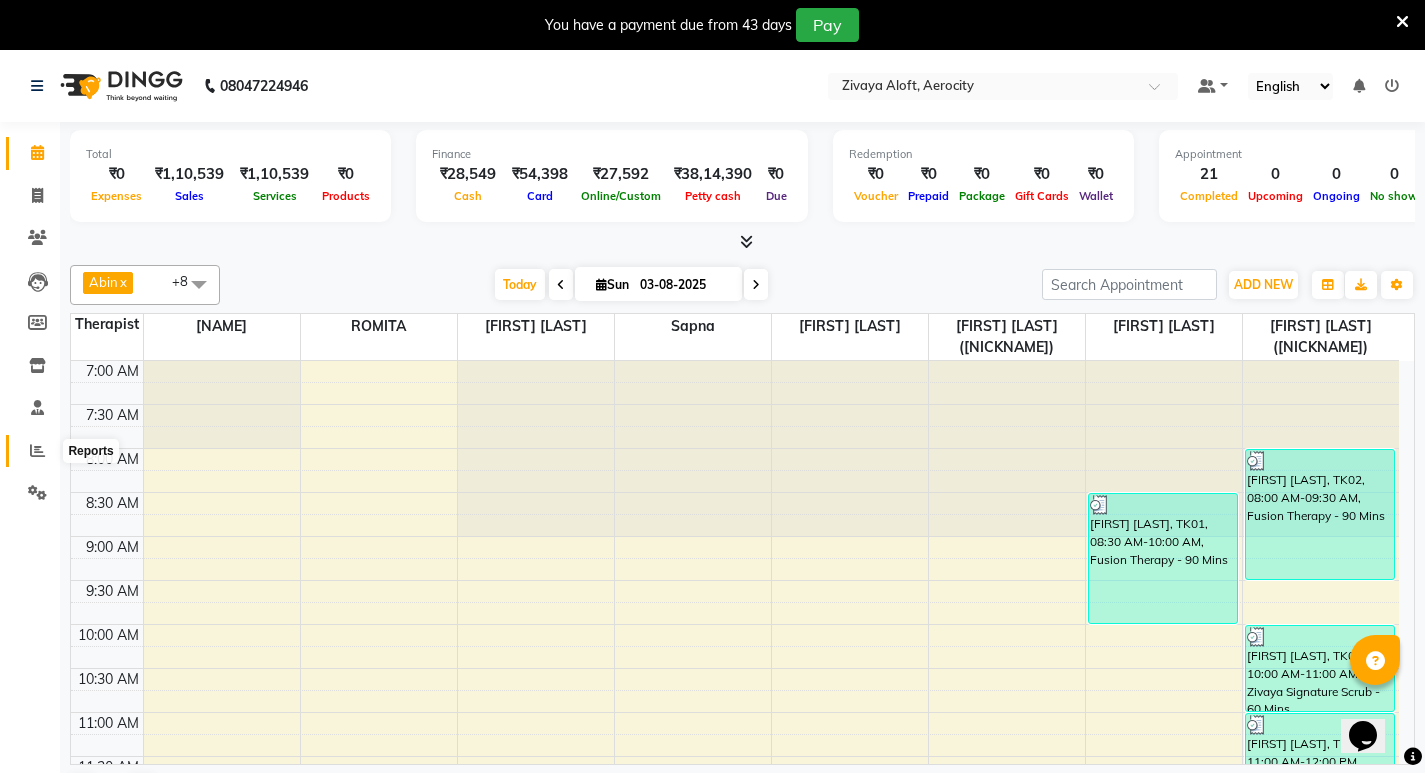 click 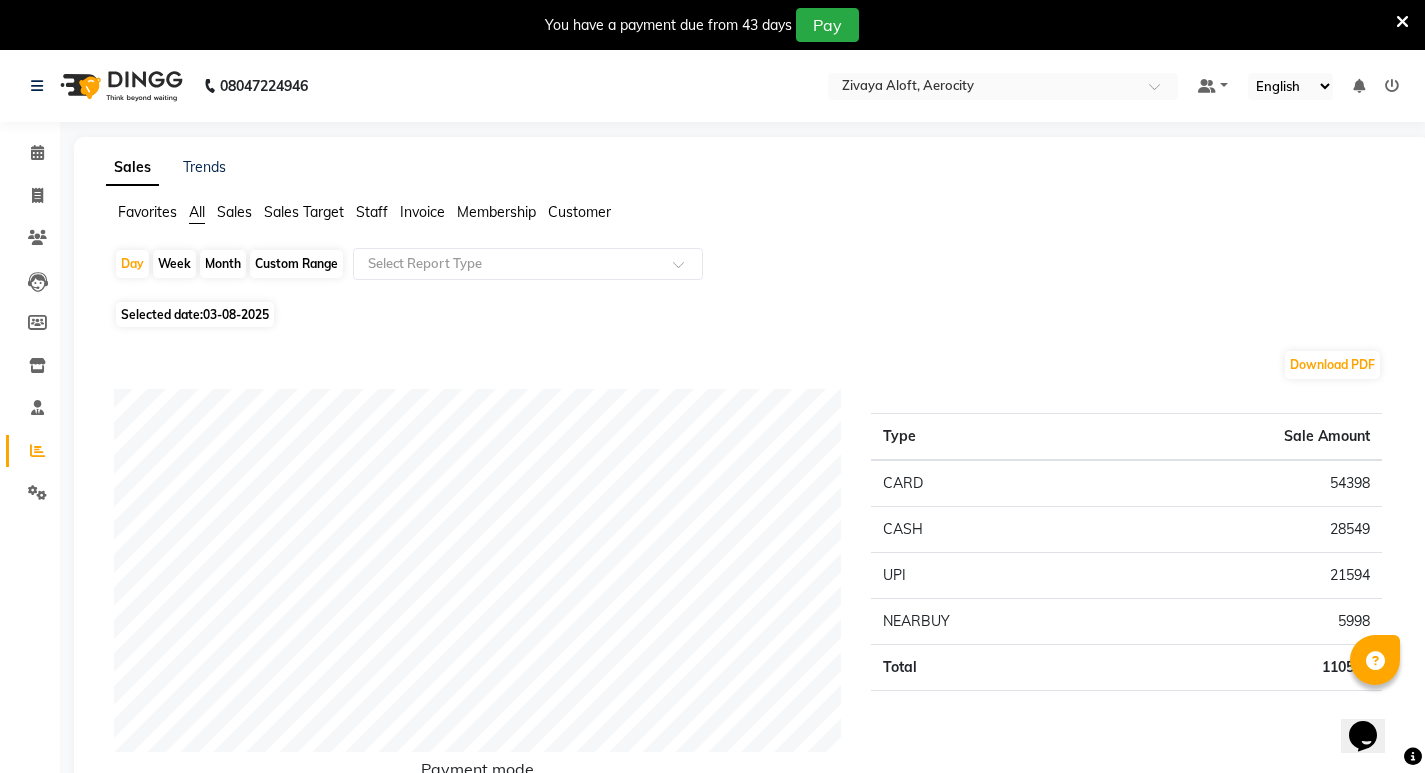 click on "Staff" 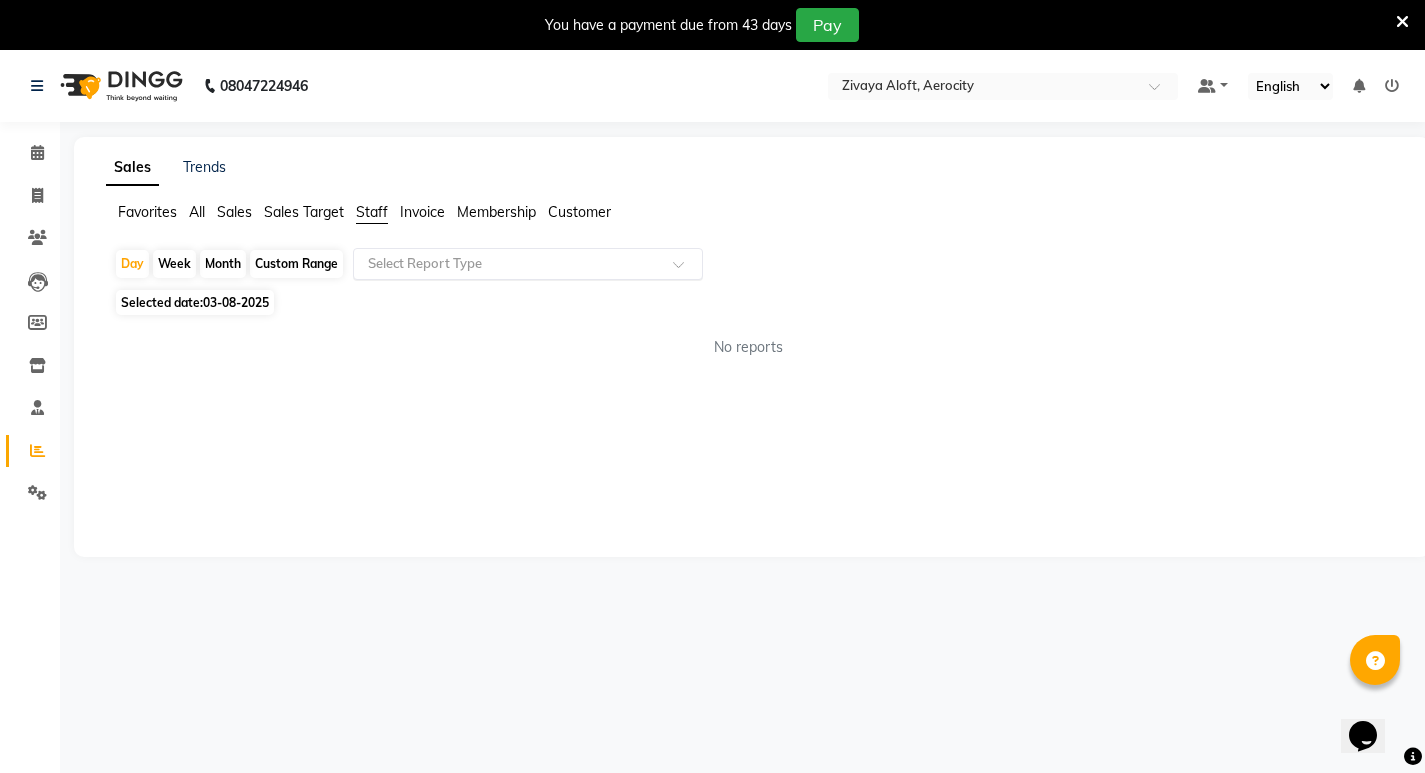 click 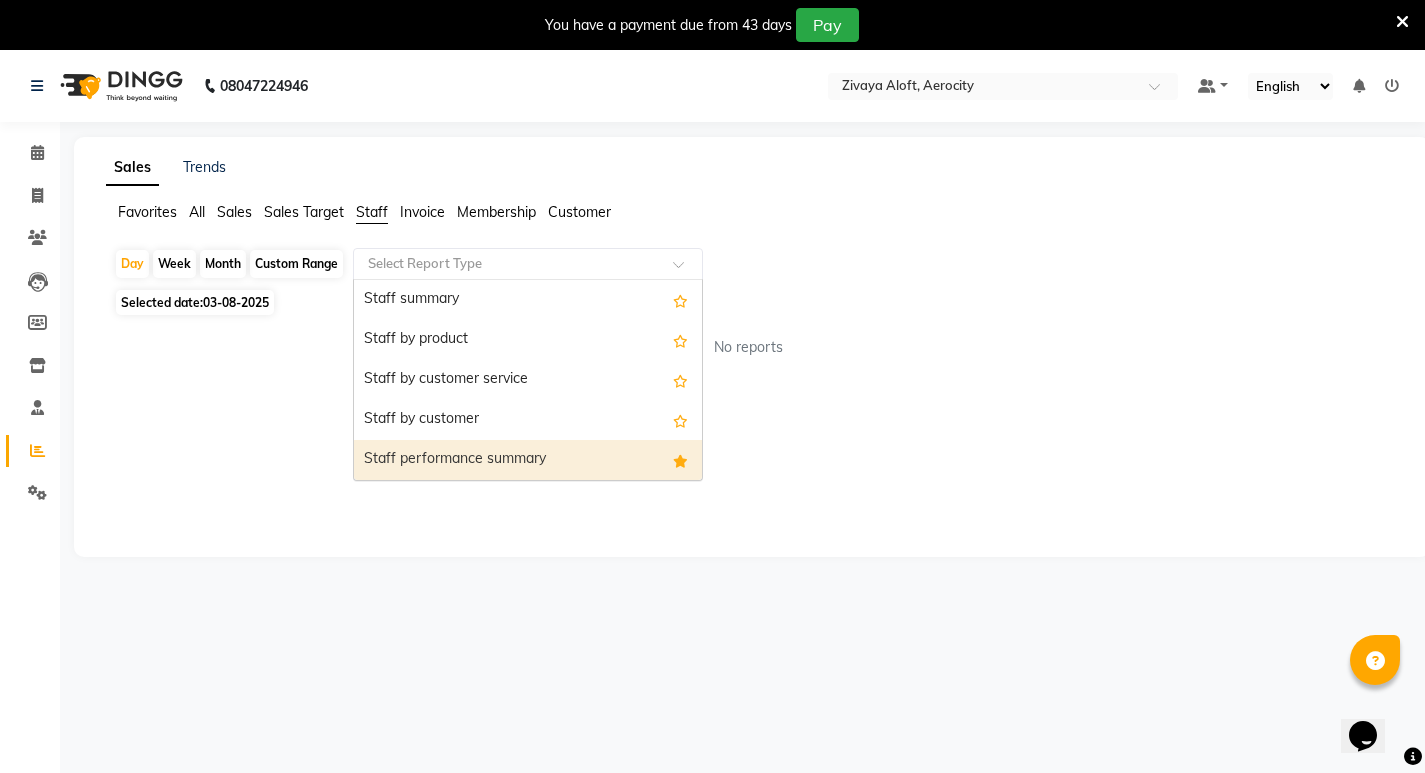 click on "Staff performance summary" at bounding box center (528, 460) 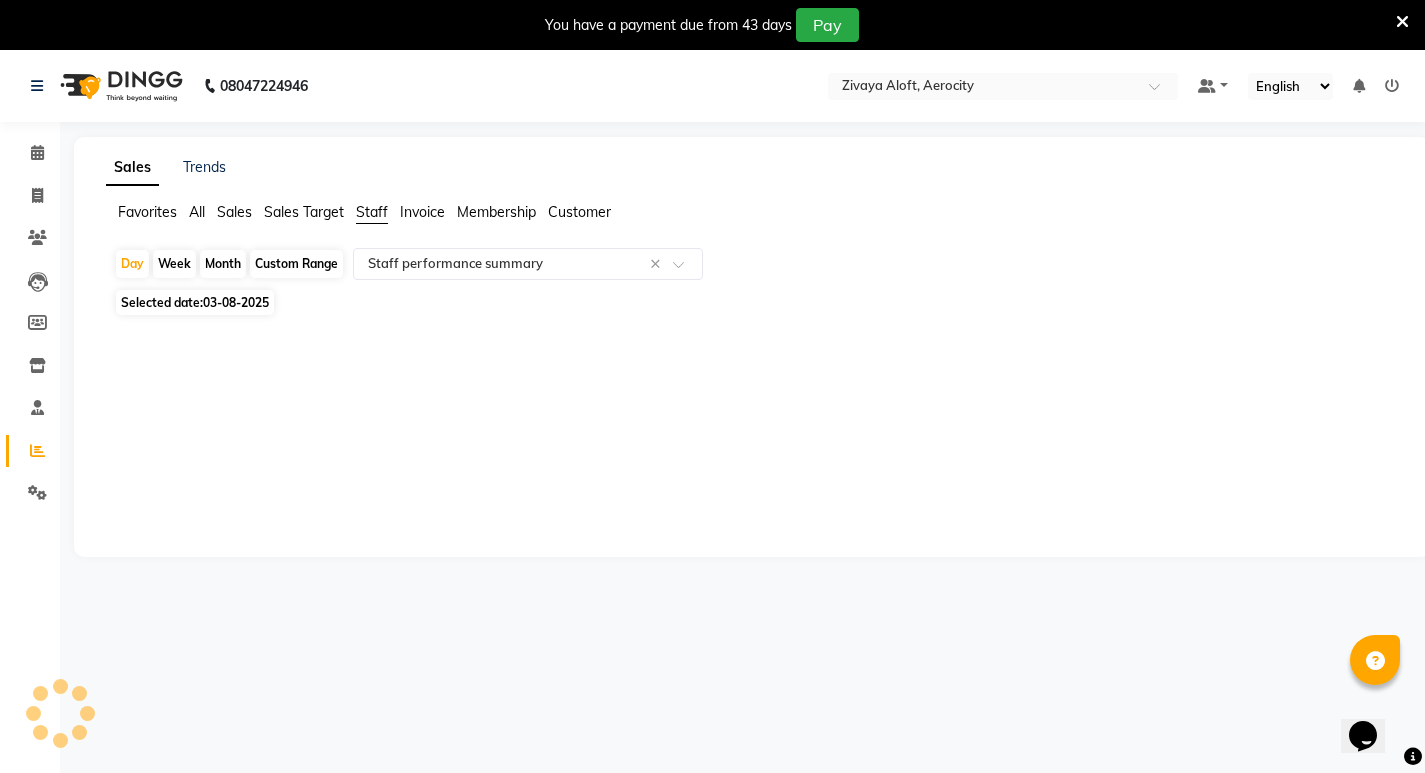 click on "Month" 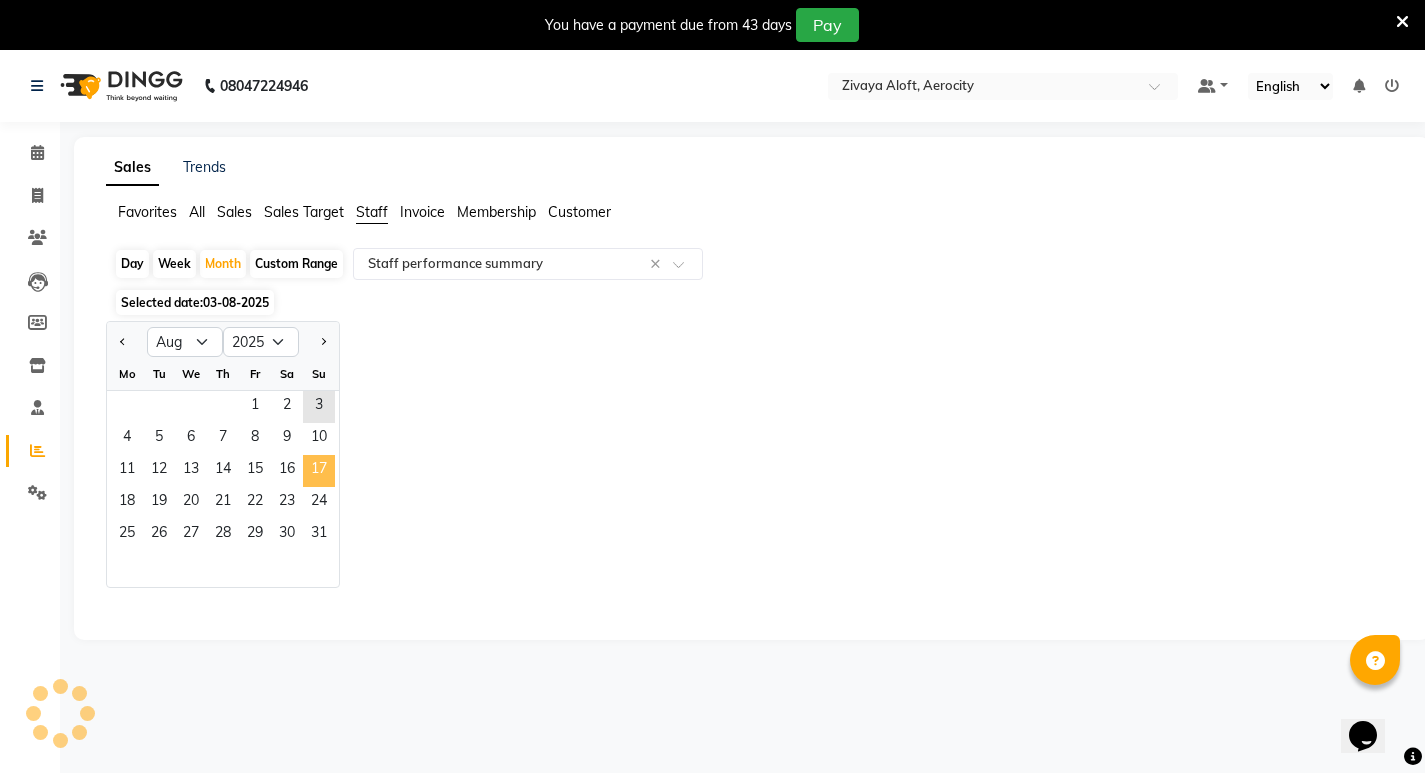 drag, startPoint x: 300, startPoint y: 402, endPoint x: 326, endPoint y: 467, distance: 70.00714 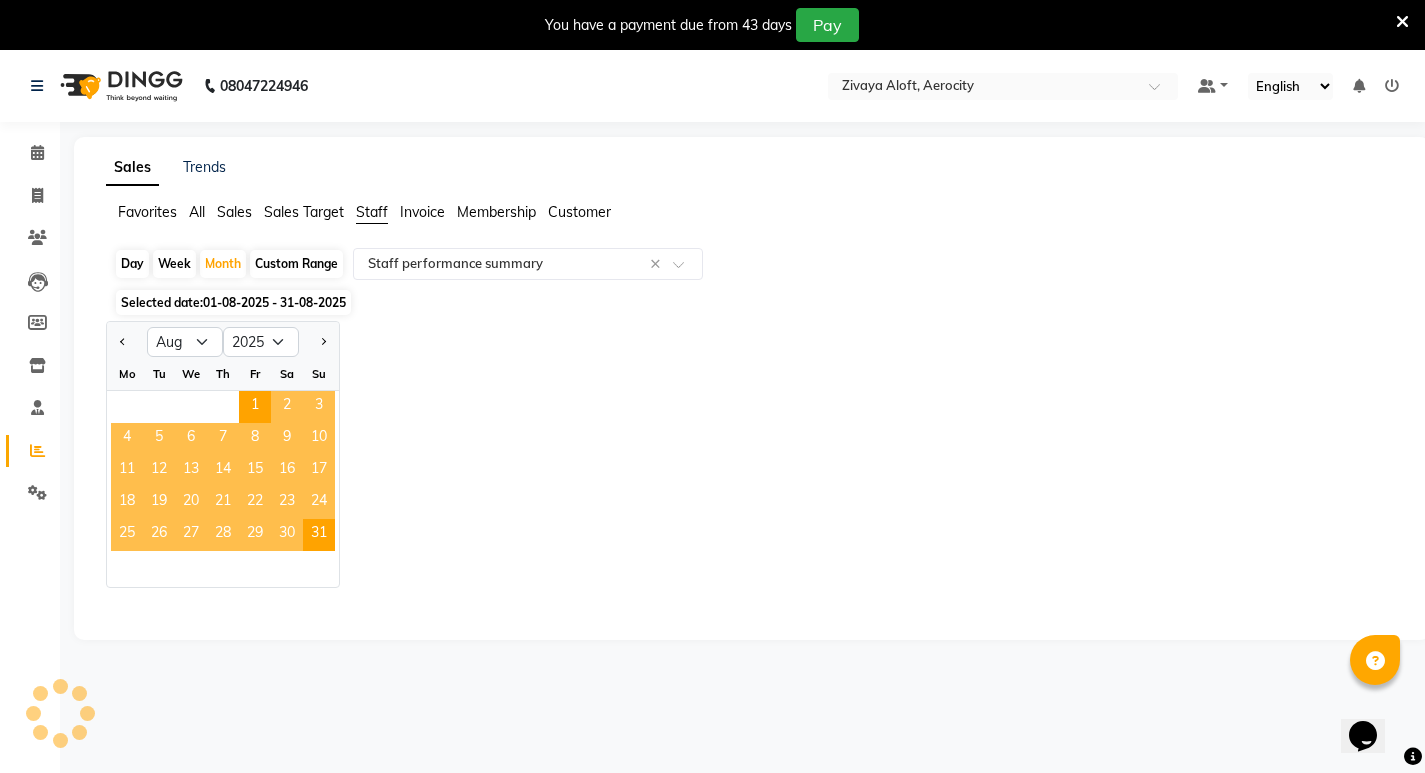 select on "full_report" 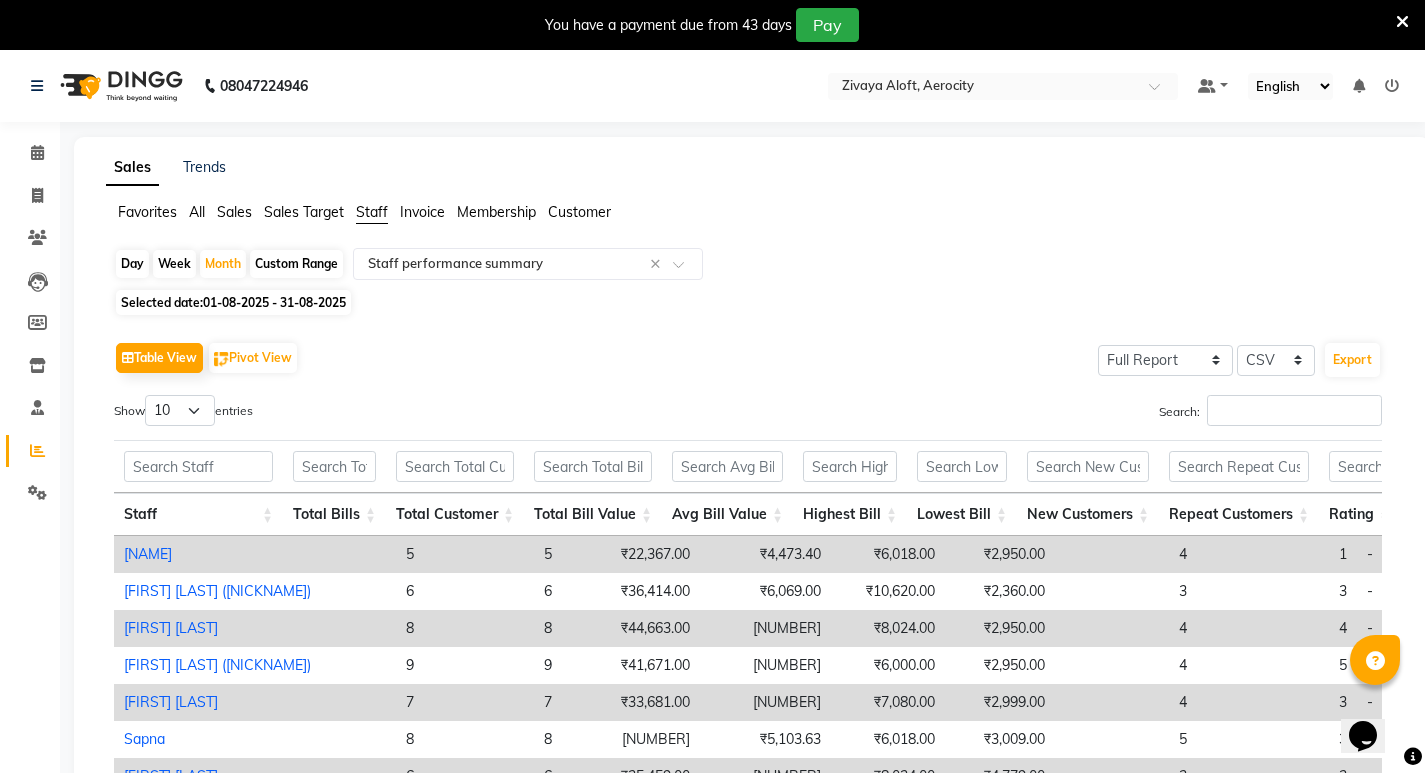 scroll, scrollTop: 200, scrollLeft: 0, axis: vertical 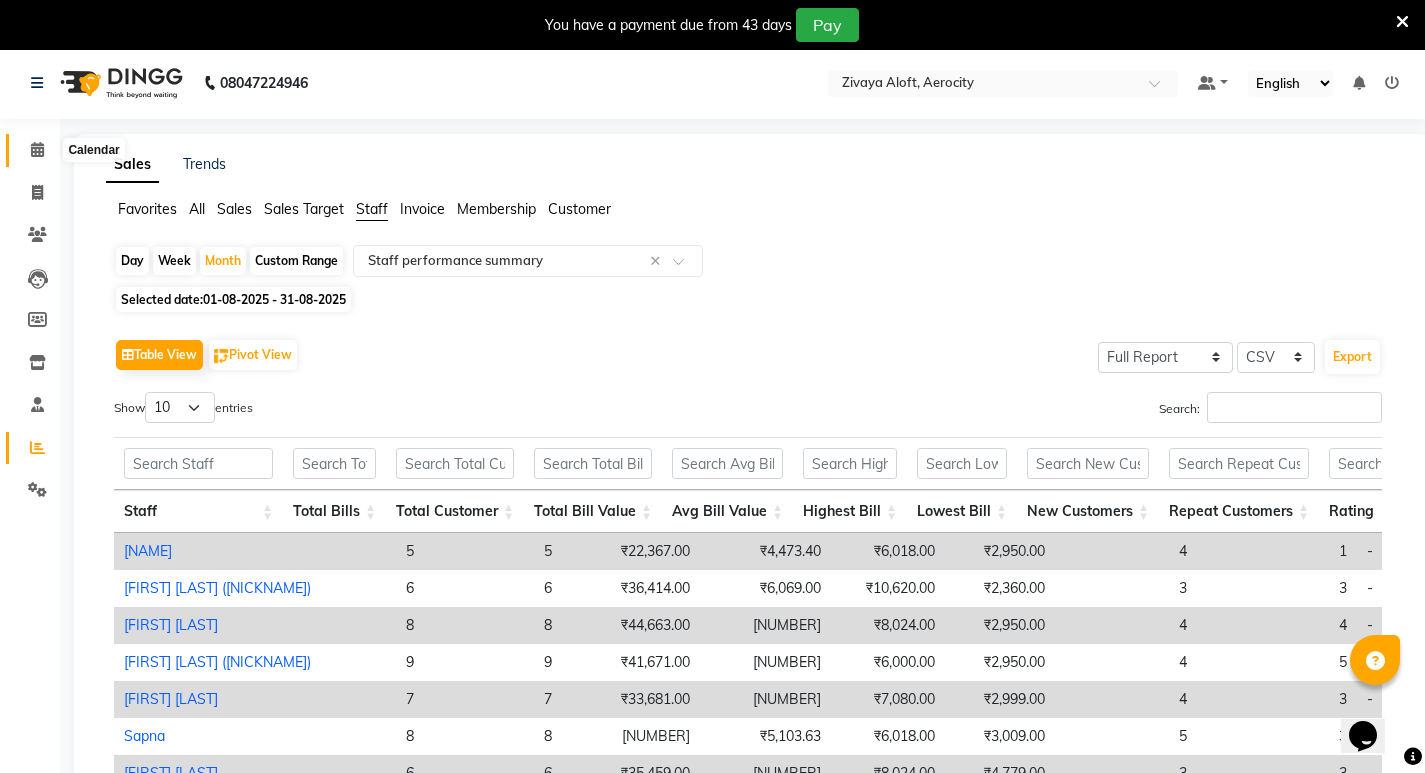 click 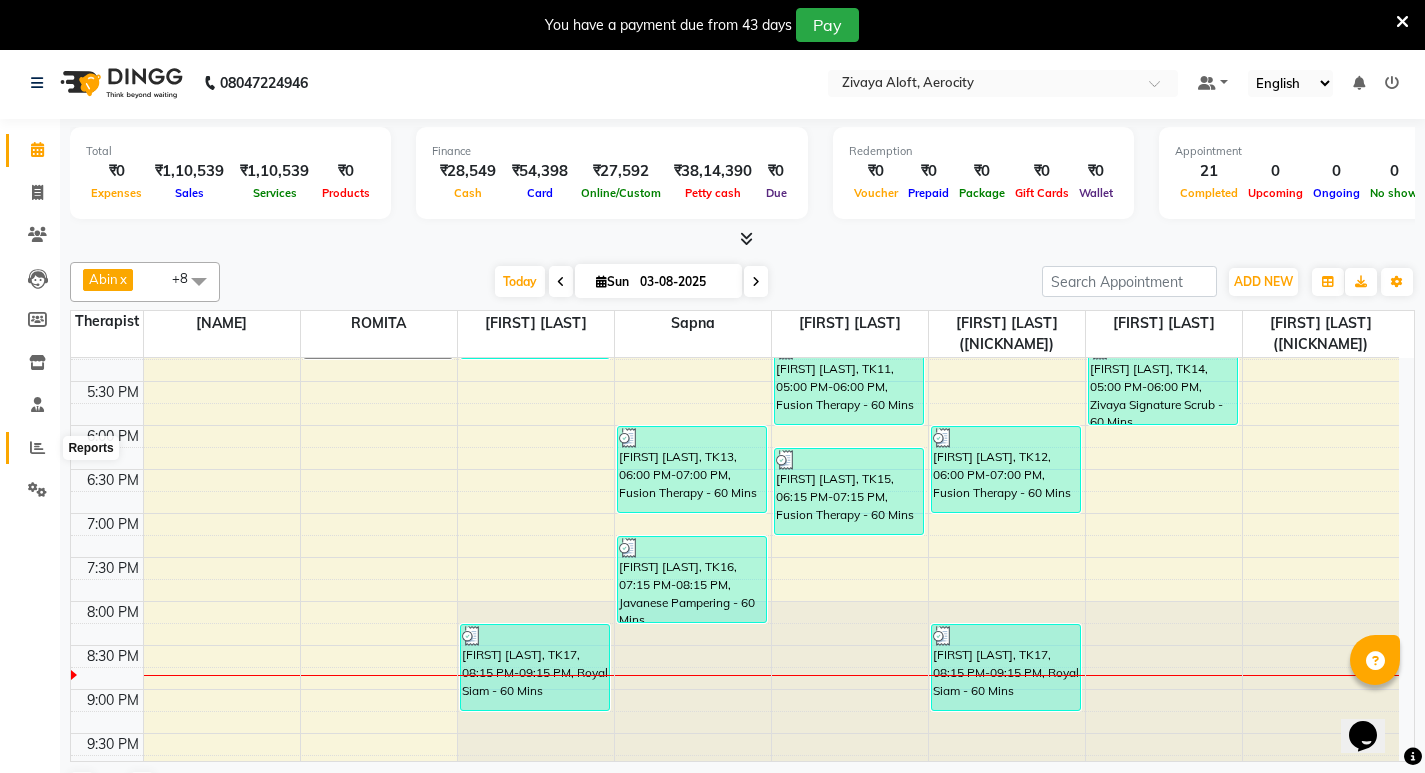 click 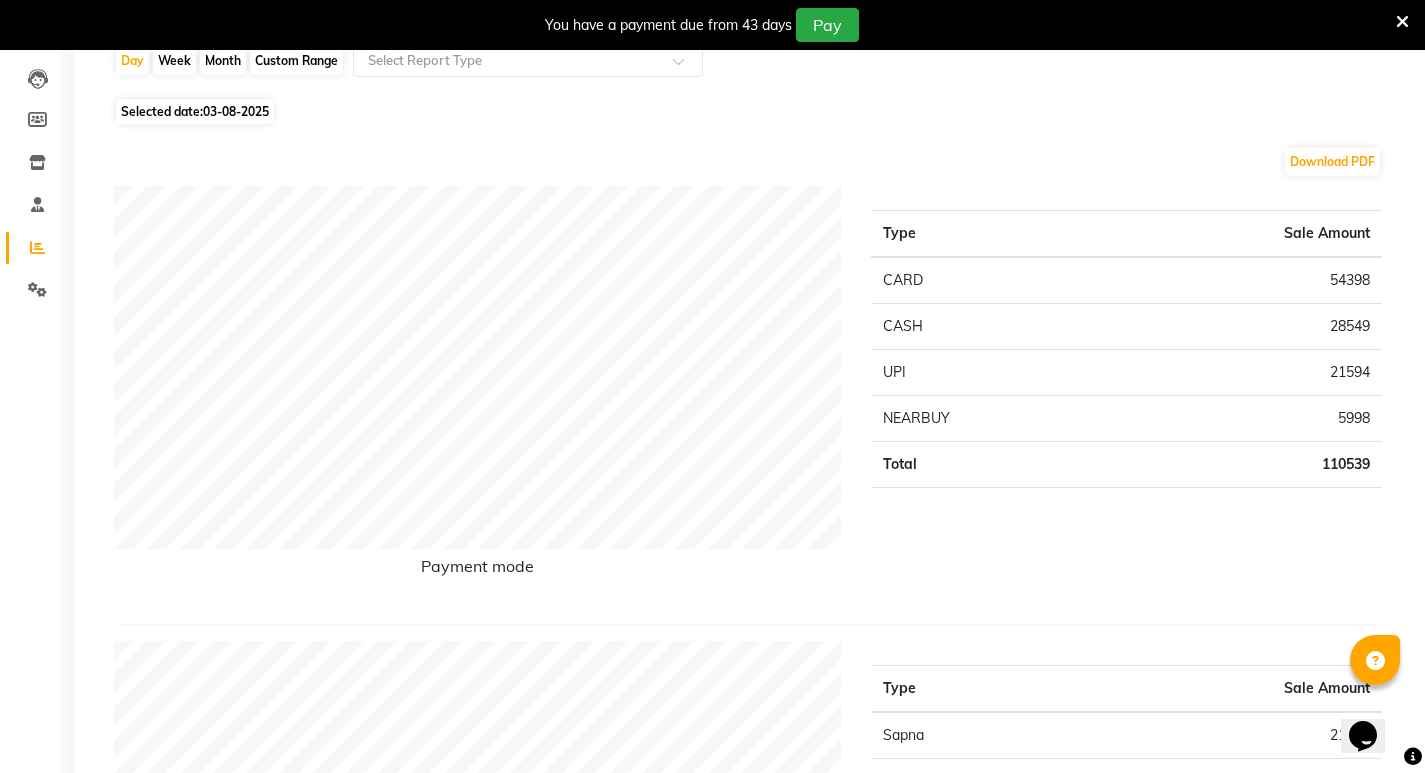 scroll, scrollTop: 0, scrollLeft: 0, axis: both 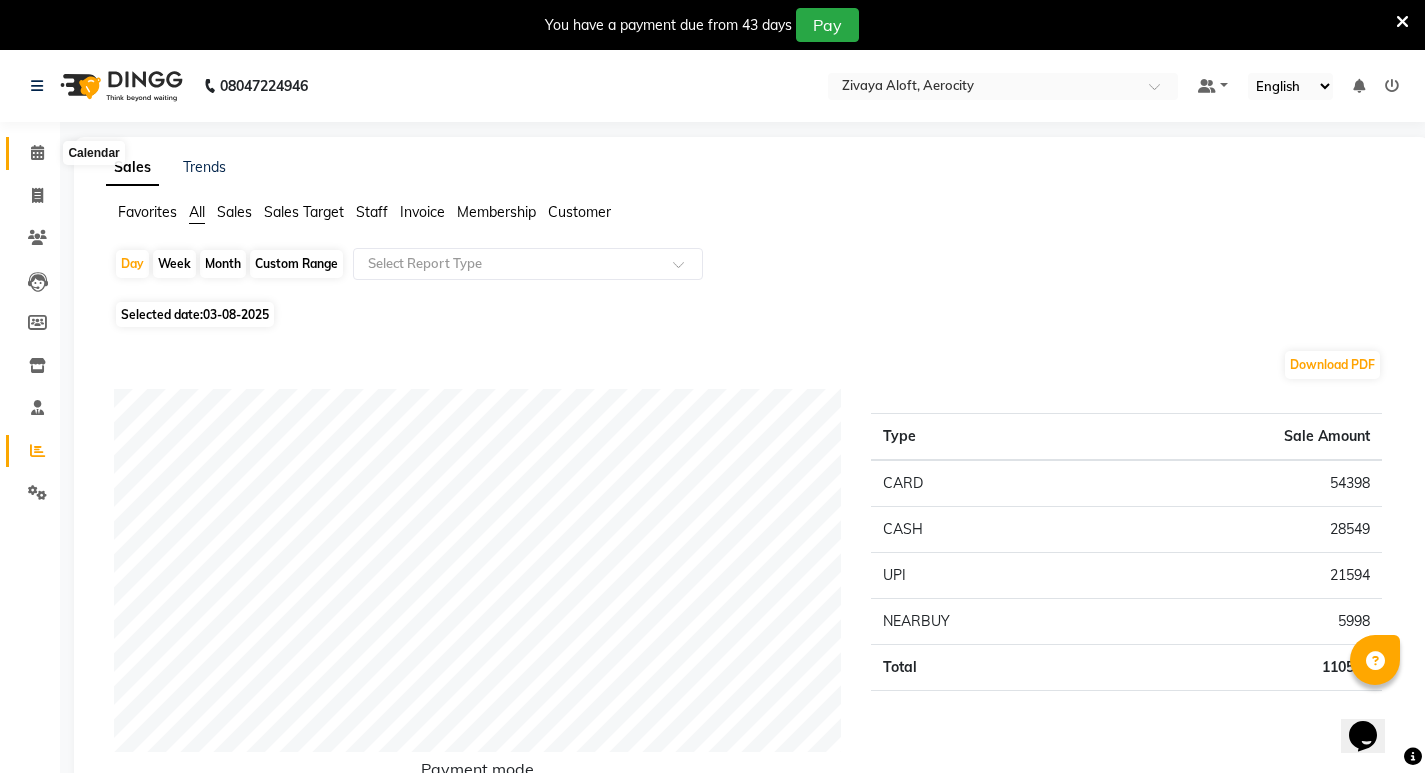 click 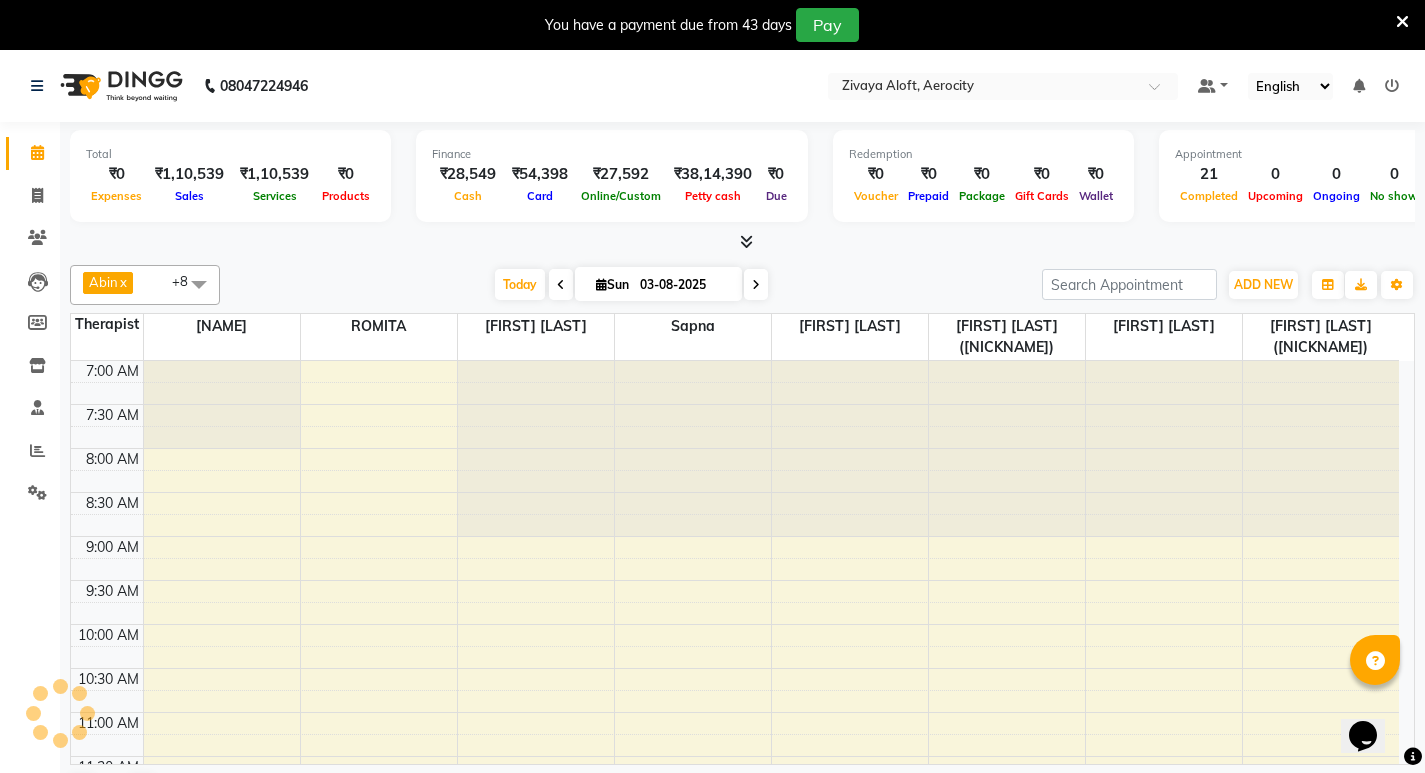 scroll, scrollTop: 0, scrollLeft: 0, axis: both 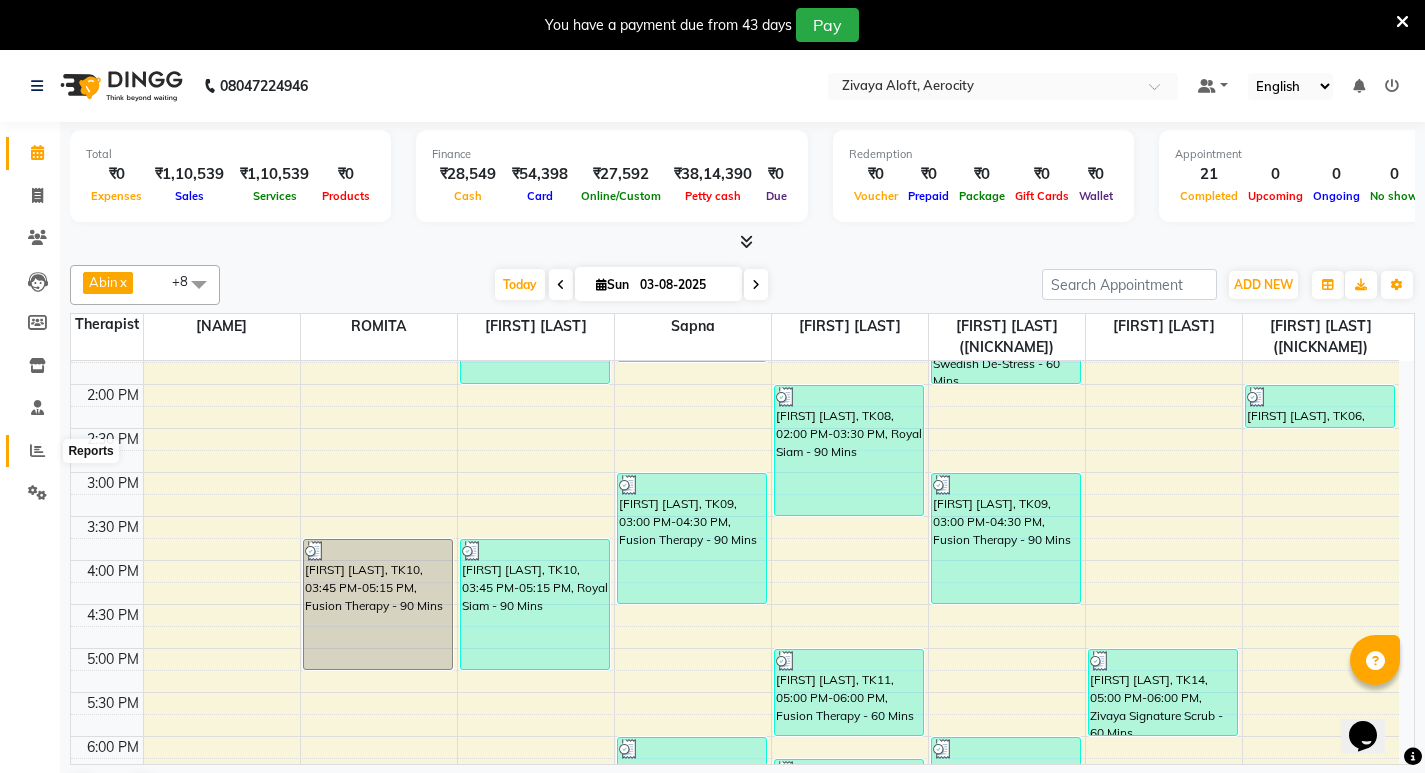 click 